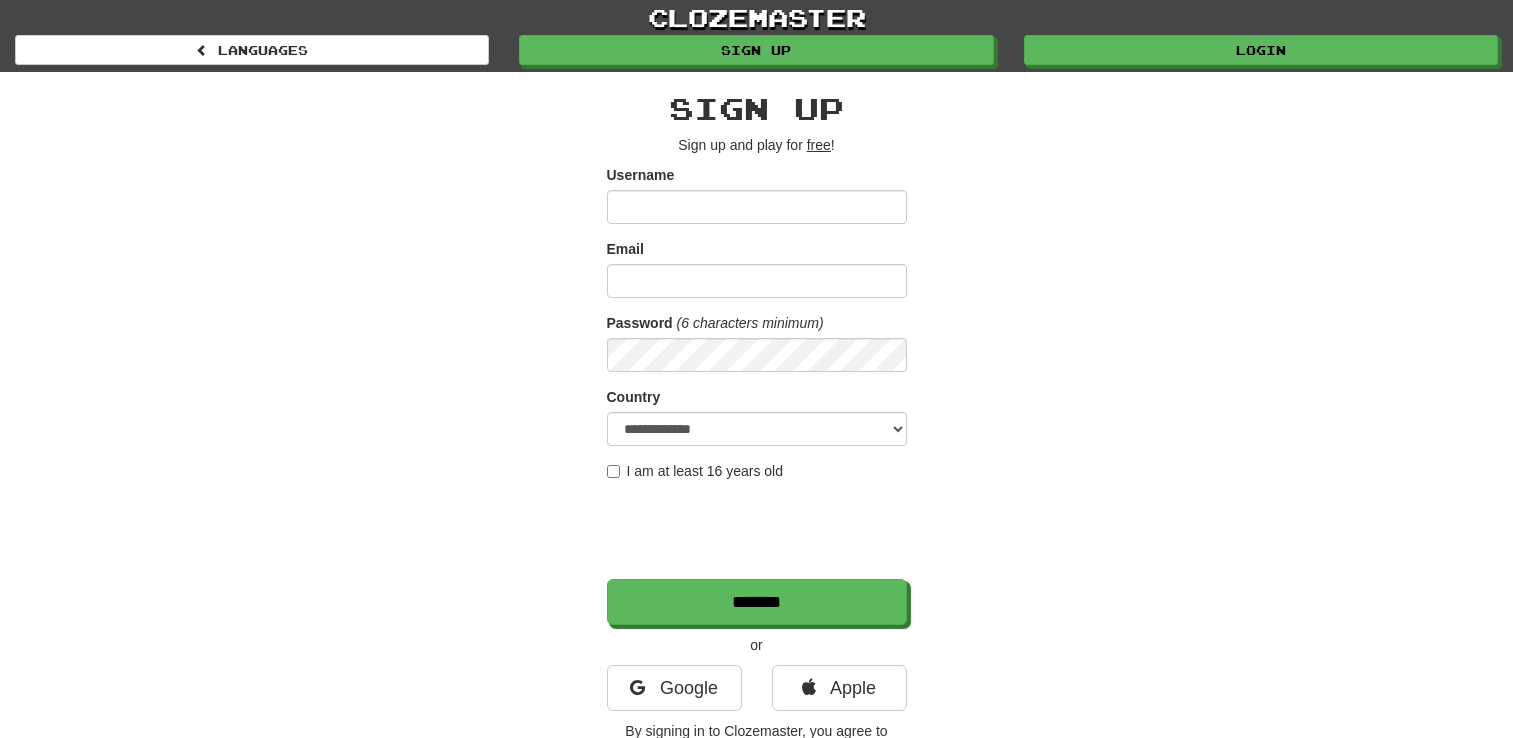 scroll, scrollTop: 0, scrollLeft: 0, axis: both 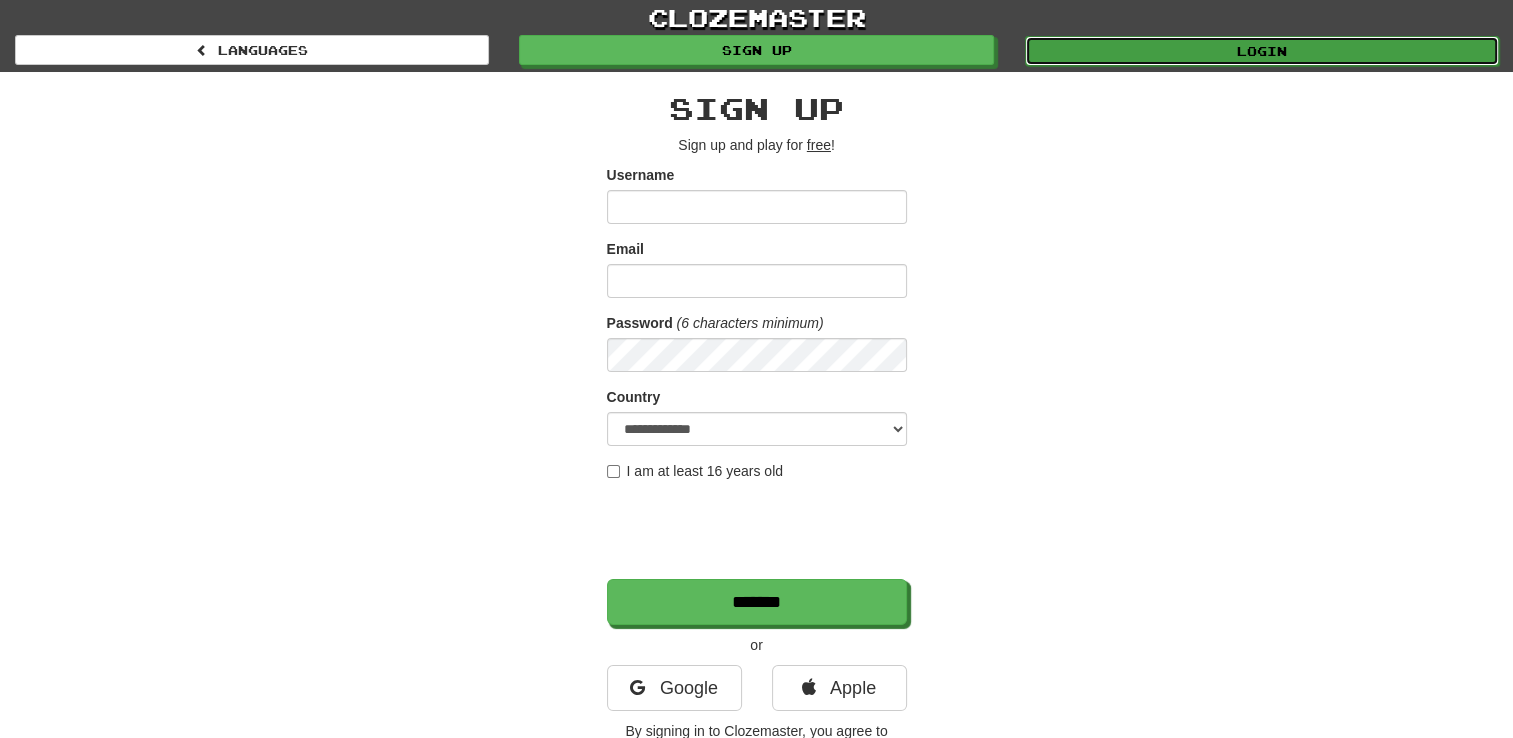 click on "Login" at bounding box center (1262, 51) 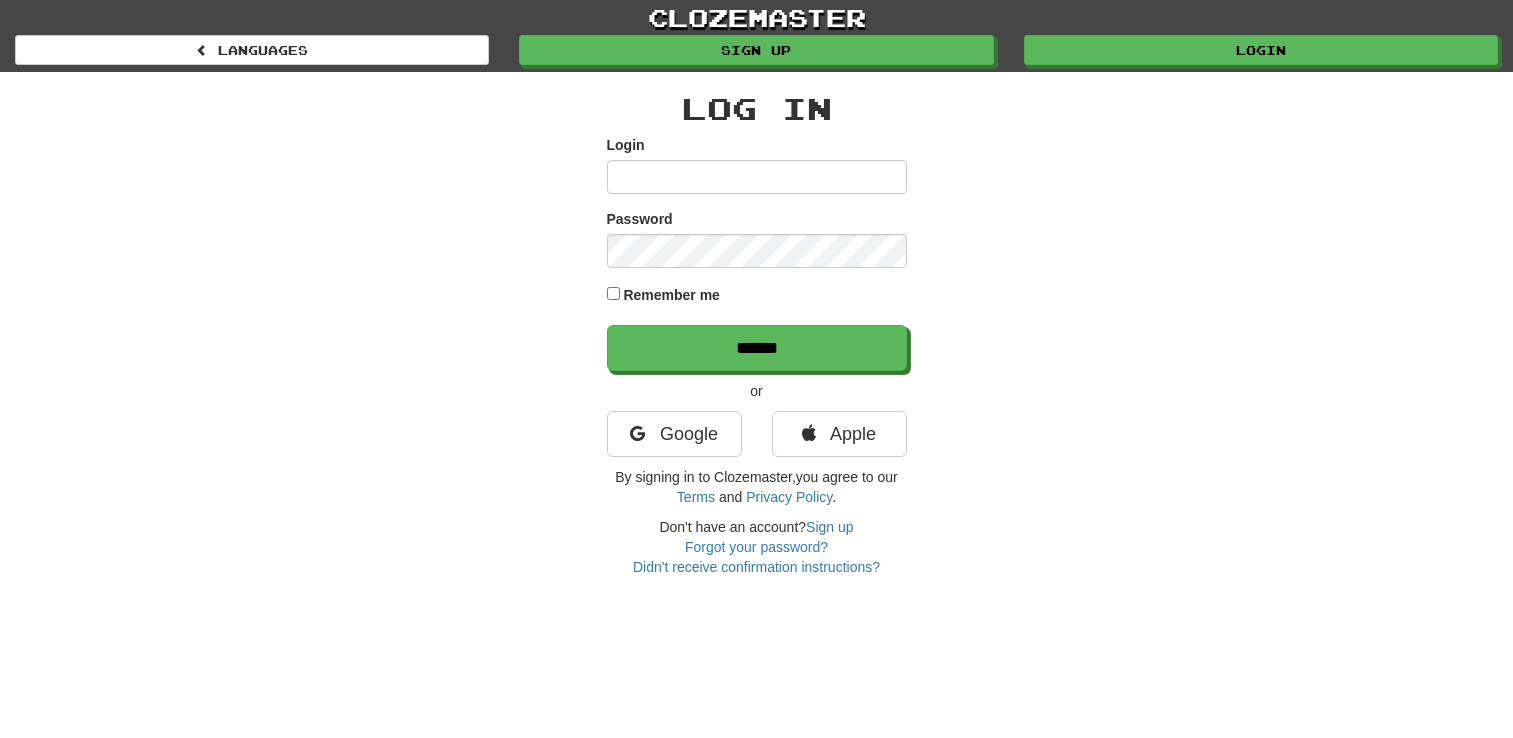 scroll, scrollTop: 0, scrollLeft: 0, axis: both 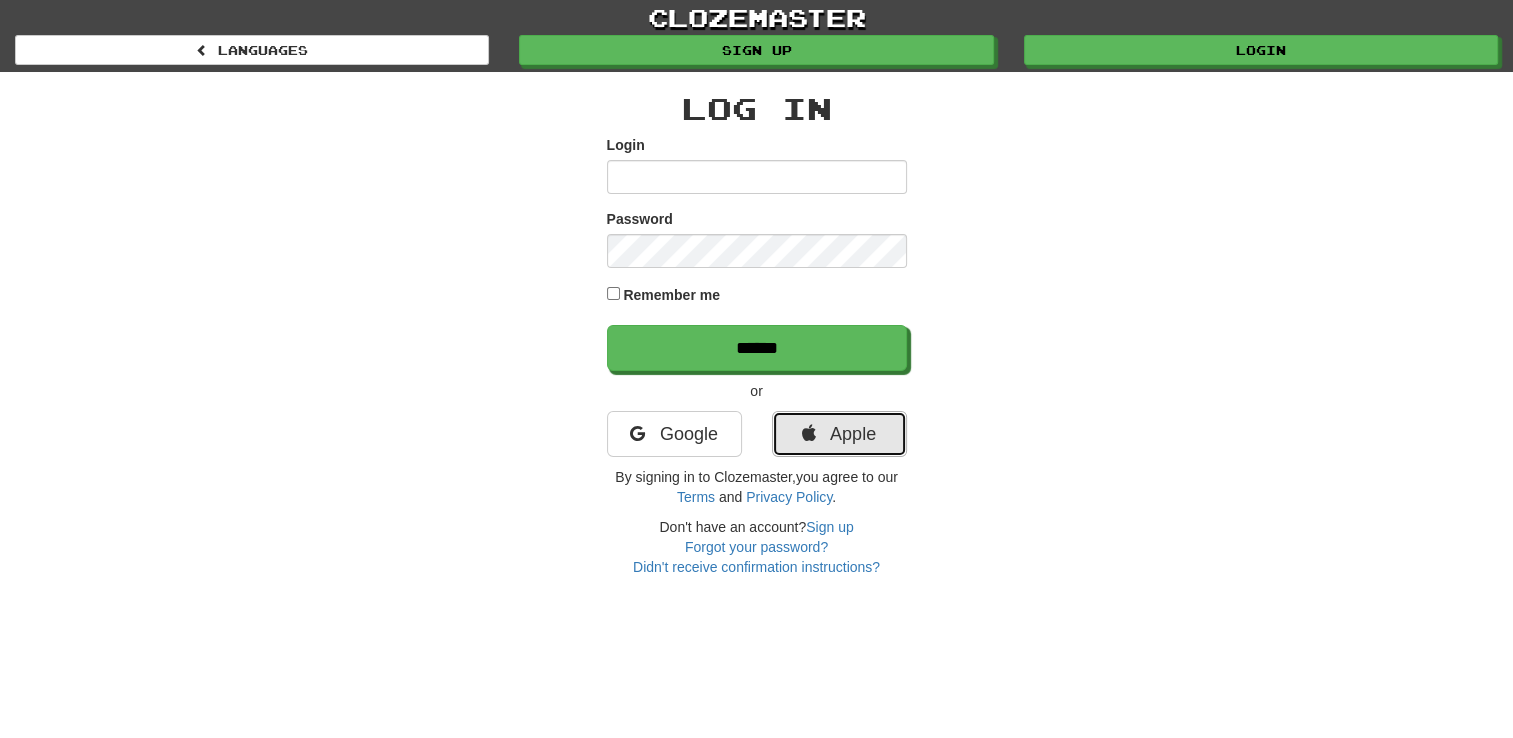 click on "Apple" at bounding box center (839, 434) 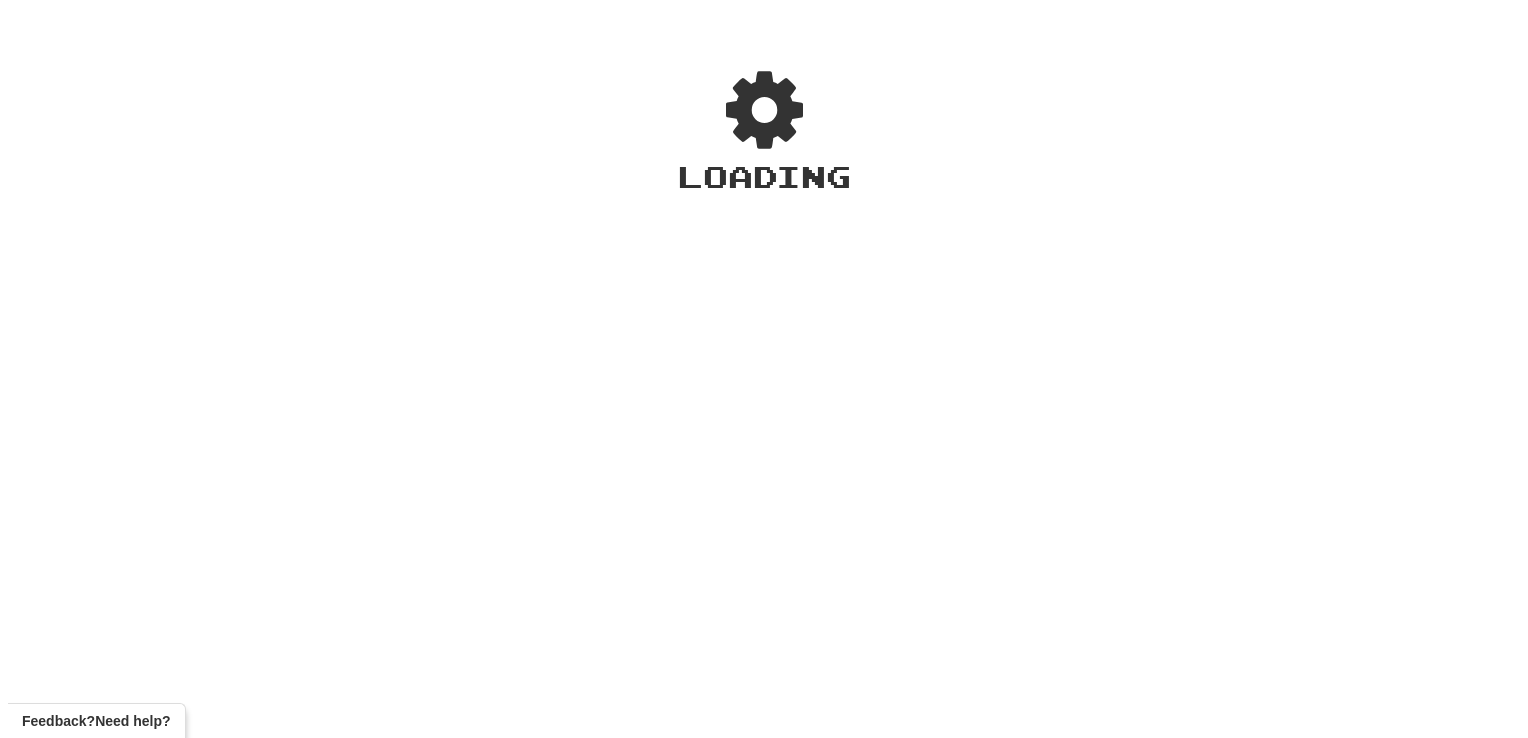 scroll, scrollTop: 0, scrollLeft: 0, axis: both 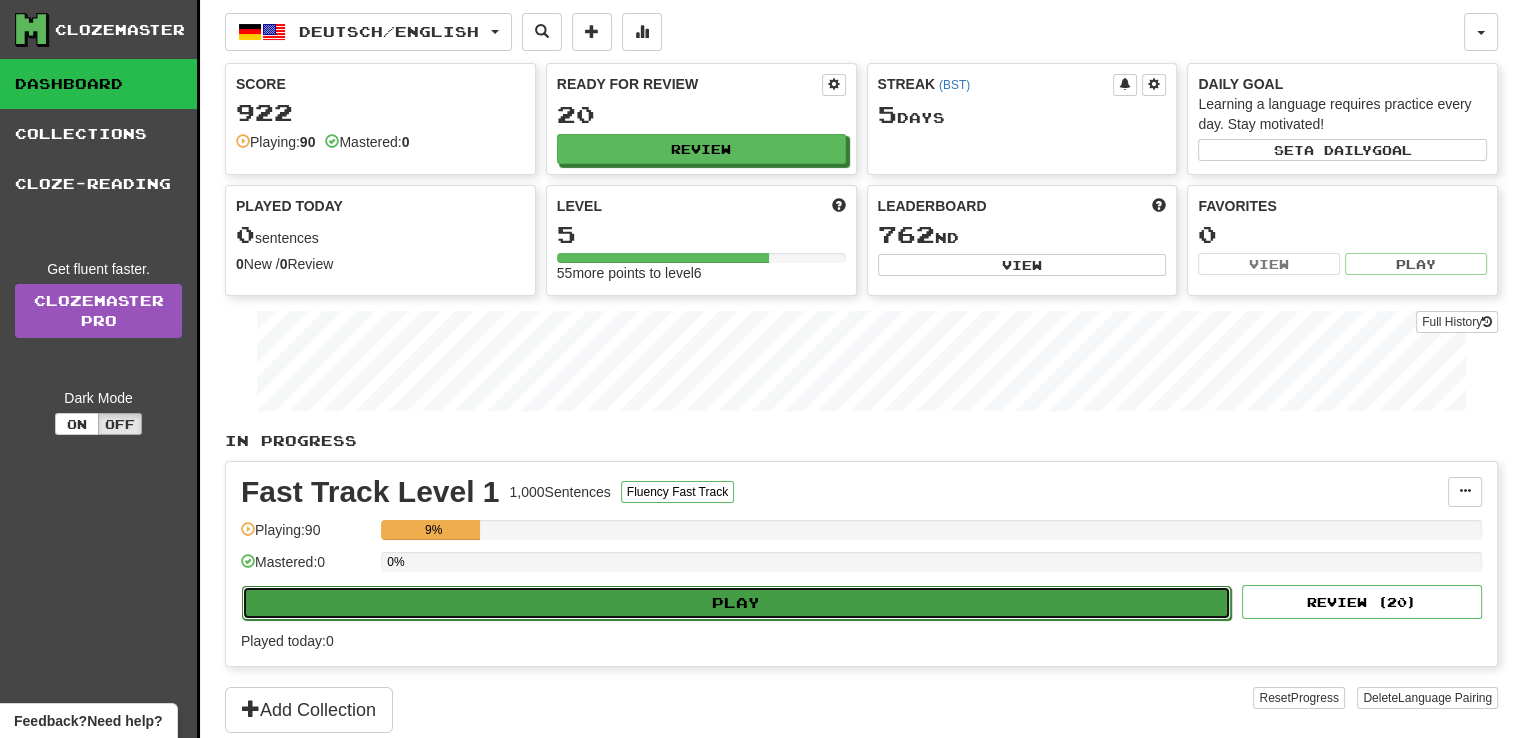click on "Play" at bounding box center (736, 603) 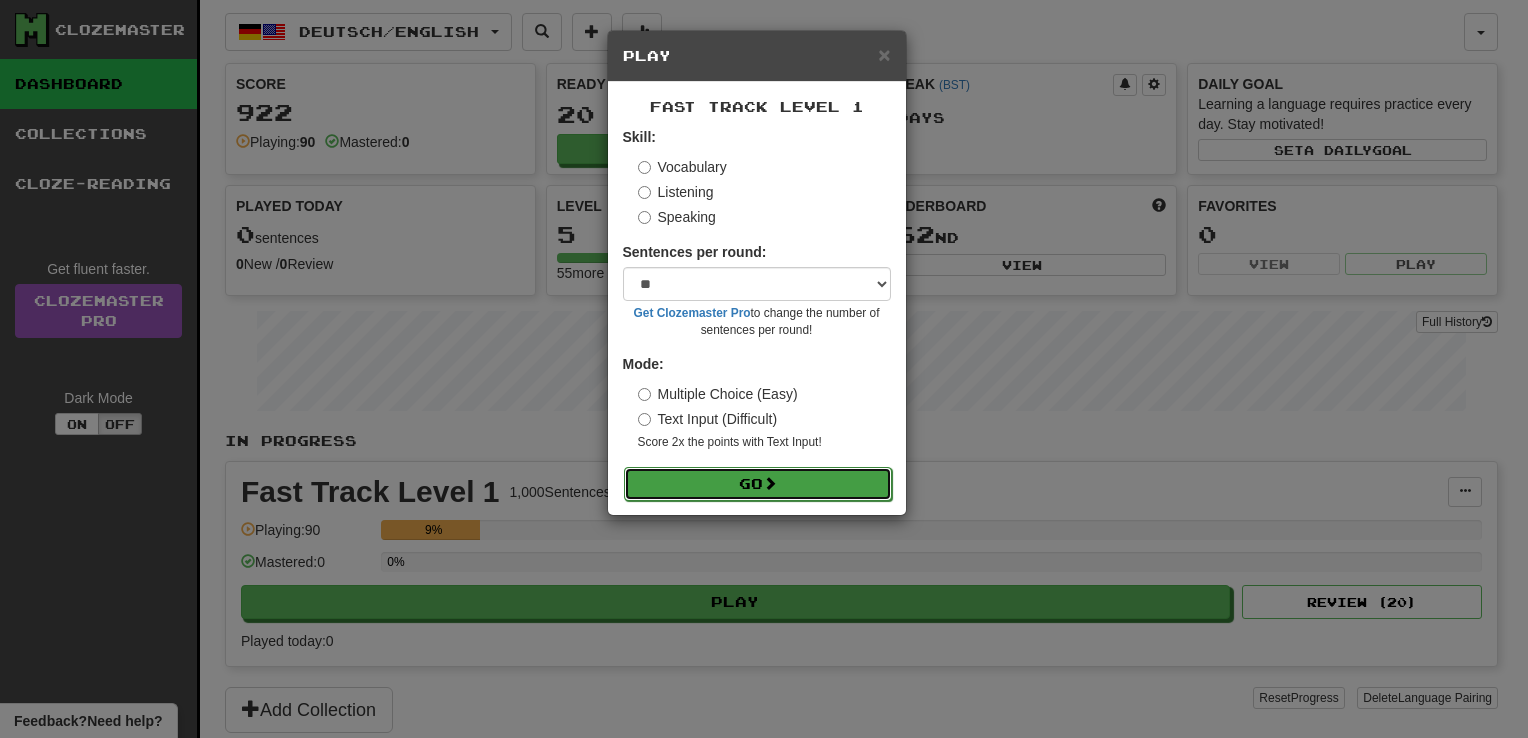 click on "Go" at bounding box center (758, 484) 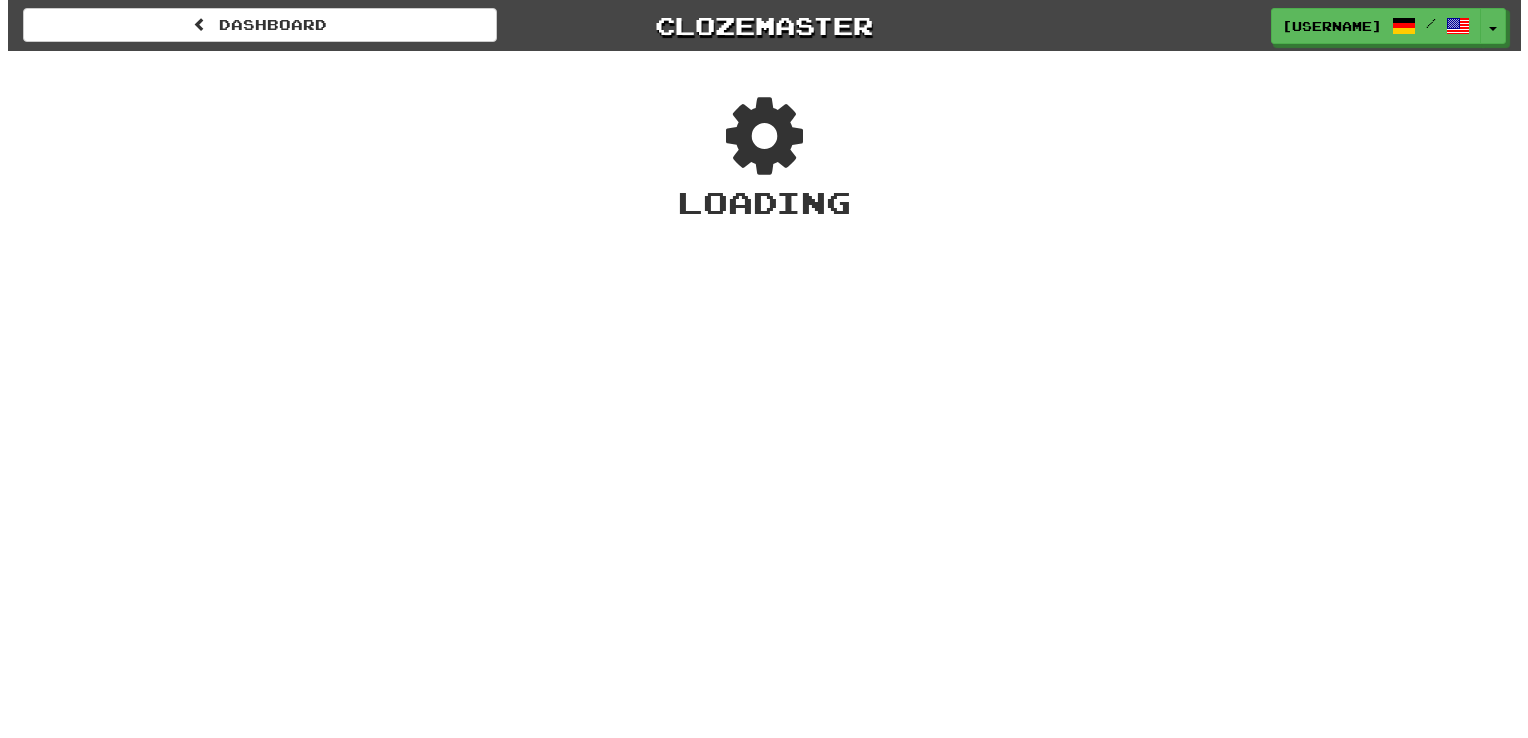 scroll, scrollTop: 0, scrollLeft: 0, axis: both 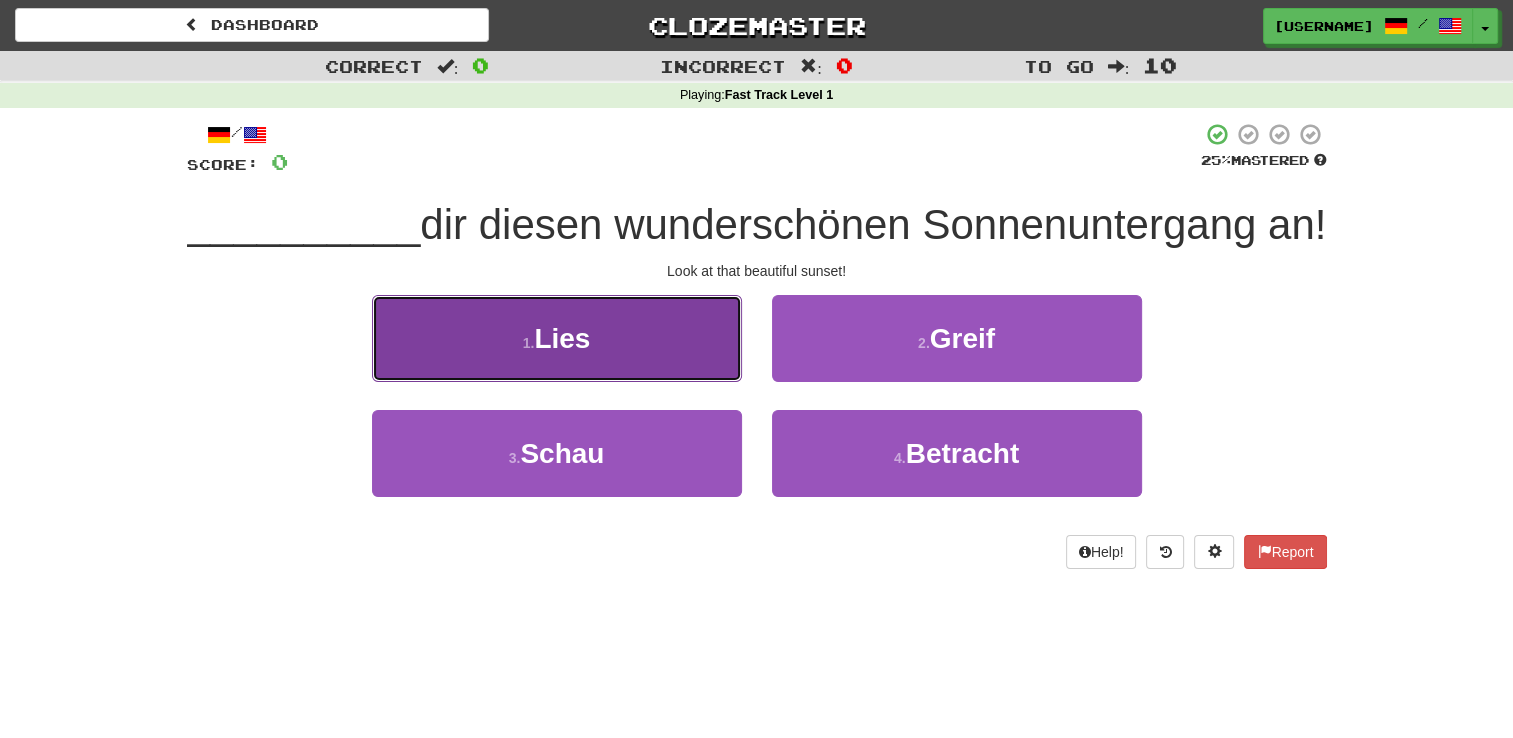click on "1 .  Lies" at bounding box center (557, 338) 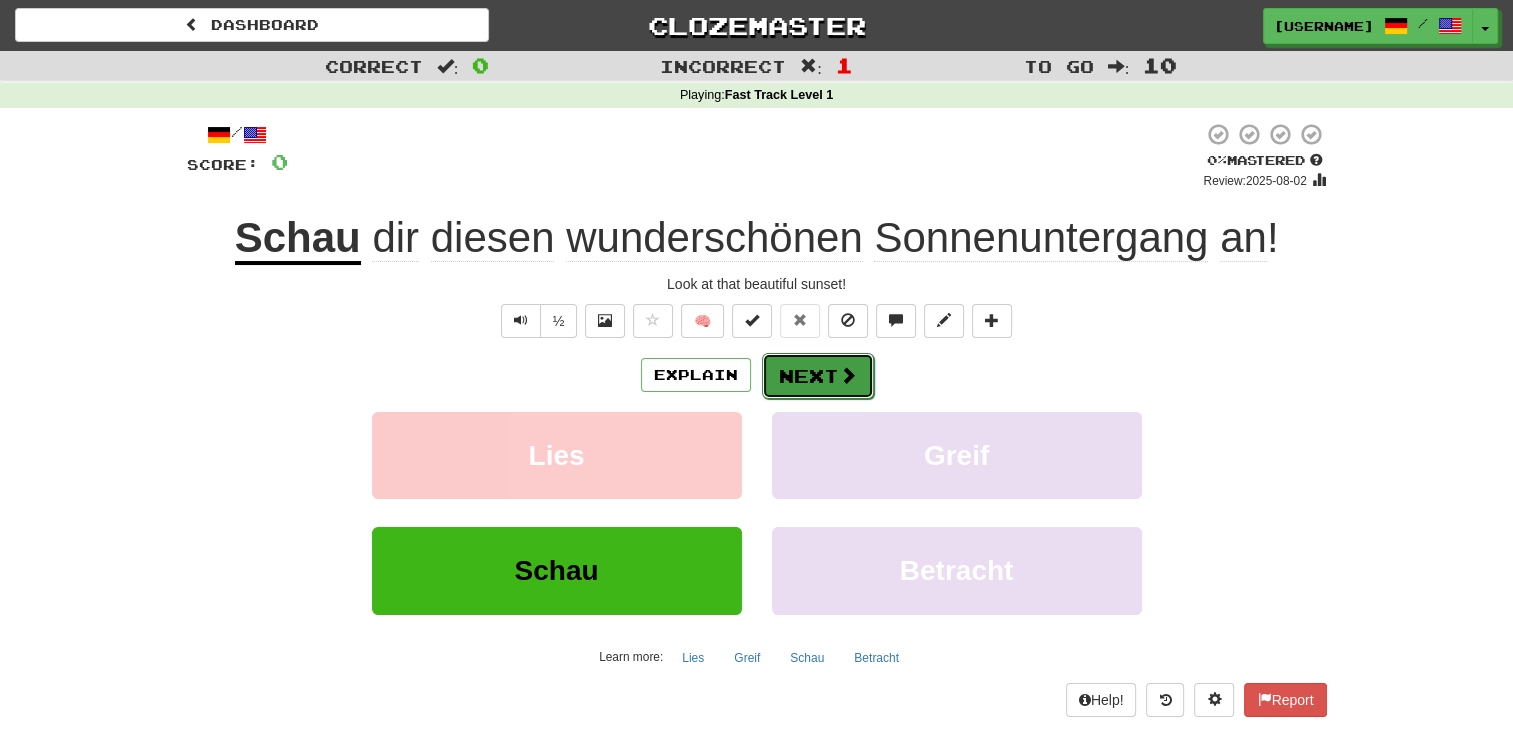 click on "Next" at bounding box center [818, 376] 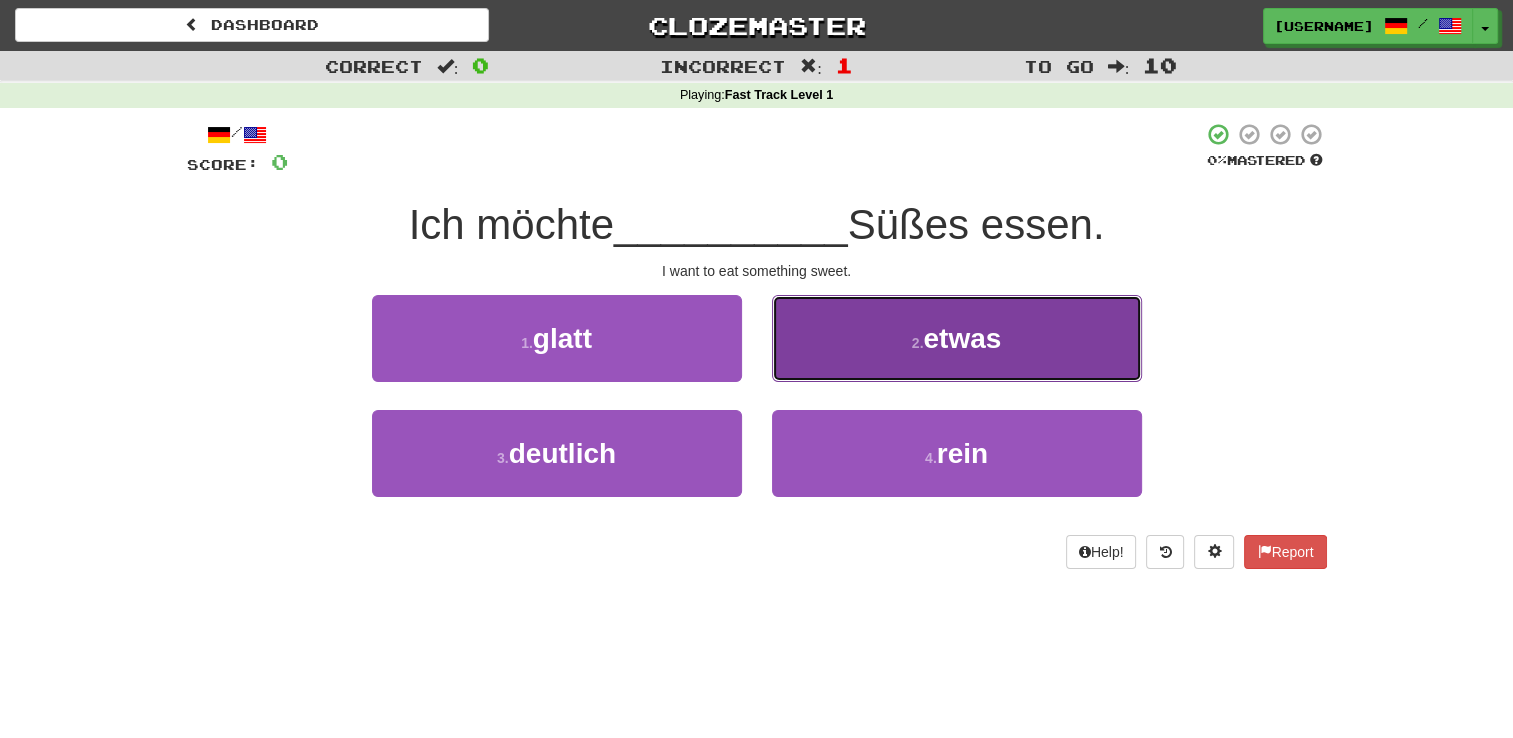 click on "etwas" at bounding box center [962, 338] 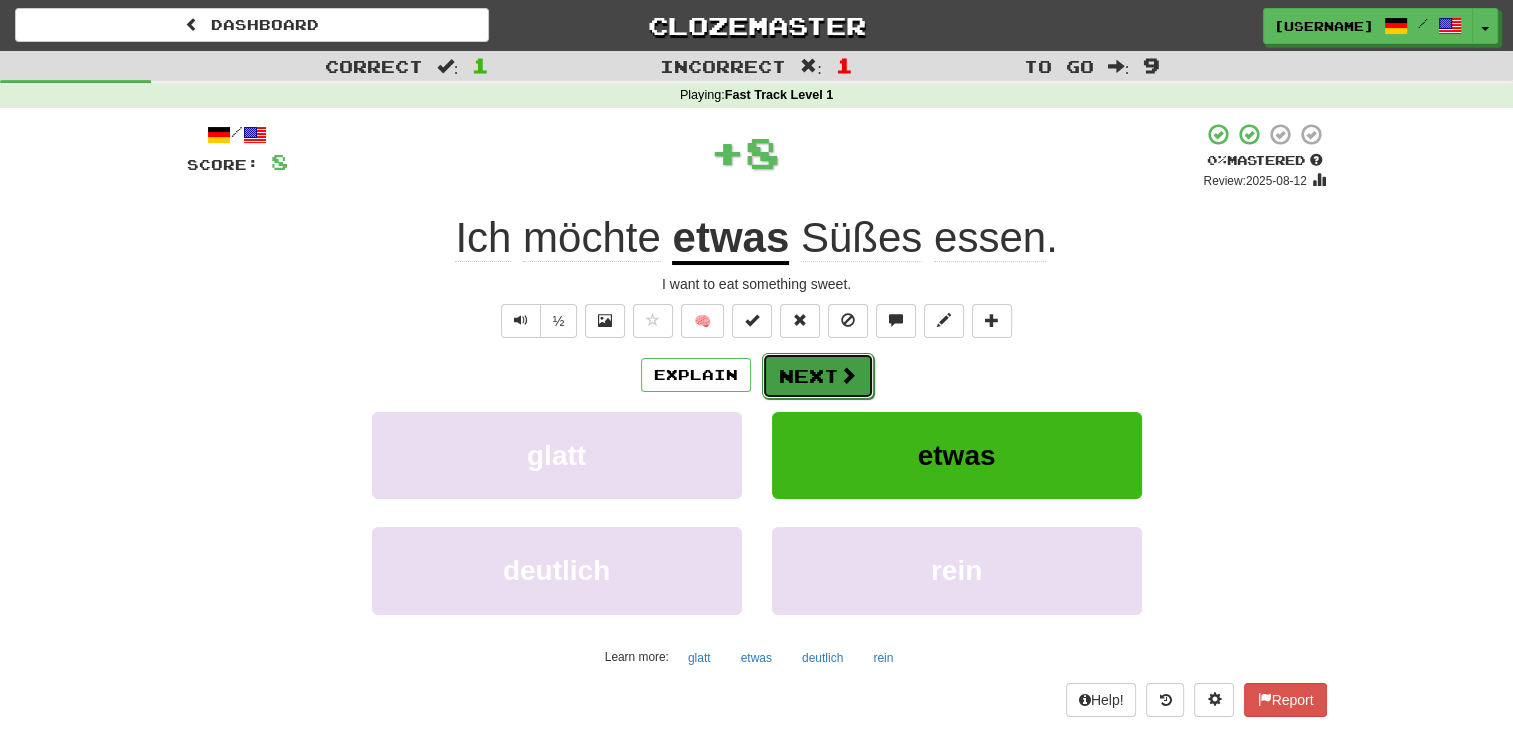 click on "Next" at bounding box center (818, 376) 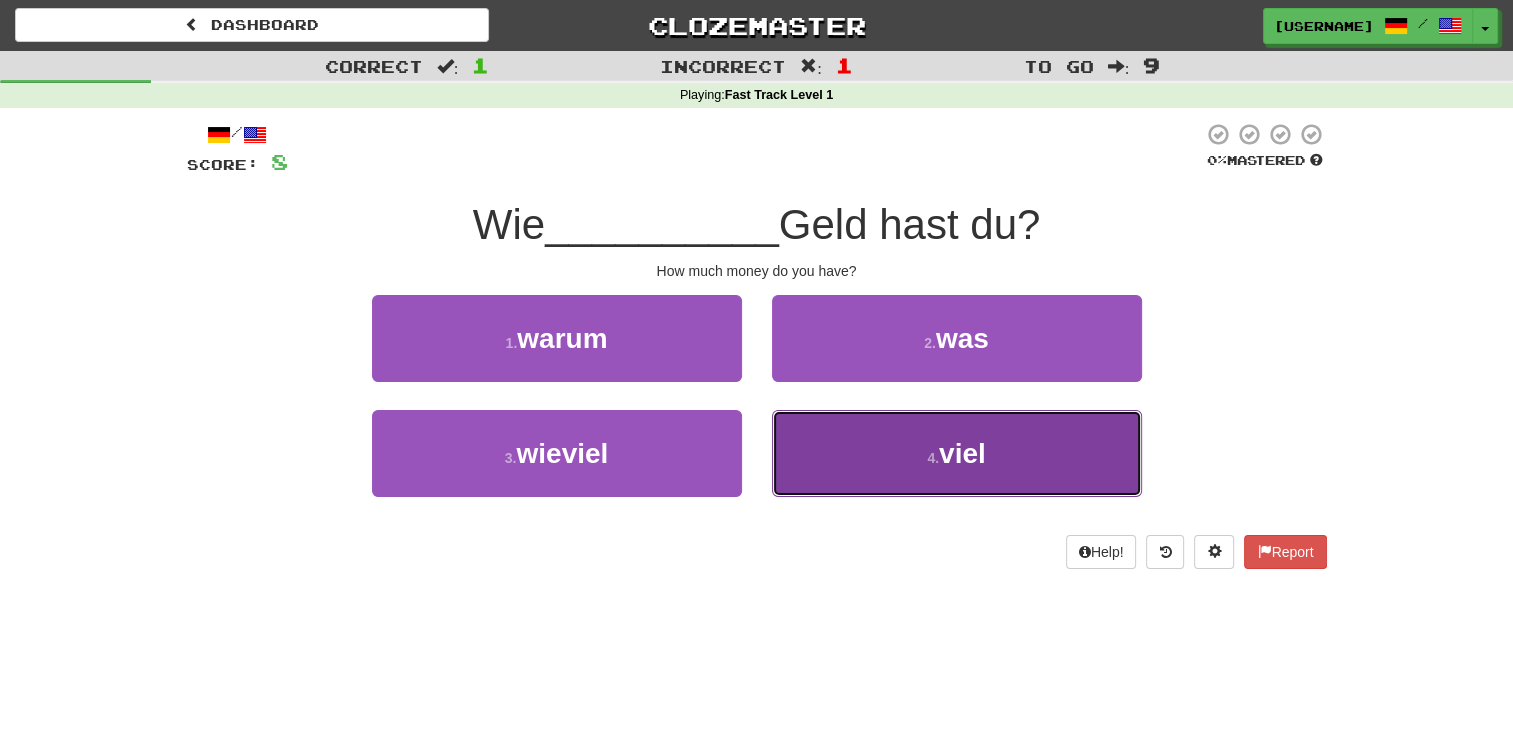 click on "4 .  viel" at bounding box center (957, 453) 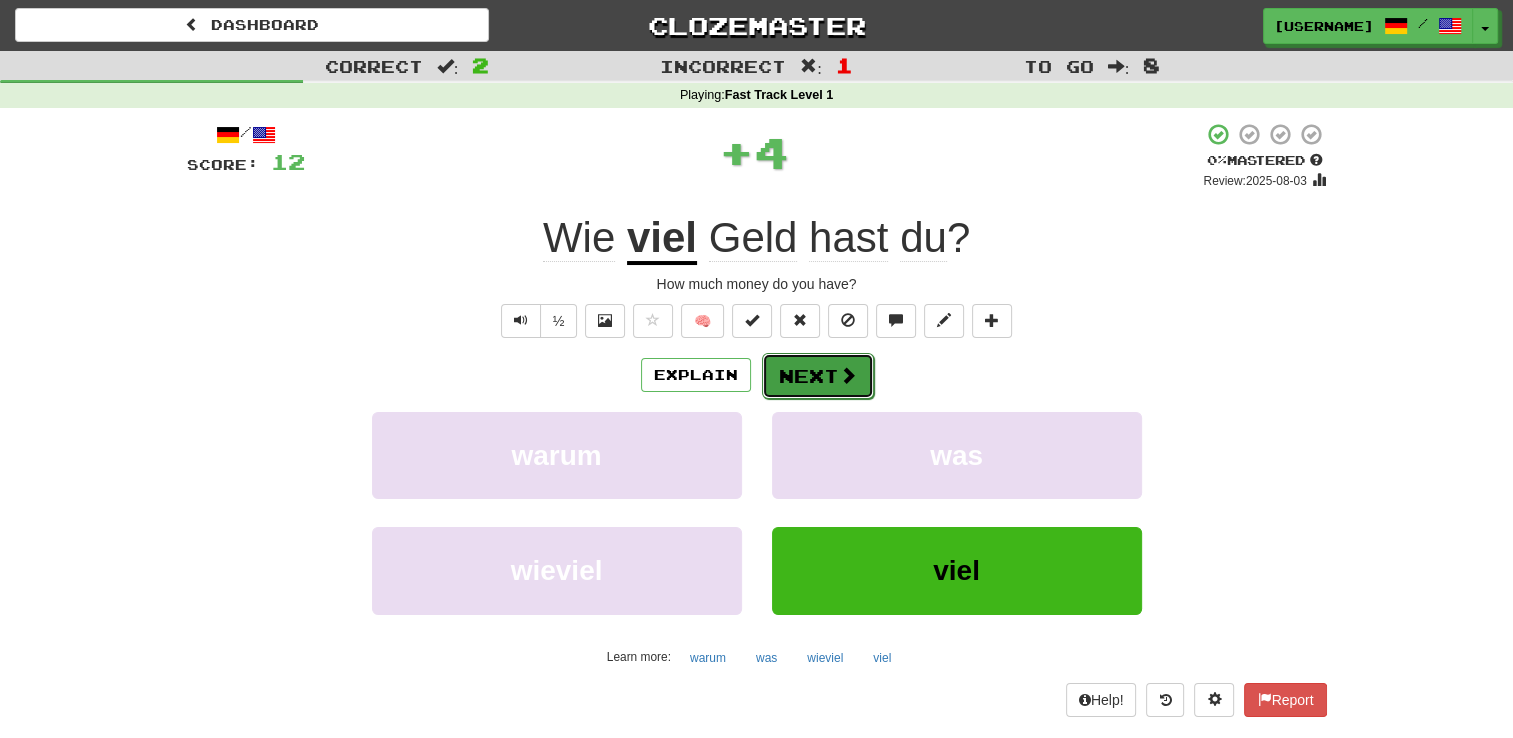 click at bounding box center [848, 375] 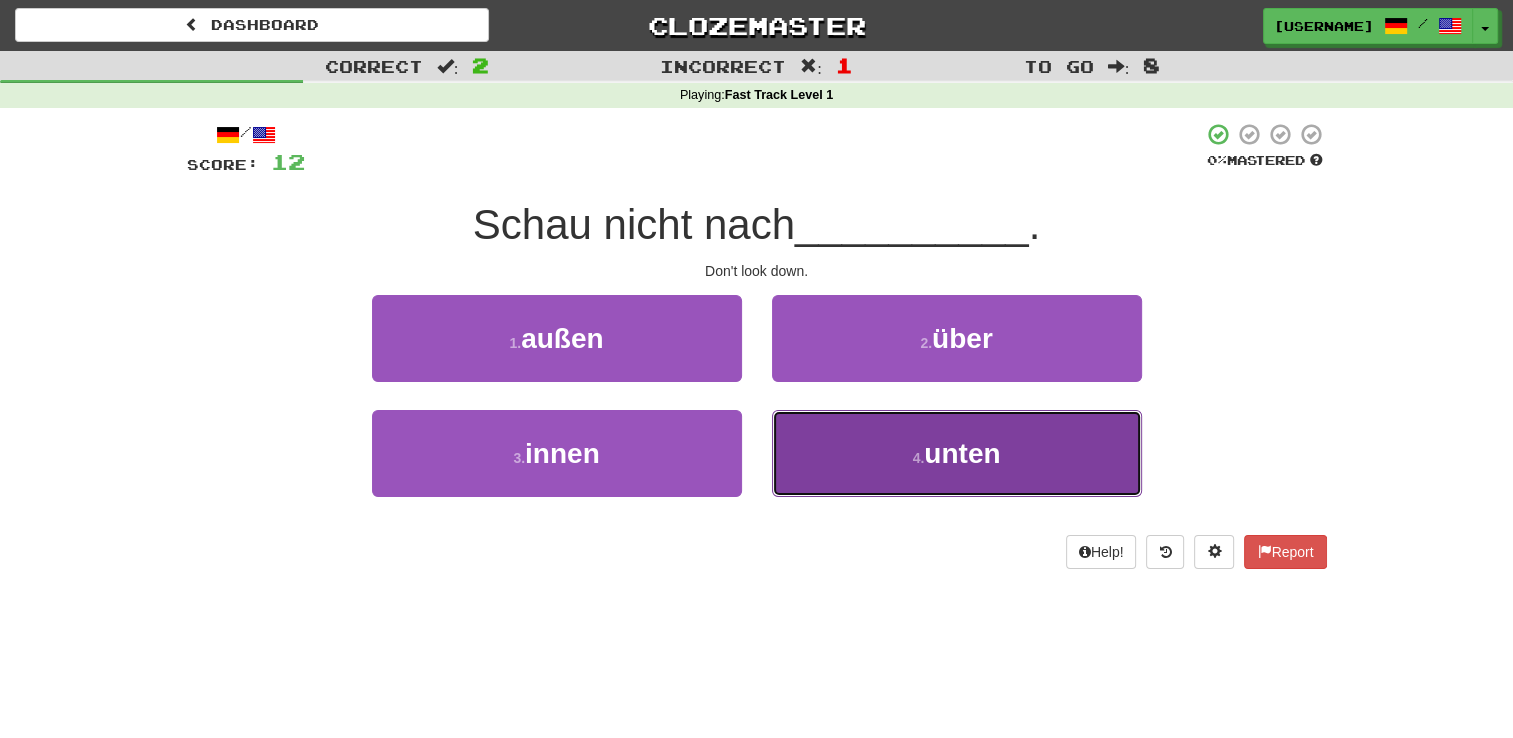 click on "4 .  unten" at bounding box center [957, 453] 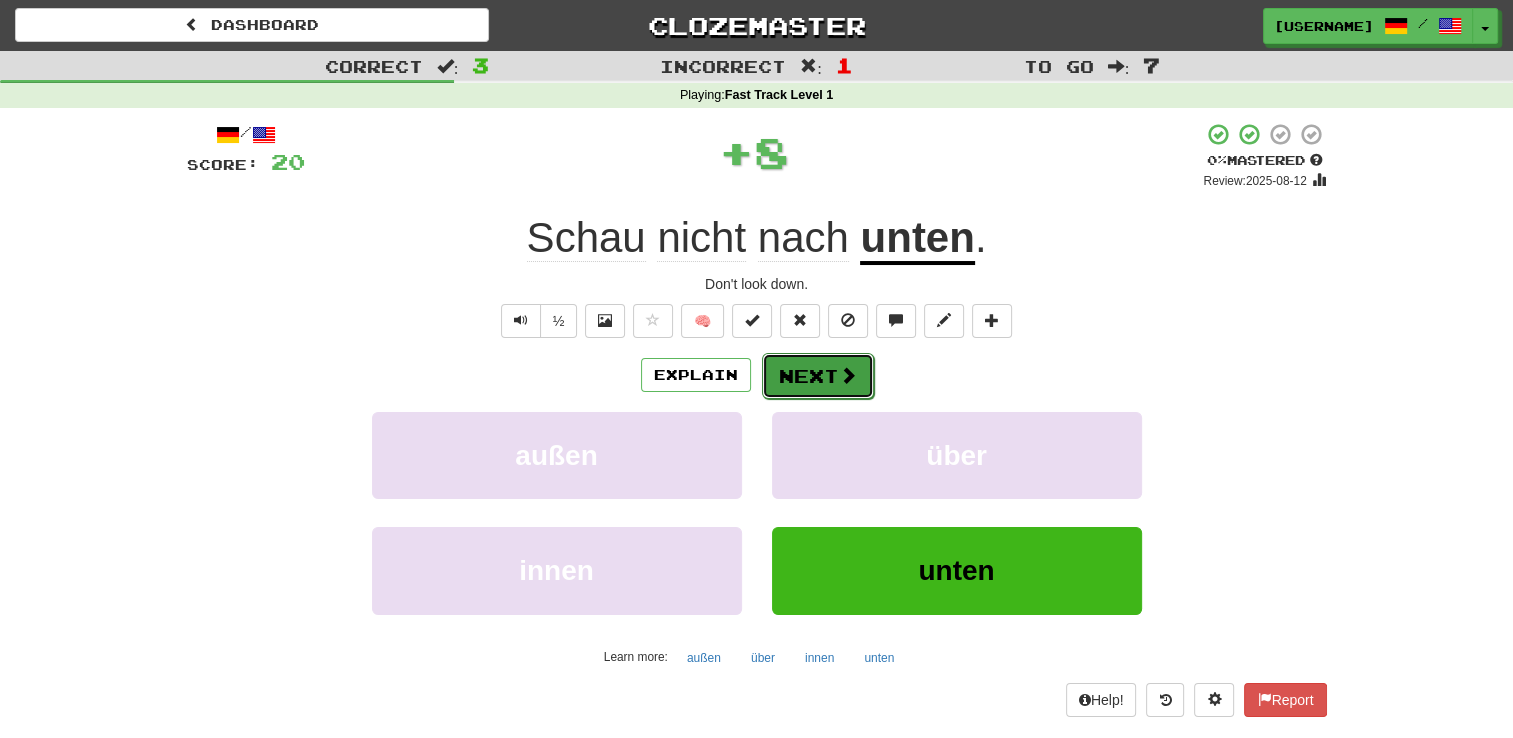 click on "Next" at bounding box center [818, 376] 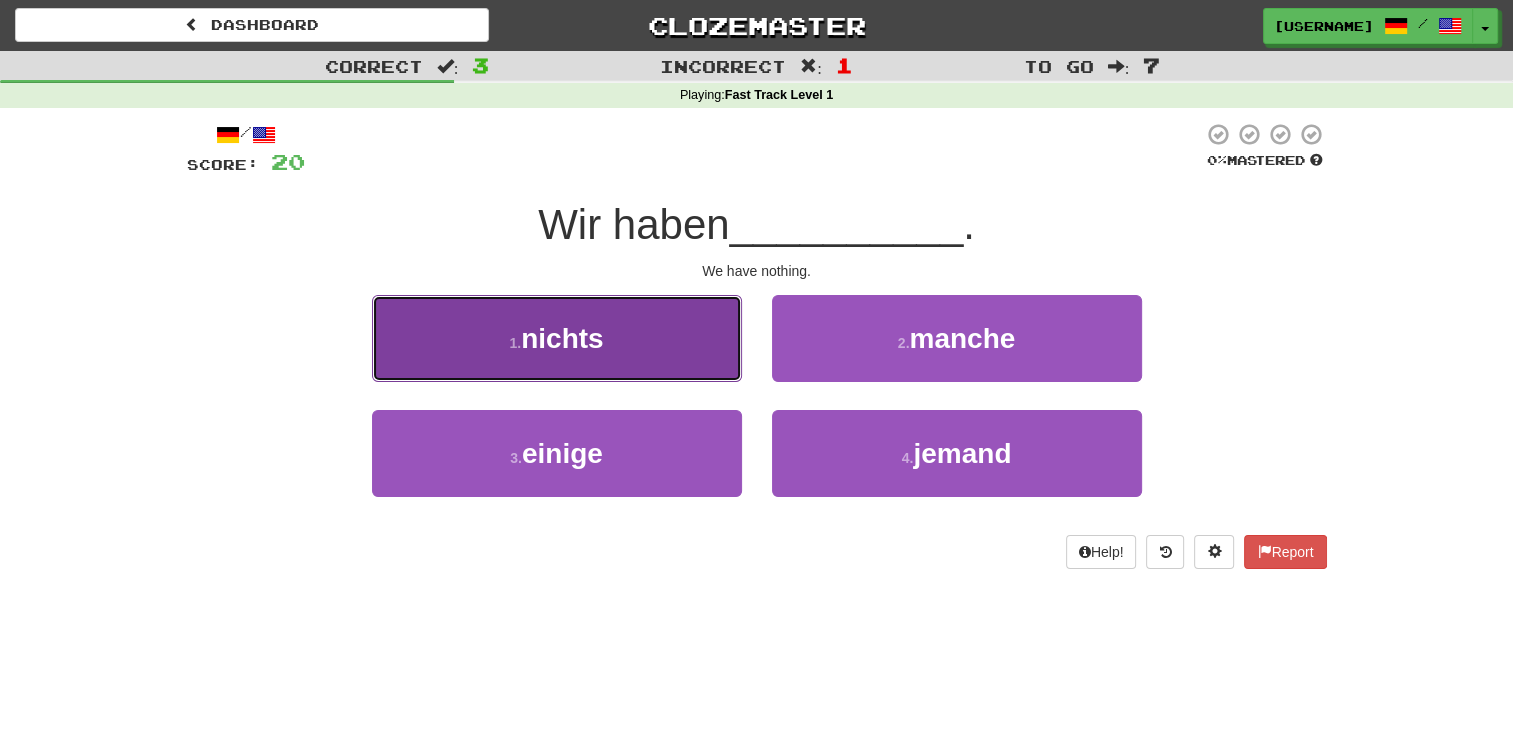 click on "1 .  nichts" at bounding box center (557, 338) 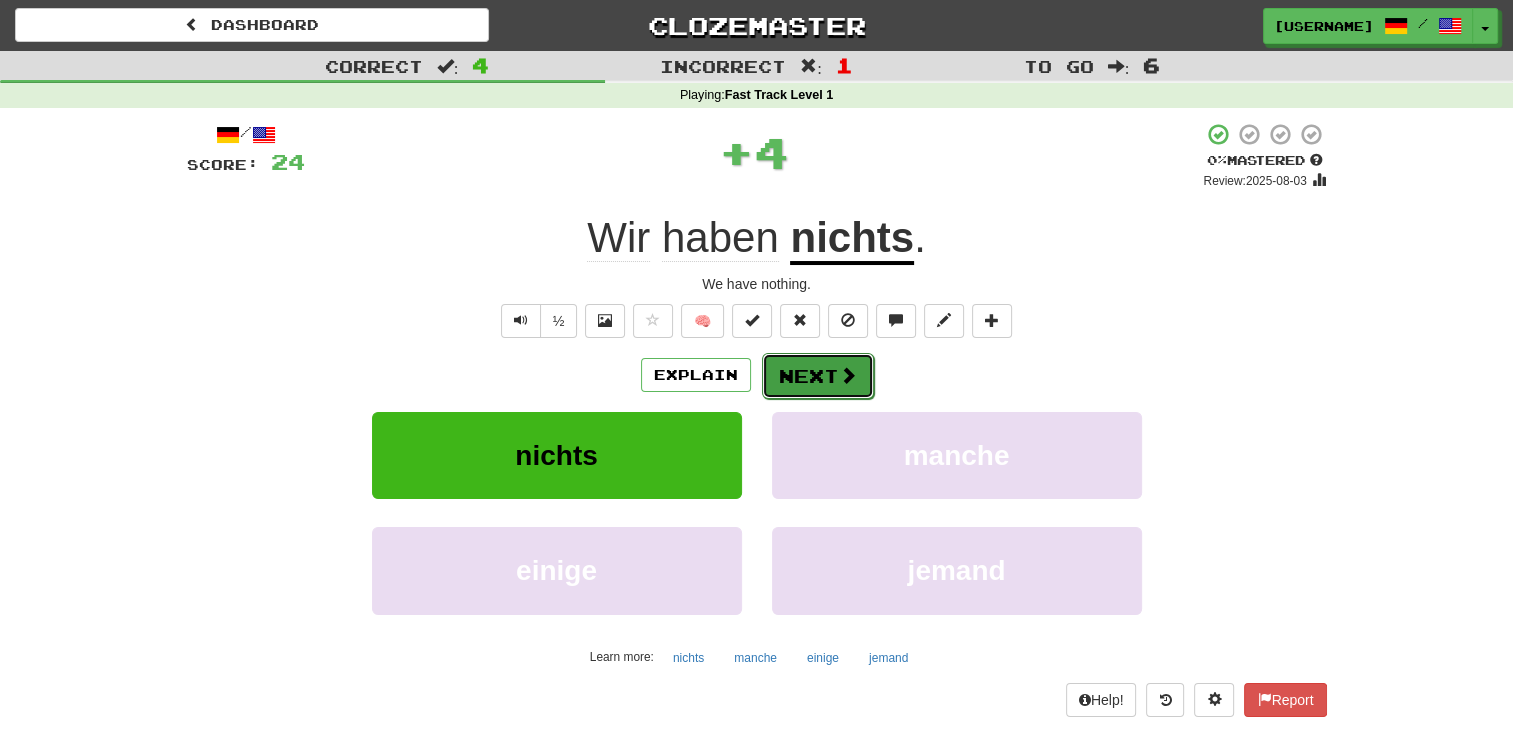 click on "Next" at bounding box center (818, 376) 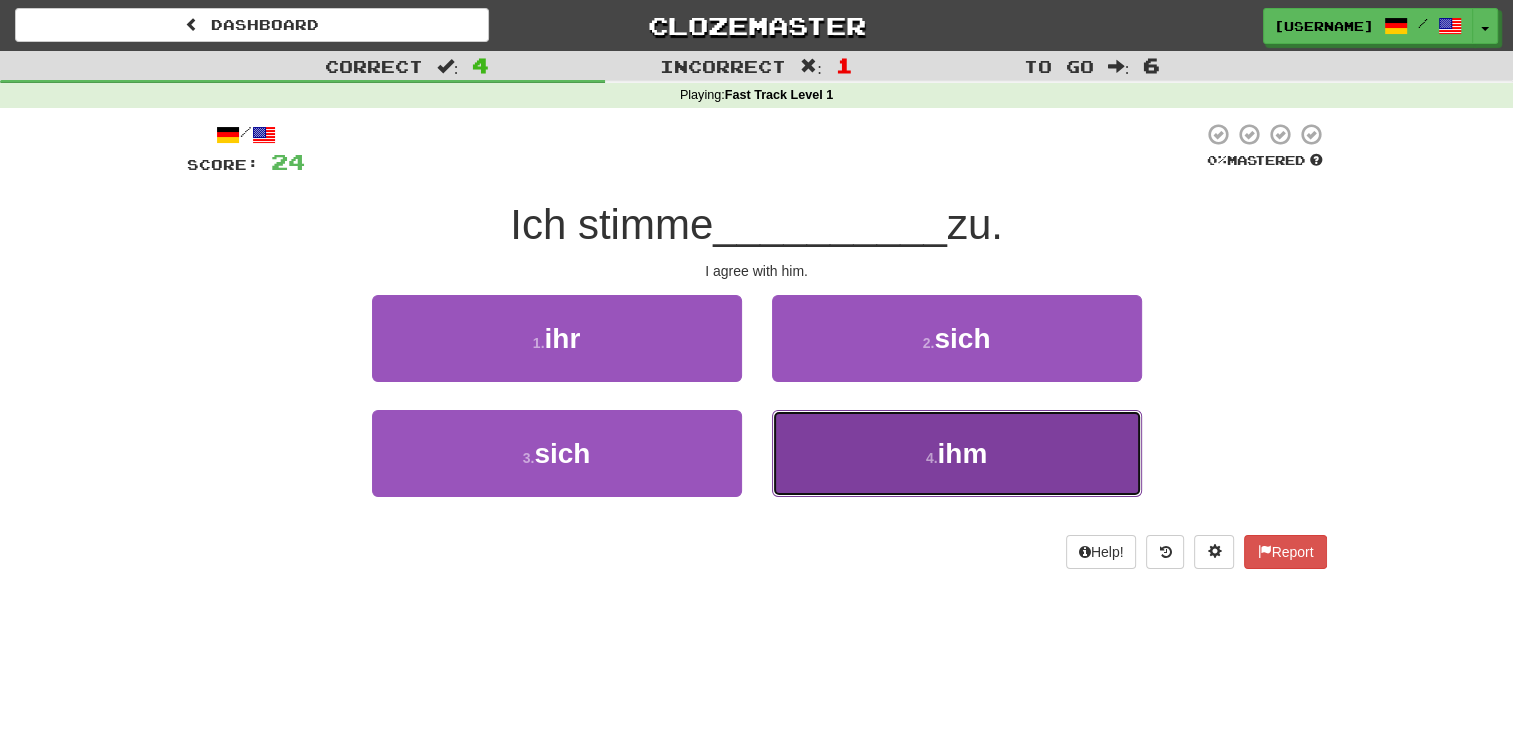 click on "4 .  ihm" at bounding box center [957, 453] 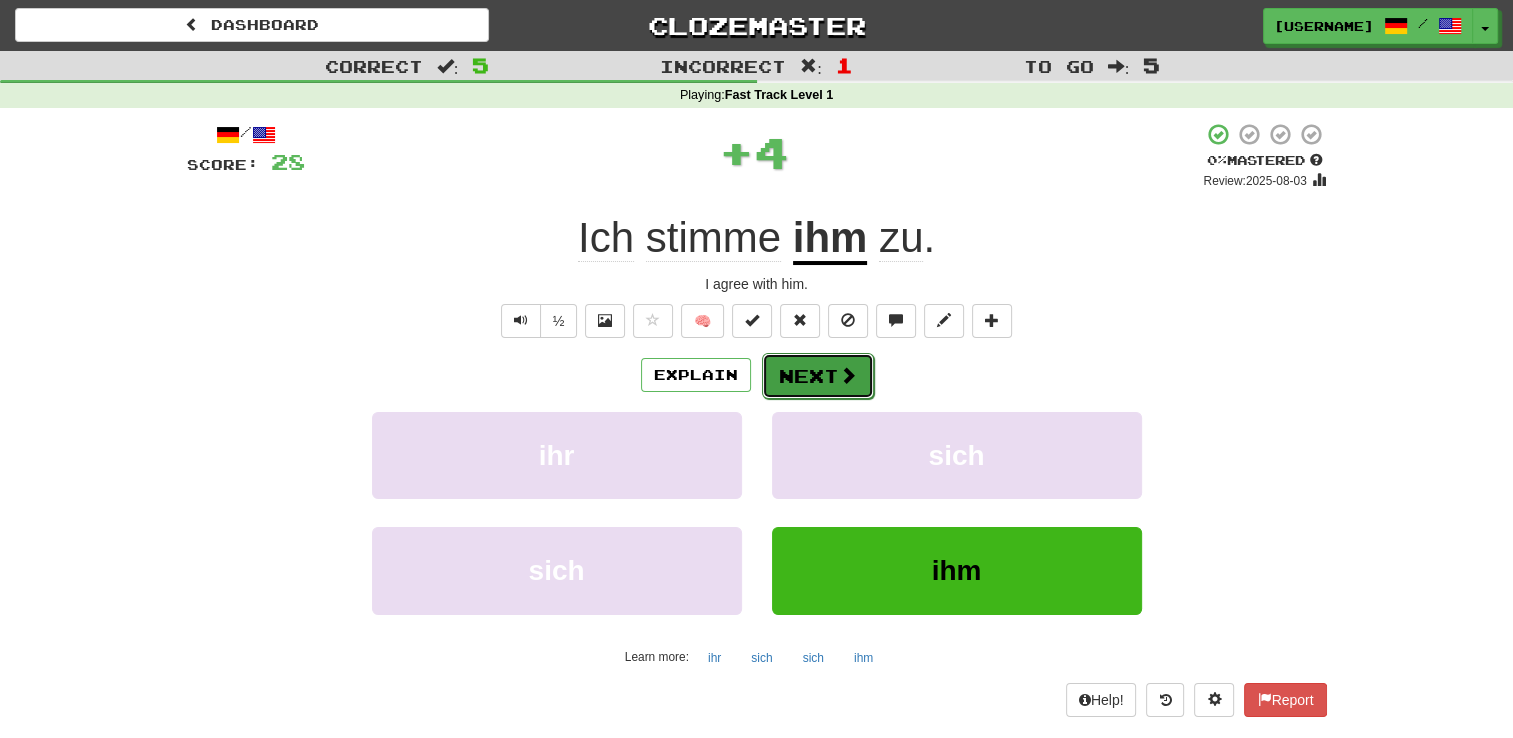 click on "Next" at bounding box center (818, 376) 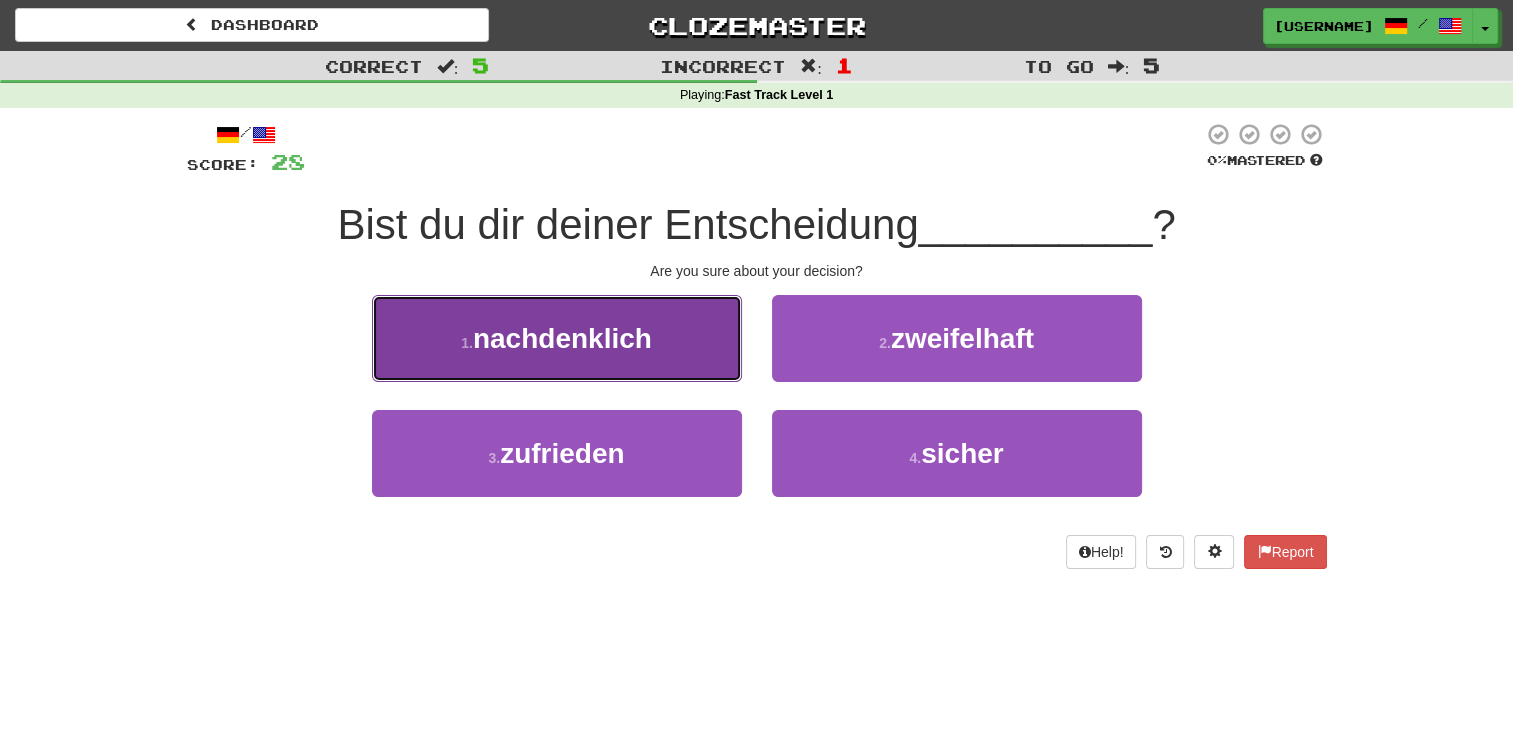 click on "1 .  nachdenklich" at bounding box center (557, 338) 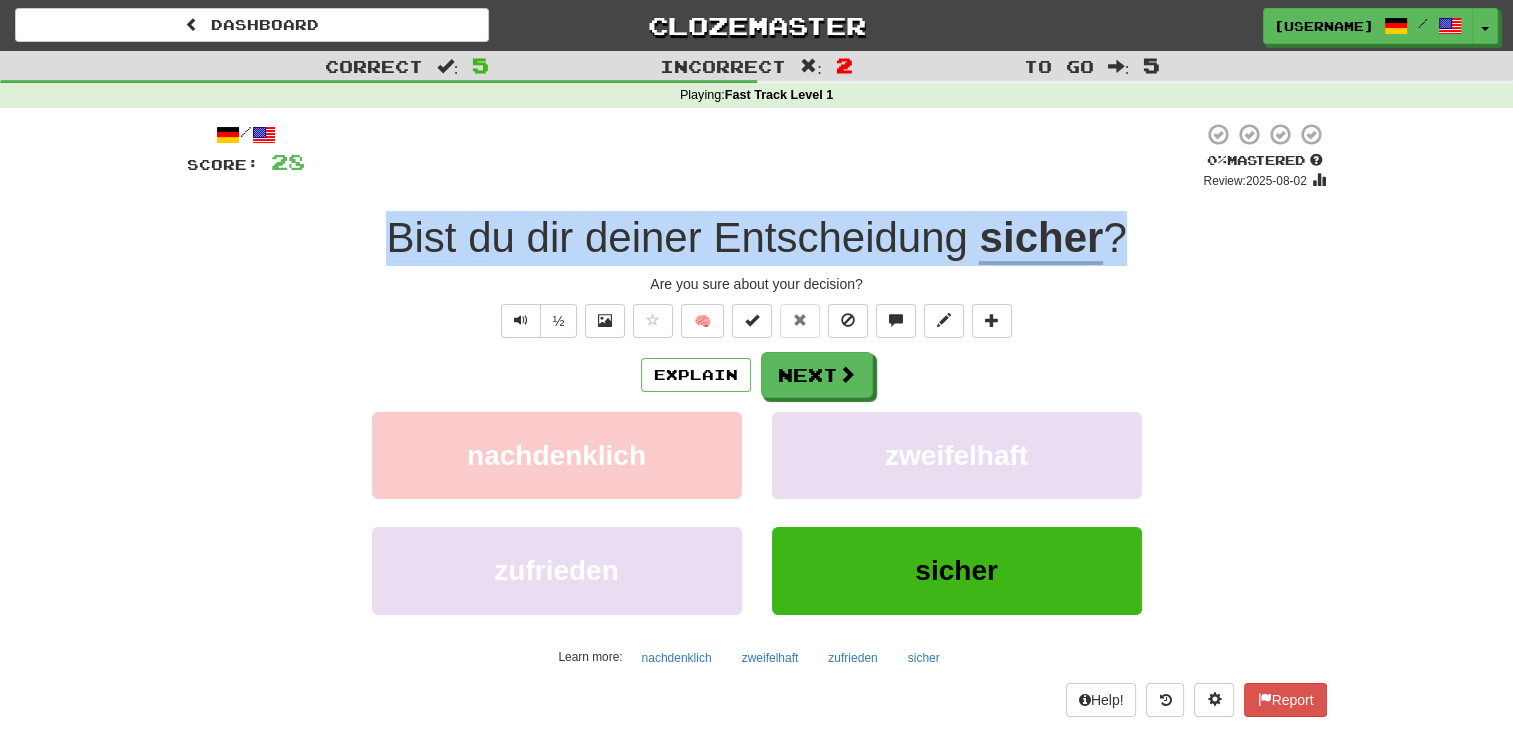 drag, startPoint x: 1140, startPoint y: 244, endPoint x: 390, endPoint y: 254, distance: 750.06665 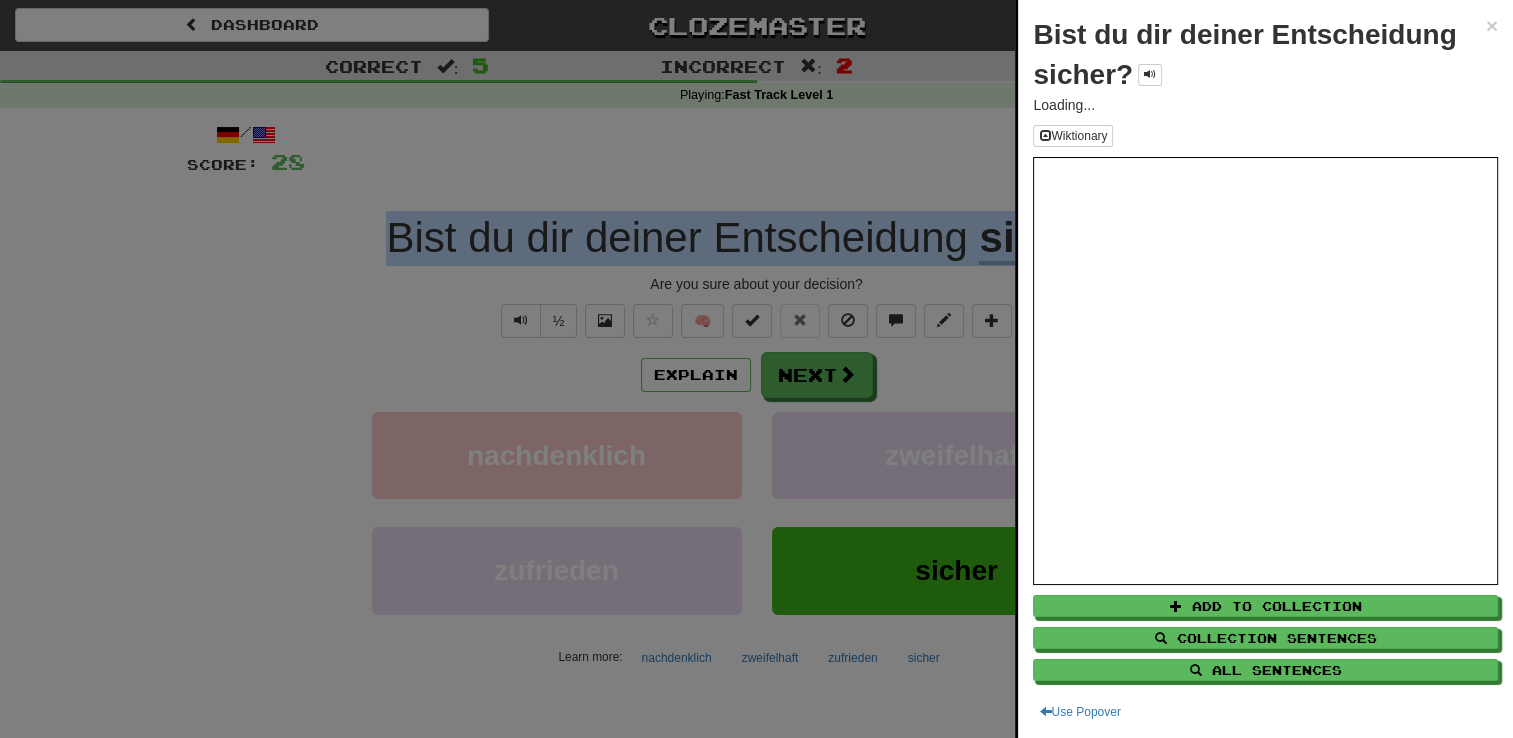copy on "Bist   du   dir   deiner   Entscheidung   sicher ?" 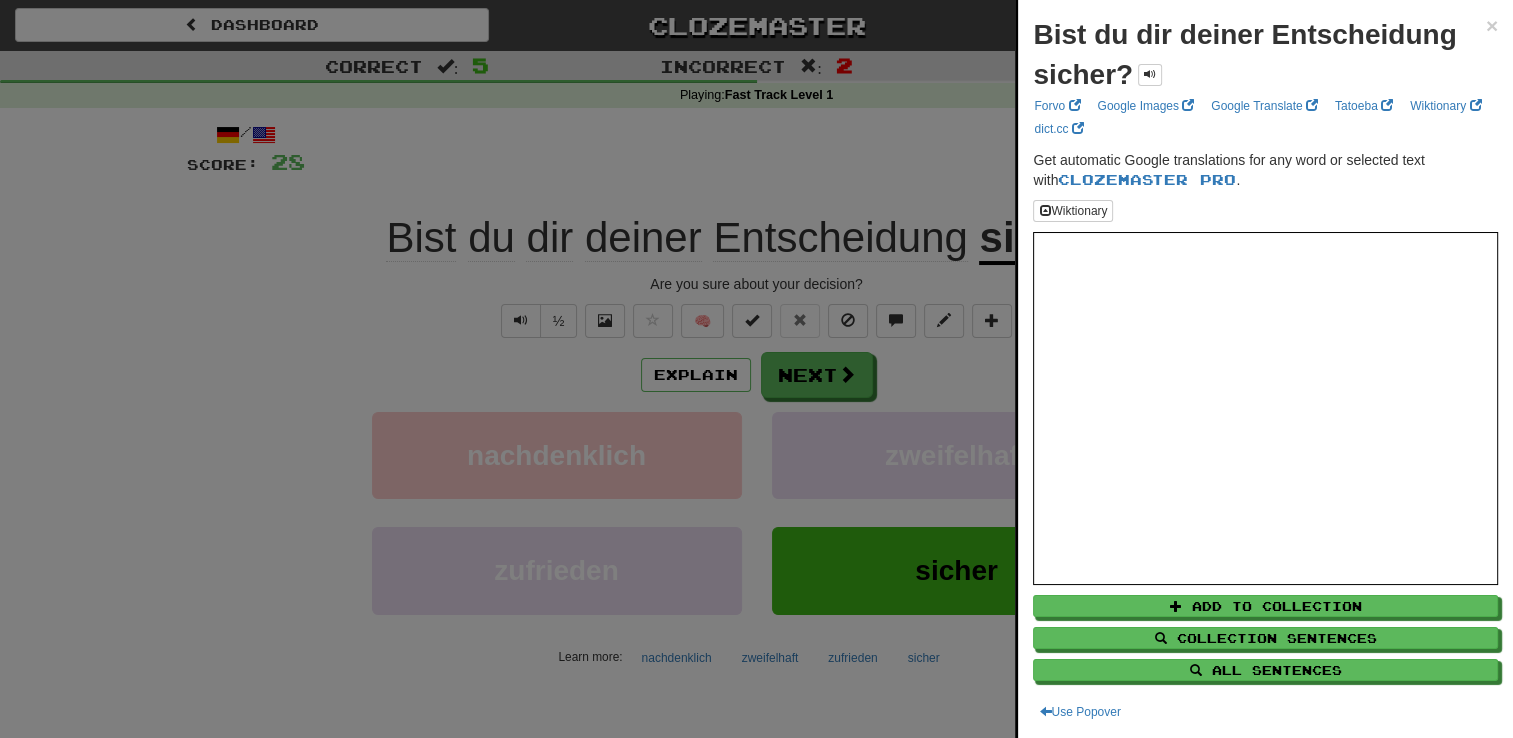 click at bounding box center [756, 369] 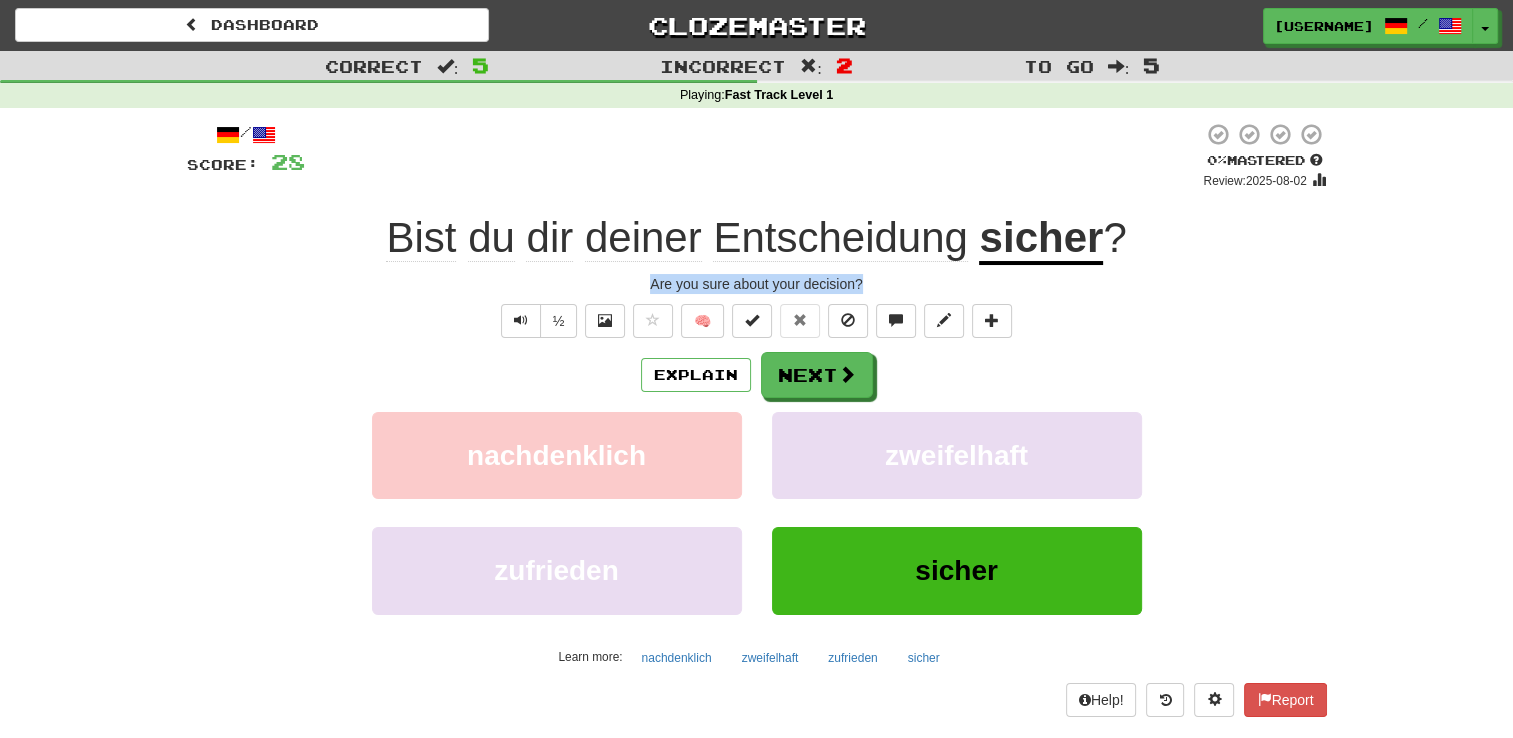 drag, startPoint x: 888, startPoint y: 280, endPoint x: 648, endPoint y: 270, distance: 240.20824 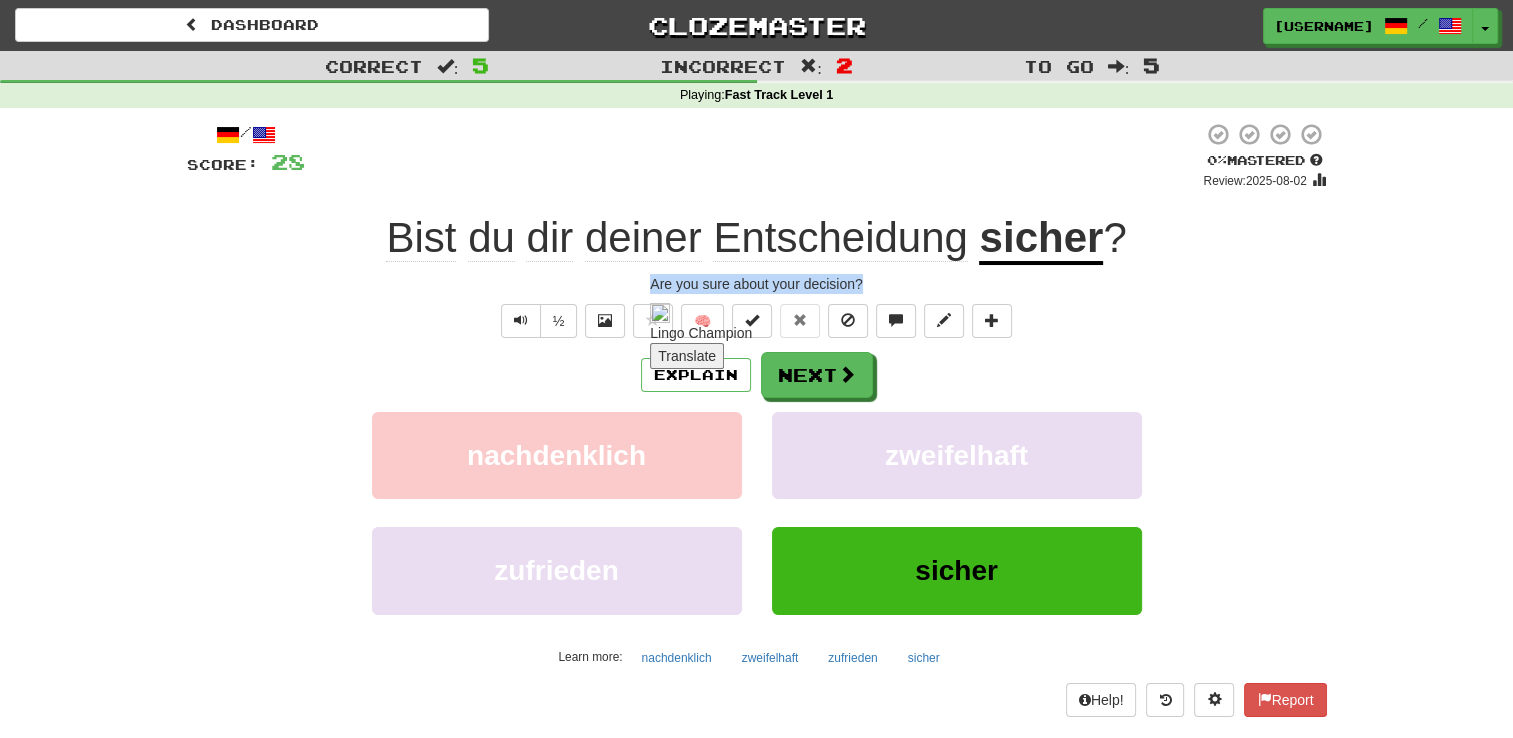 copy on "Are you sure about your decision?" 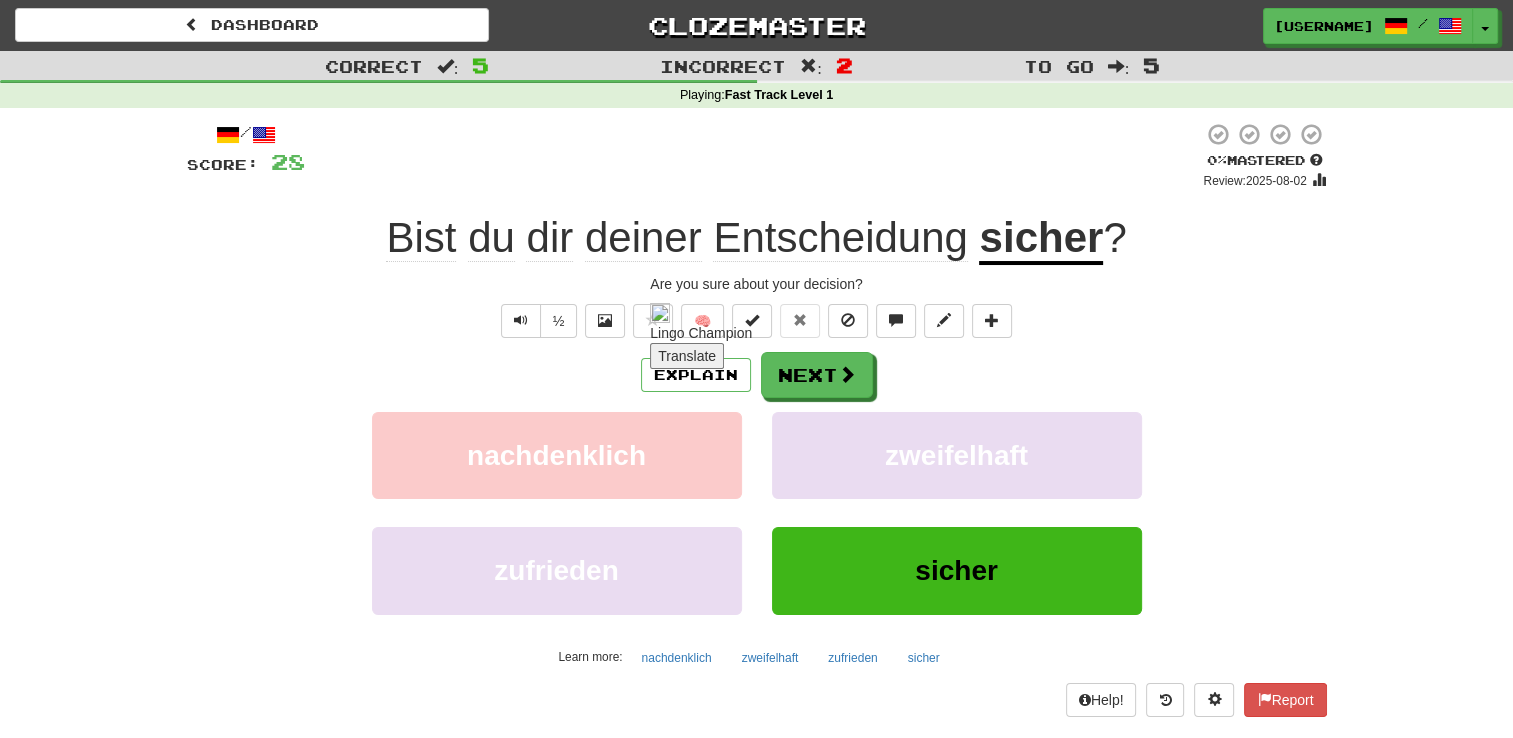 click on "Correct   :   5 Incorrect   :   2 To go   :   5 Playing :  Fast Track Level 1  /  Score:   28 0 %  Mastered Review :  [DATE] Bist   du   dir   deiner   Entscheidung   sicher ? Are you sure about your decision? ½ 🧠 Explain Next nachdenklich zweifelhaft zufrieden sicher Learn   more : nachdenklich zweifelhaft zufrieden sicher  Help!  Report" at bounding box center [756, 398] 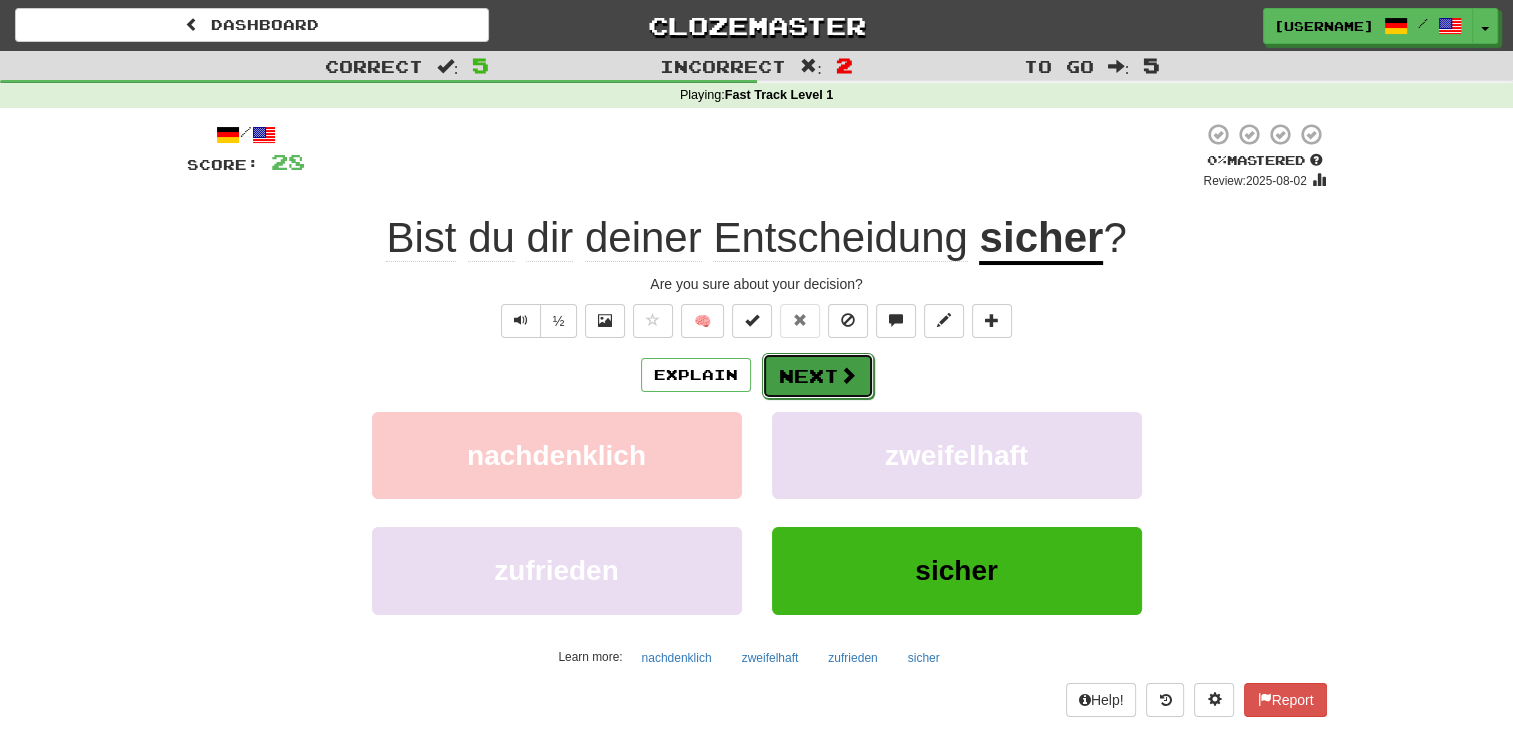 click on "Next" at bounding box center [818, 376] 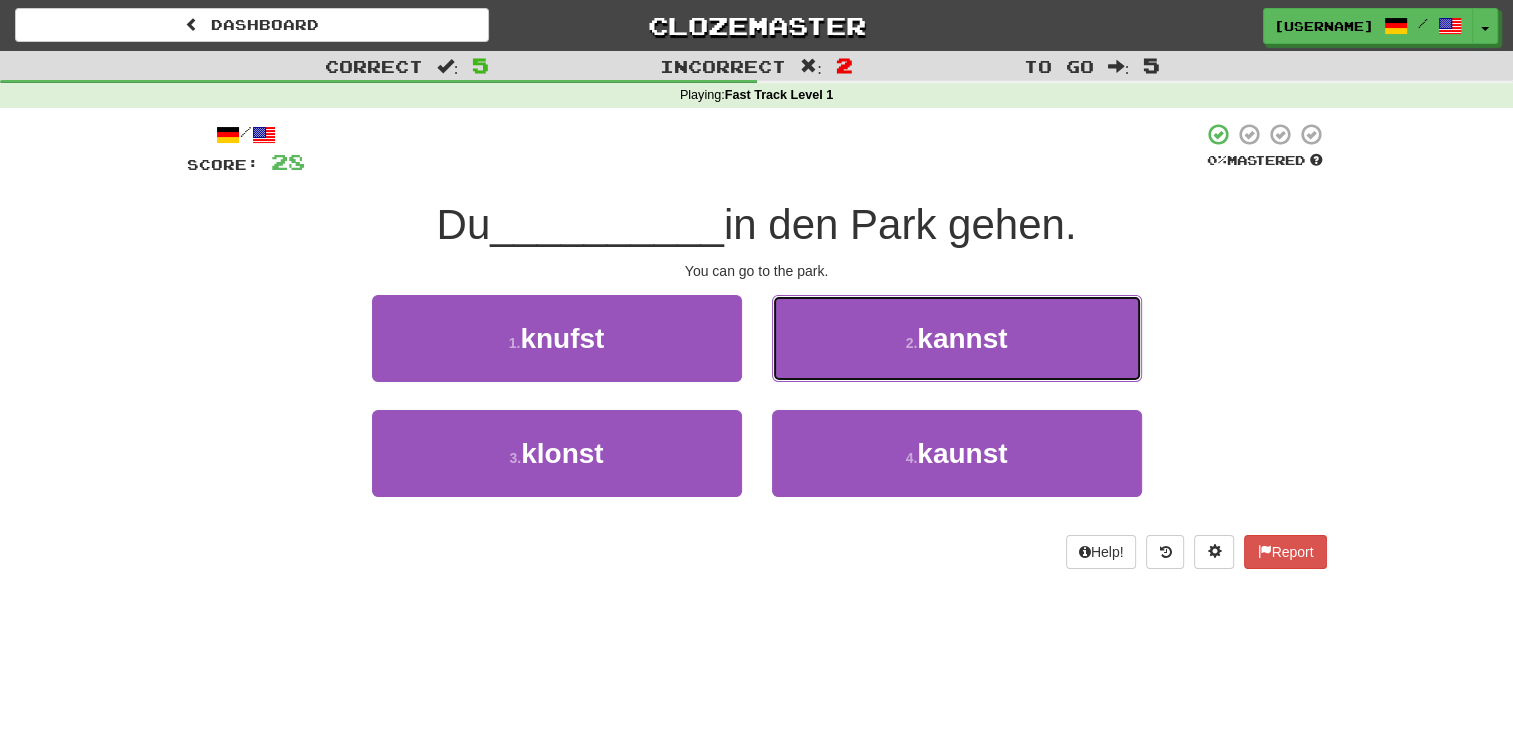 click on "2 .  kannst" at bounding box center [957, 338] 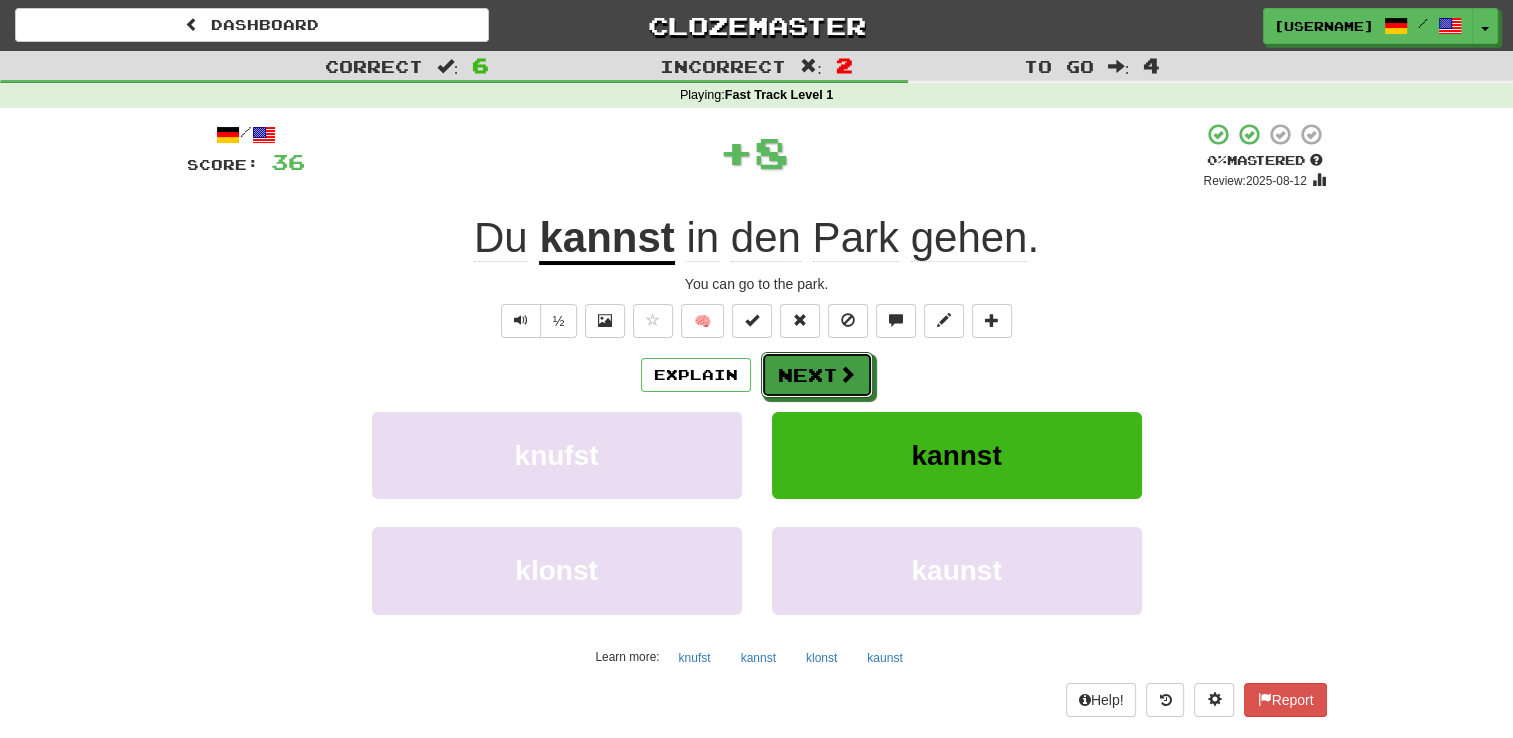 click on "Next" at bounding box center (817, 375) 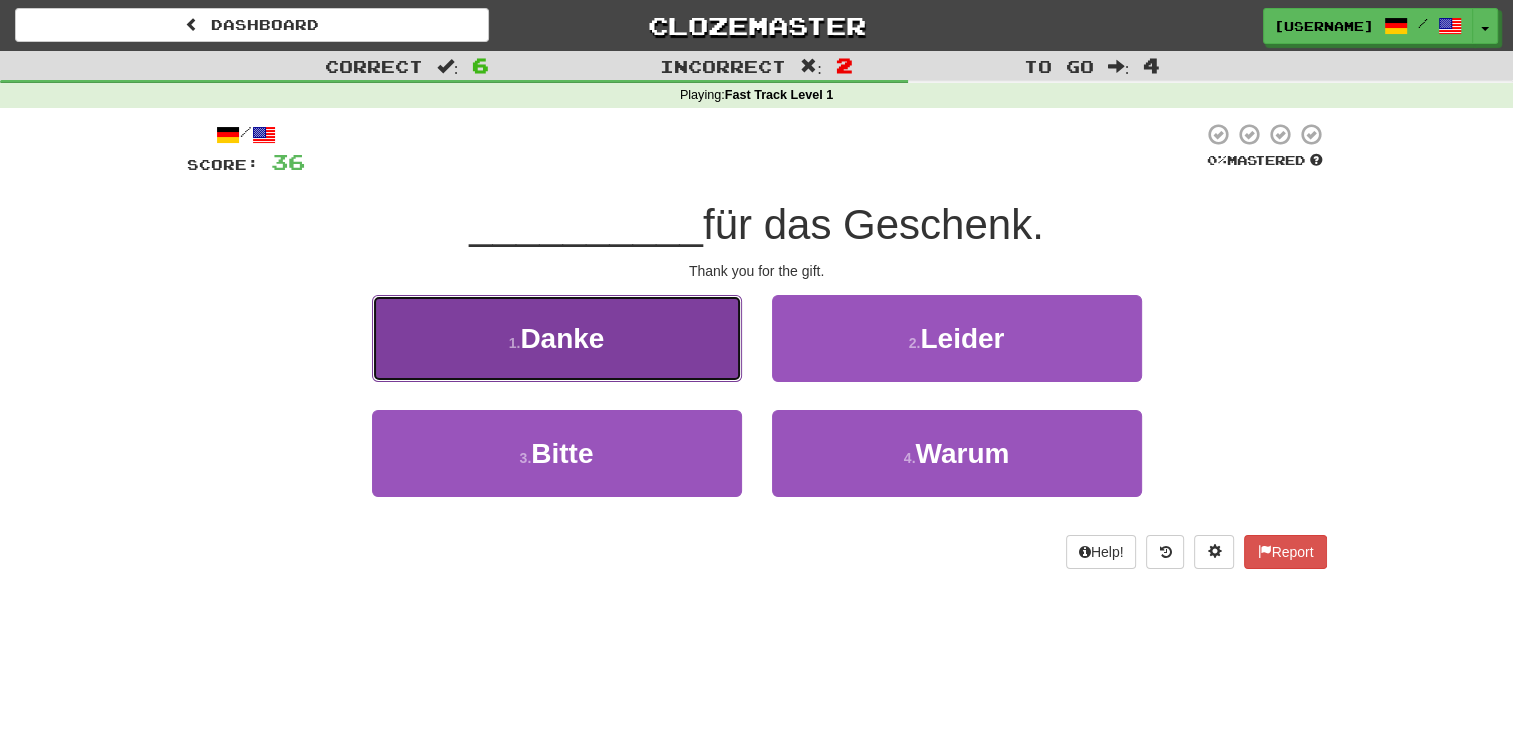 click on "1 .  Danke" at bounding box center [557, 338] 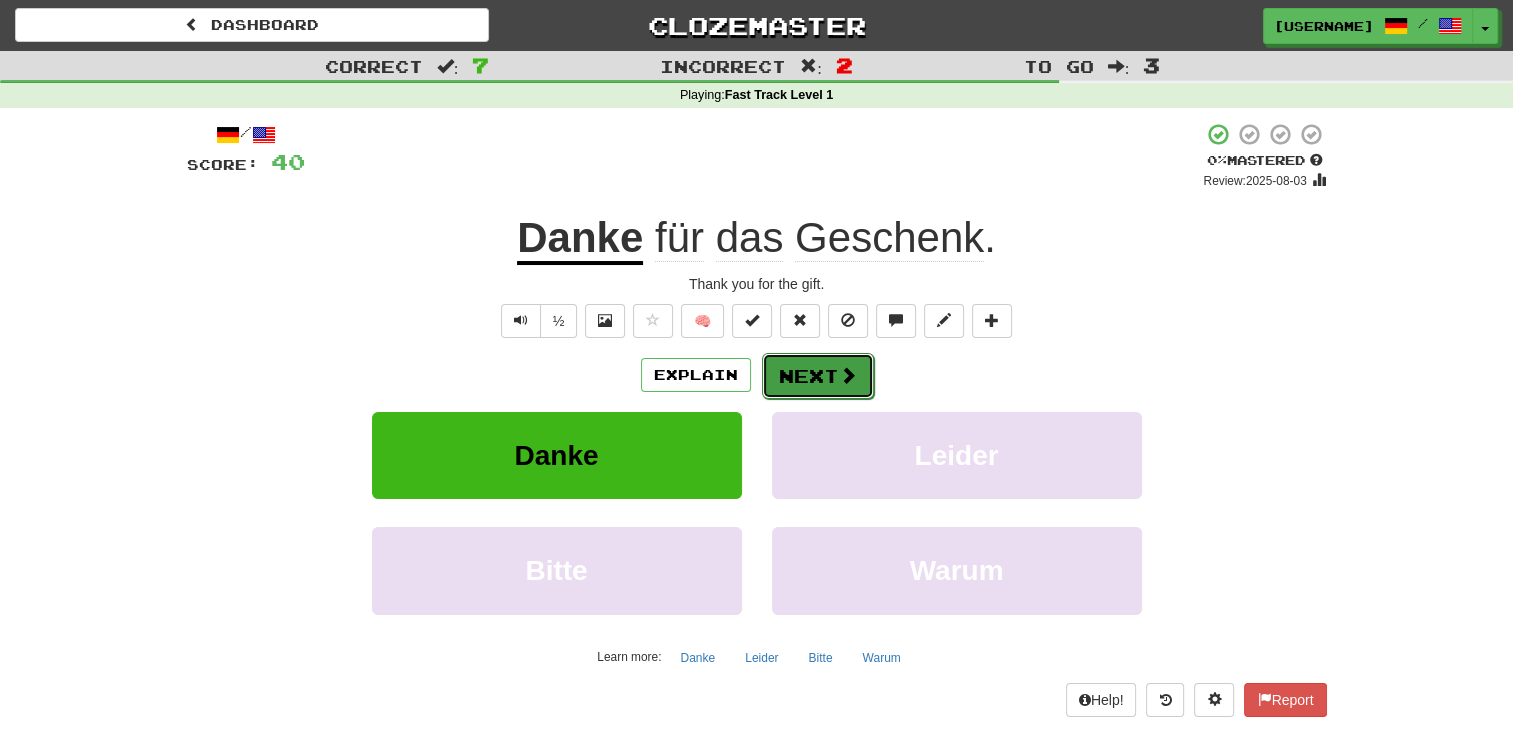 click at bounding box center (848, 375) 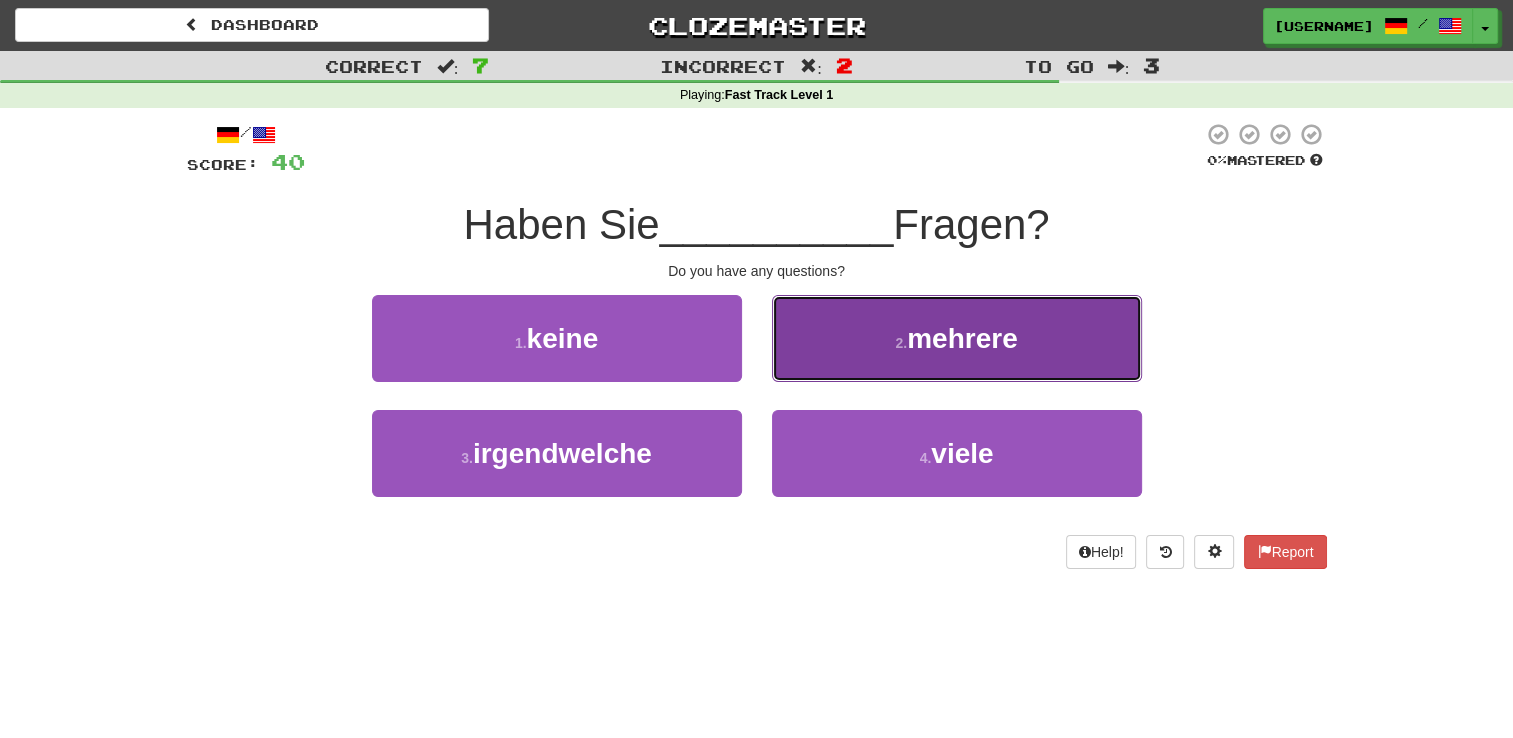 click on "mehrere" at bounding box center [962, 338] 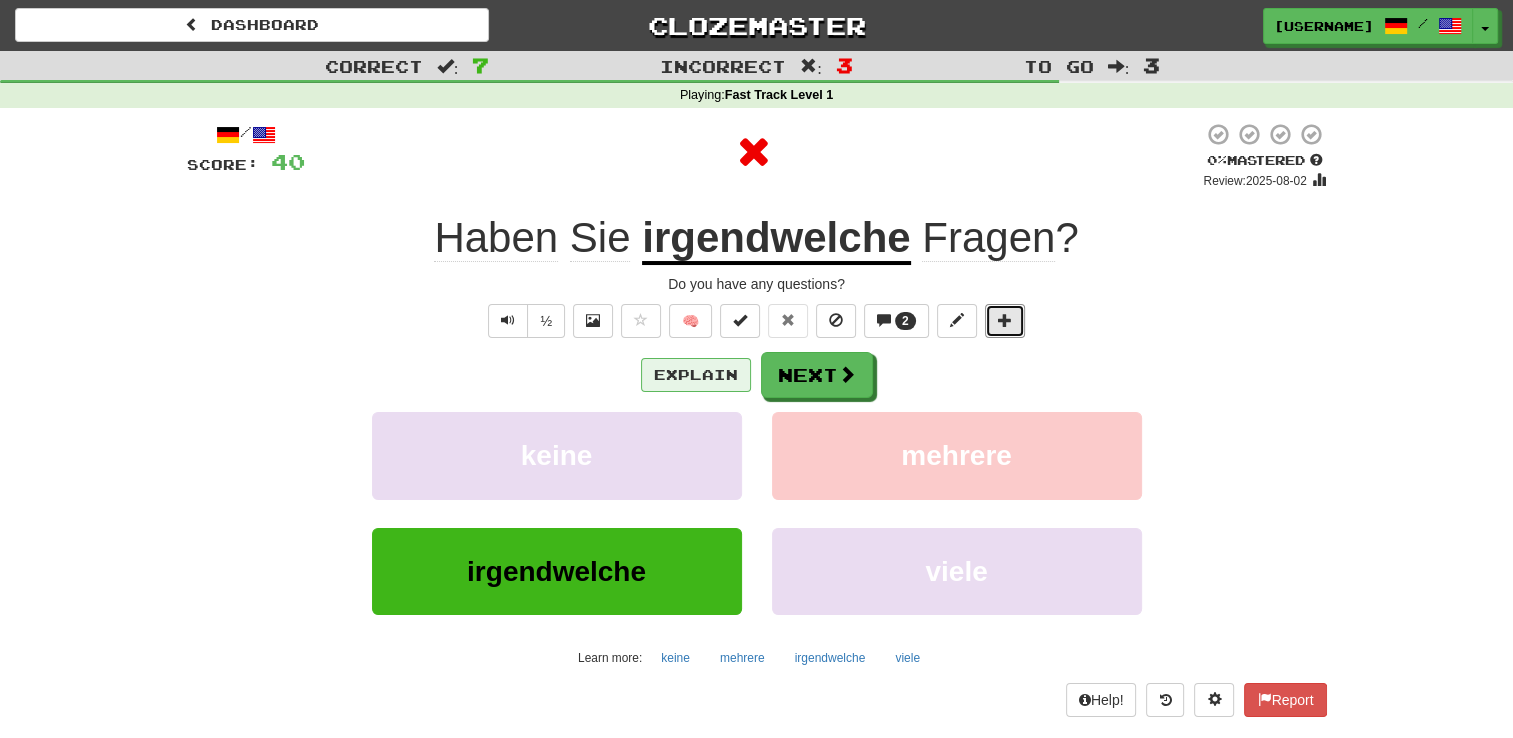 drag, startPoint x: 1001, startPoint y: 336, endPoint x: 674, endPoint y: 389, distance: 331.26727 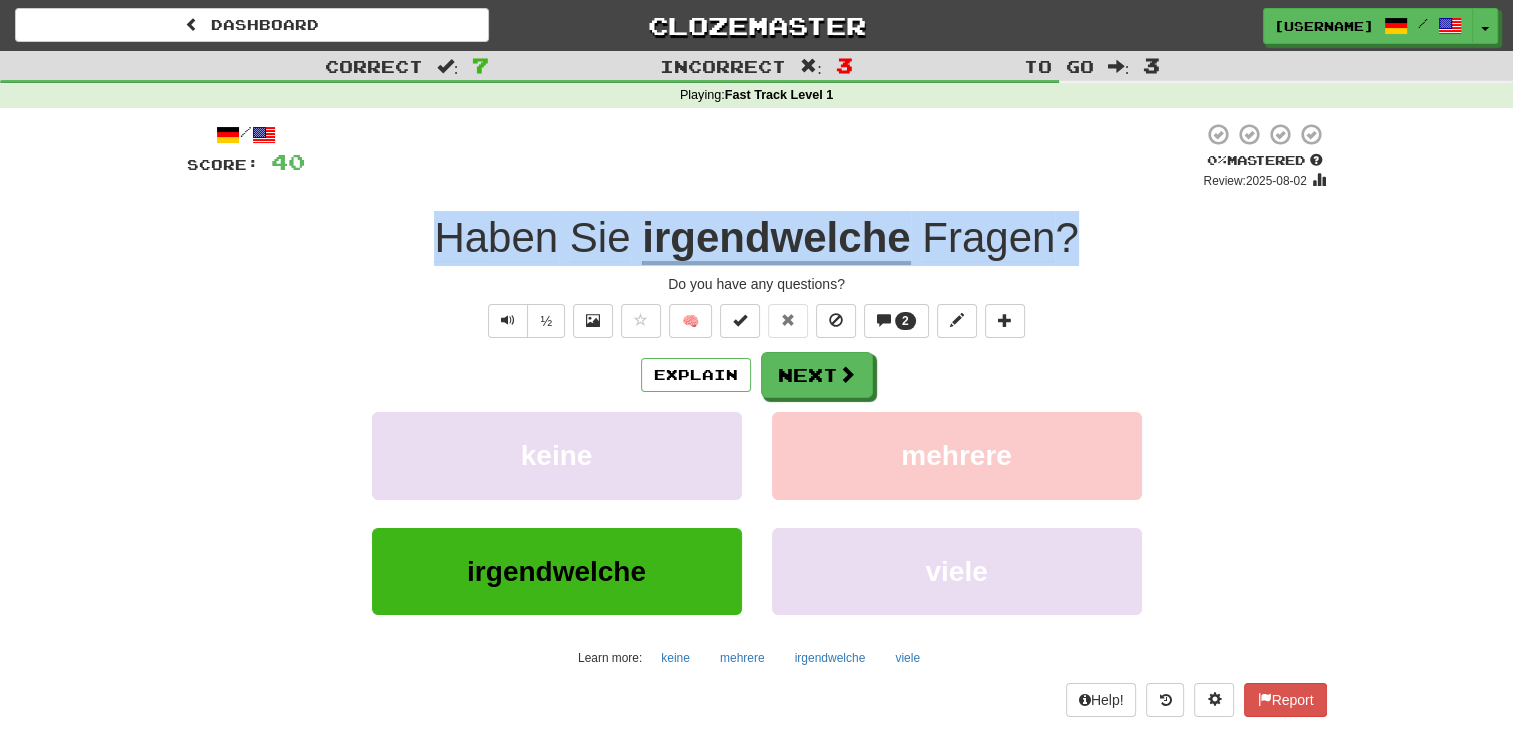 drag, startPoint x: 426, startPoint y: 230, endPoint x: 1093, endPoint y: 233, distance: 667.0068 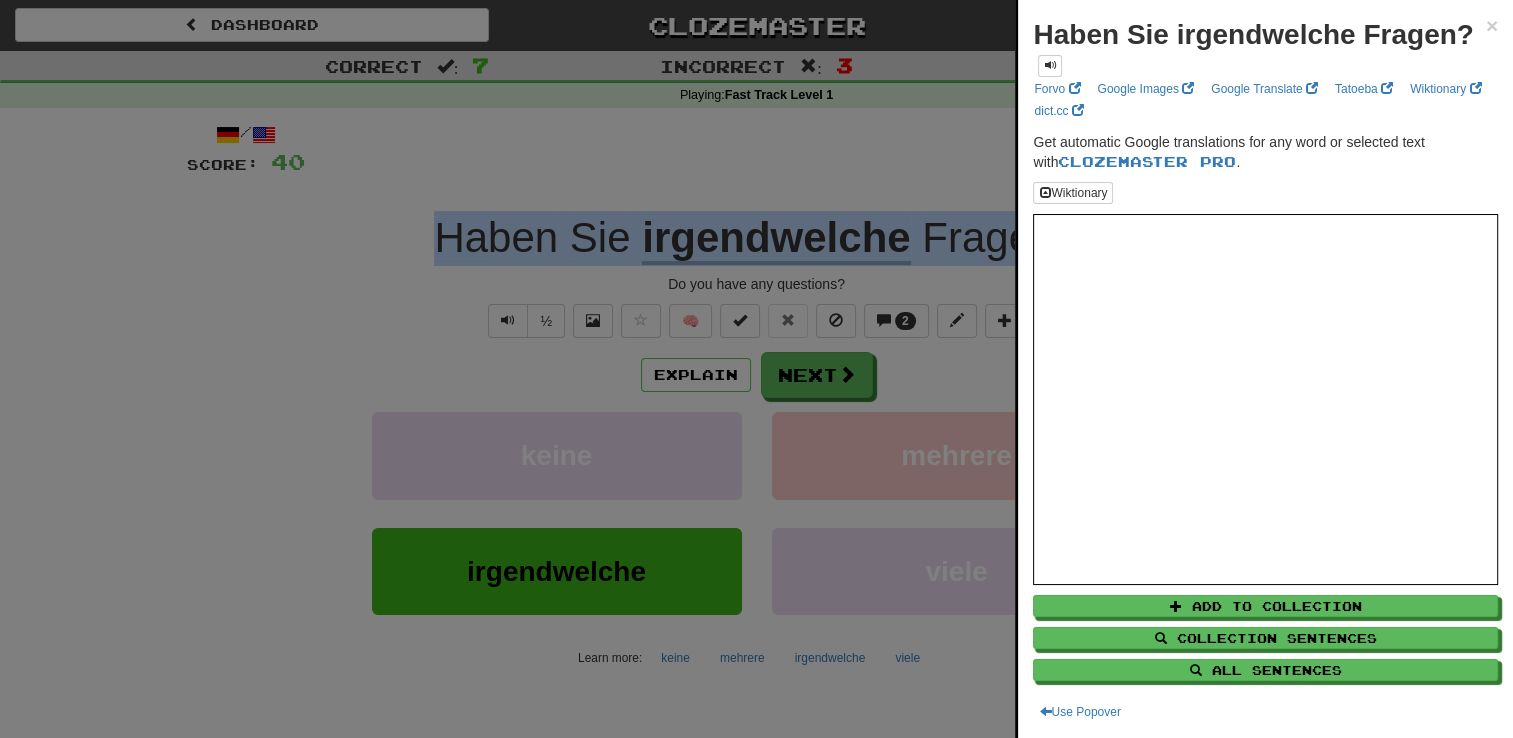 copy on "Haben   Sie   irgendwelche   Fragen ?" 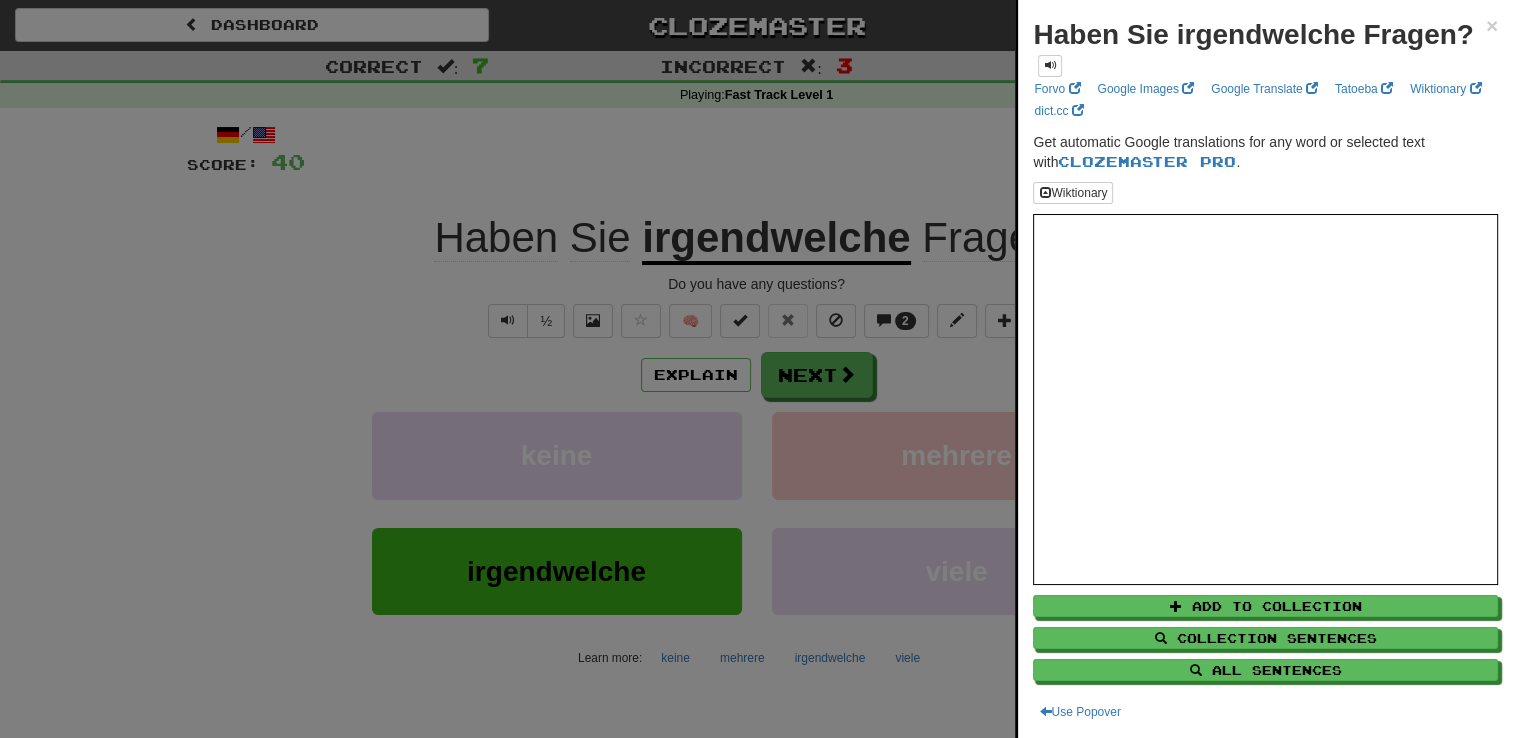 click at bounding box center (756, 369) 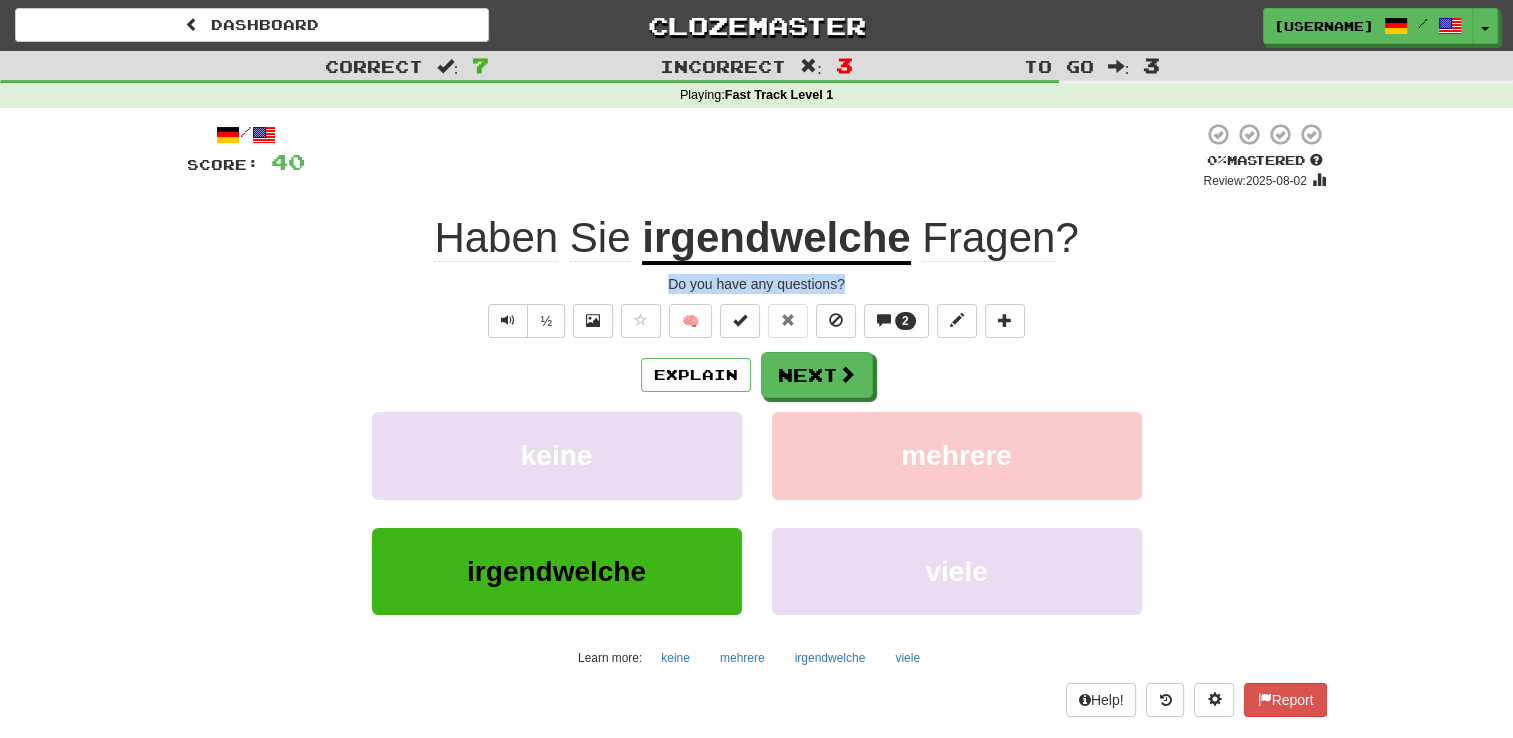 drag, startPoint x: 856, startPoint y: 283, endPoint x: 663, endPoint y: 290, distance: 193.1269 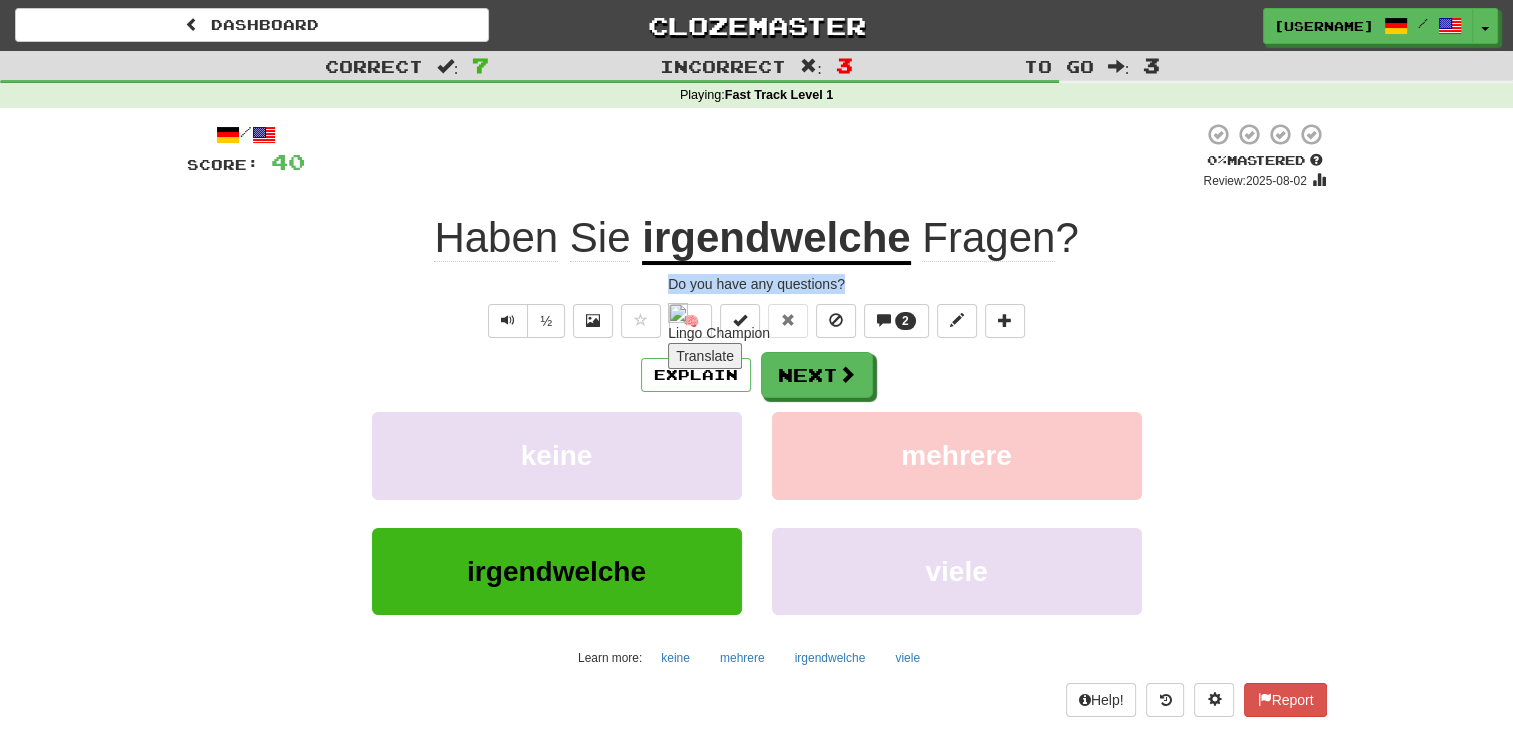 copy on "Do you have any questions?" 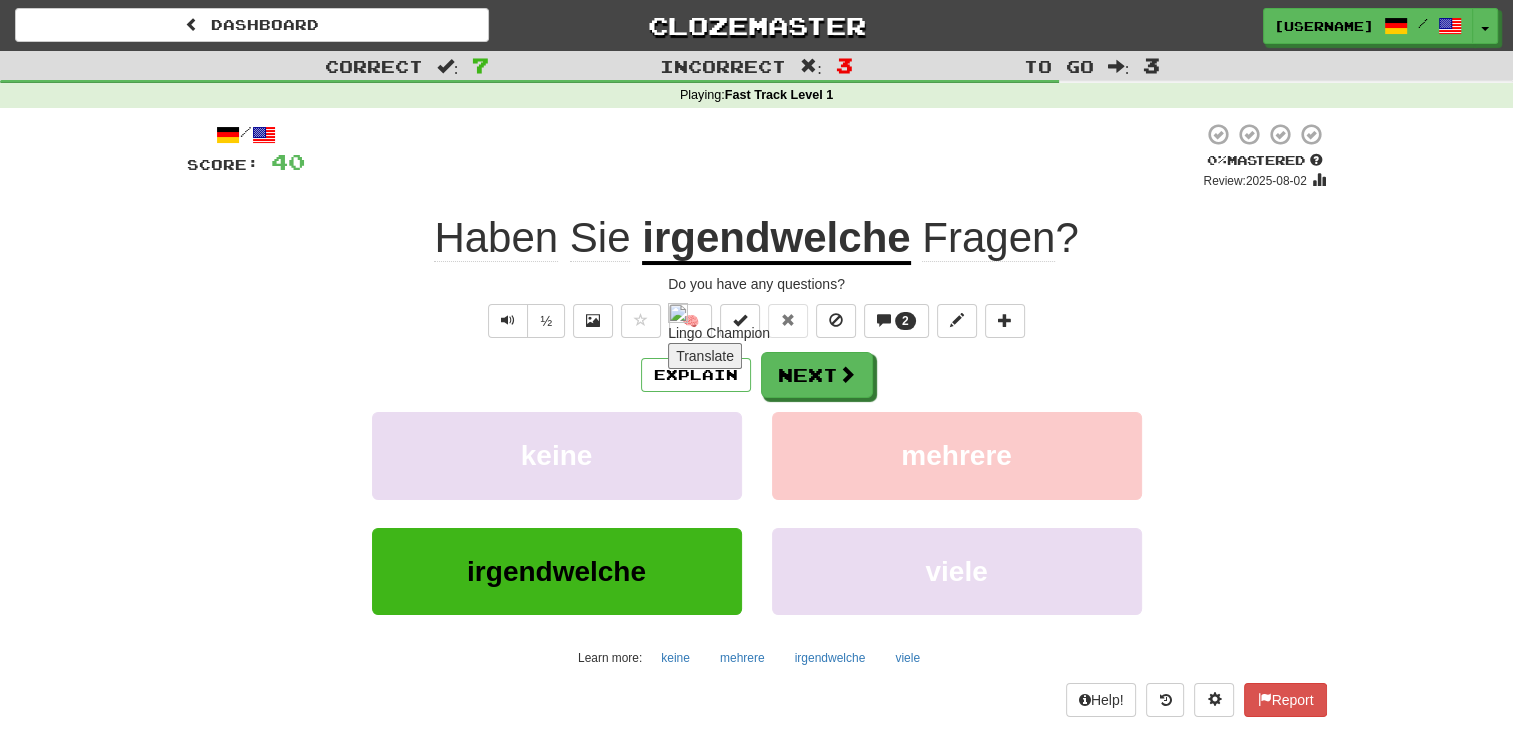 click on "Correct   :   7 Incorrect   :   3 To go   :   3 Playing :  Fast Track Level 1  /  Score:   40 0 %  Mastered Review :  [DATE] Haben   Sie   irgendwelche   Fragen ? Do you have any questions? ½ 🧠 2 Explain Next keine mehrere irgendwelche viele Learn   more : keine mehrere irgendwelche viele  Help!  Report" at bounding box center (756, 398) 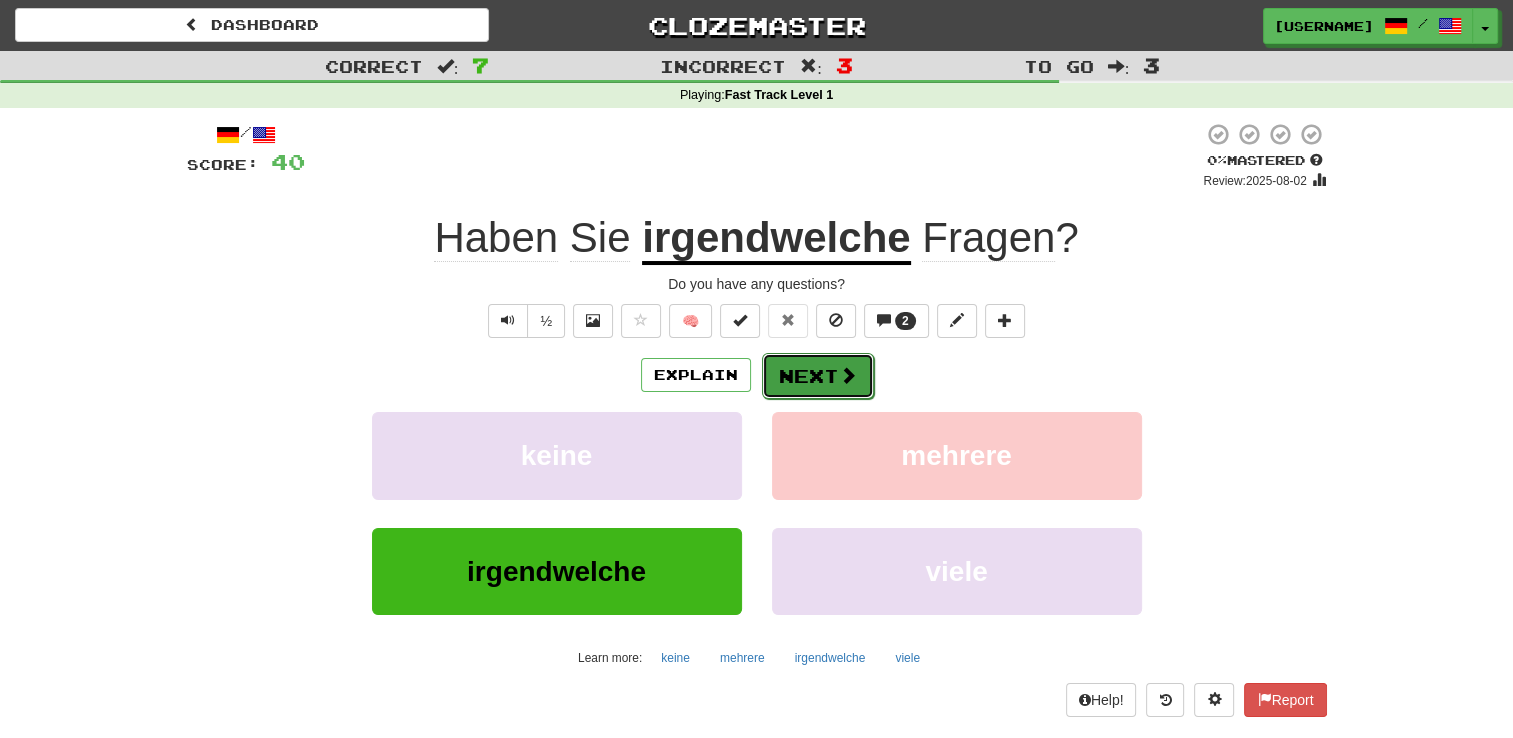 click on "Next" at bounding box center (818, 376) 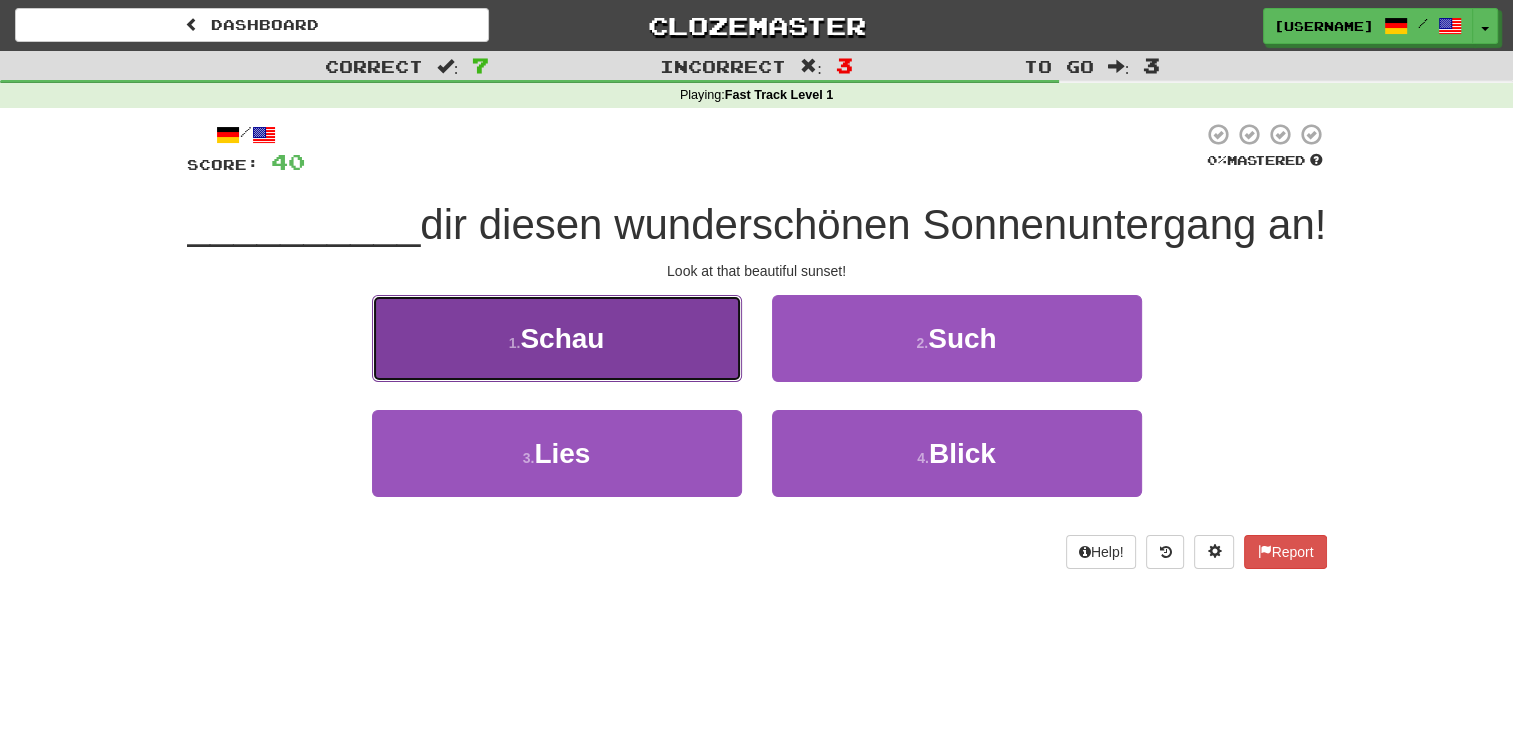click on "1 .  Schau" at bounding box center [557, 338] 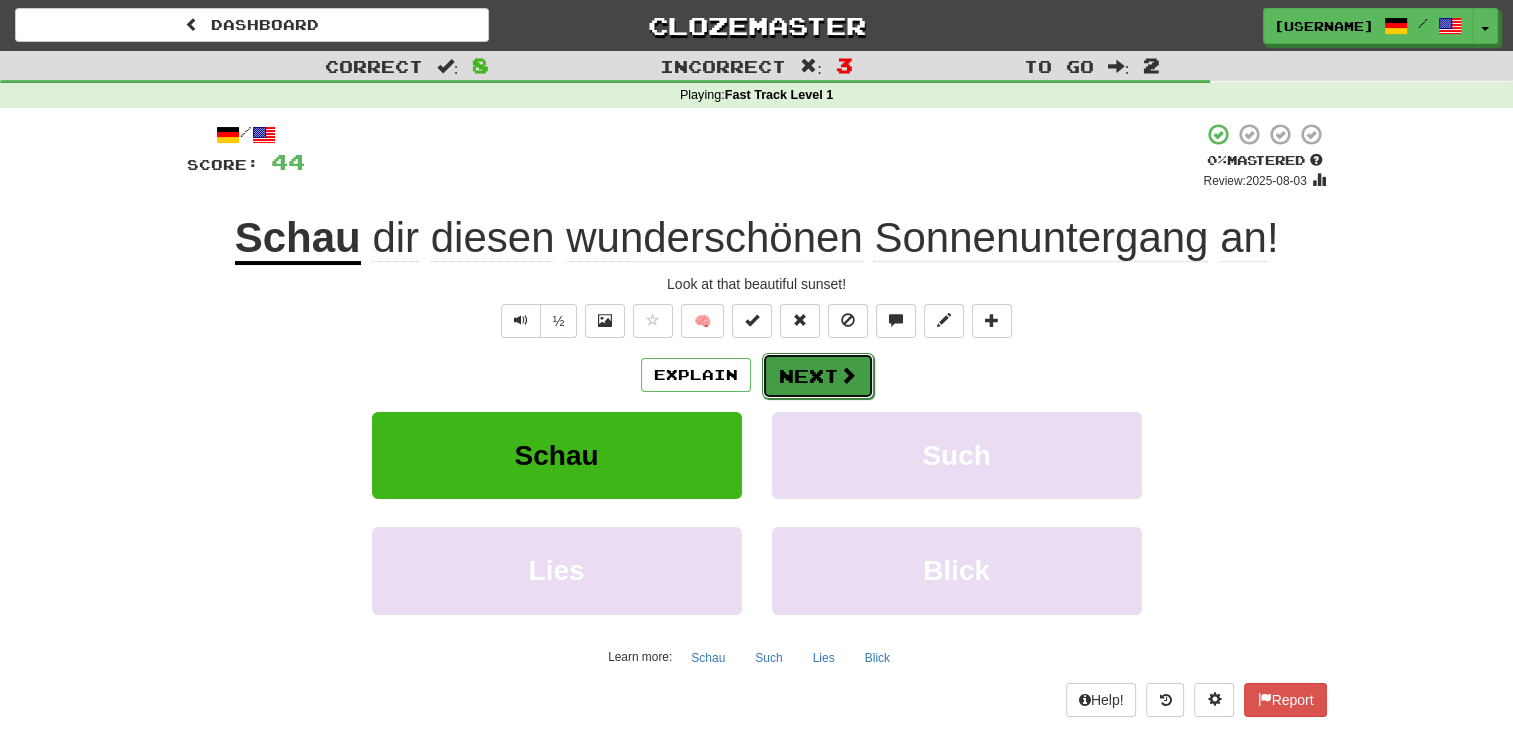 click on "Next" at bounding box center (818, 376) 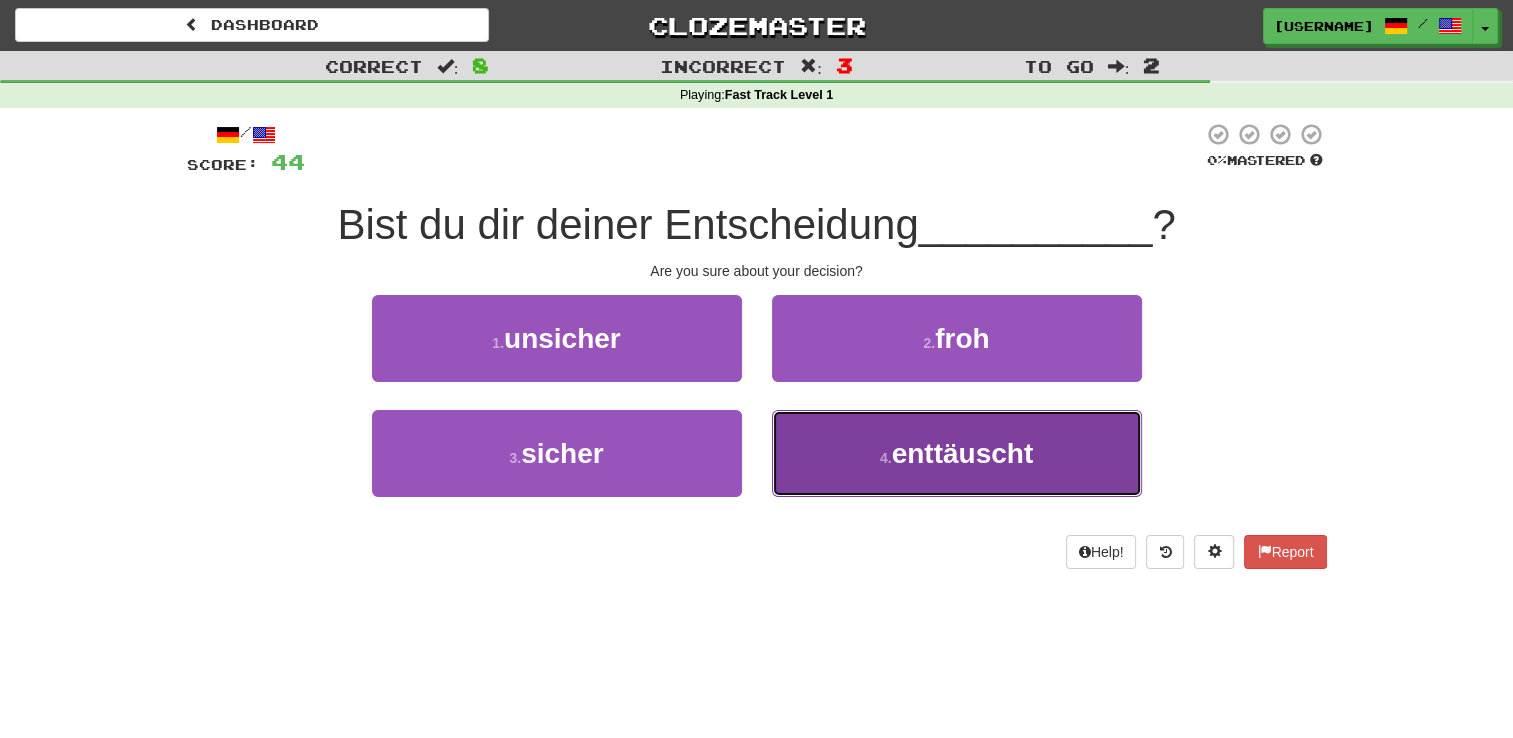click on "entt ä uscht" at bounding box center [963, 453] 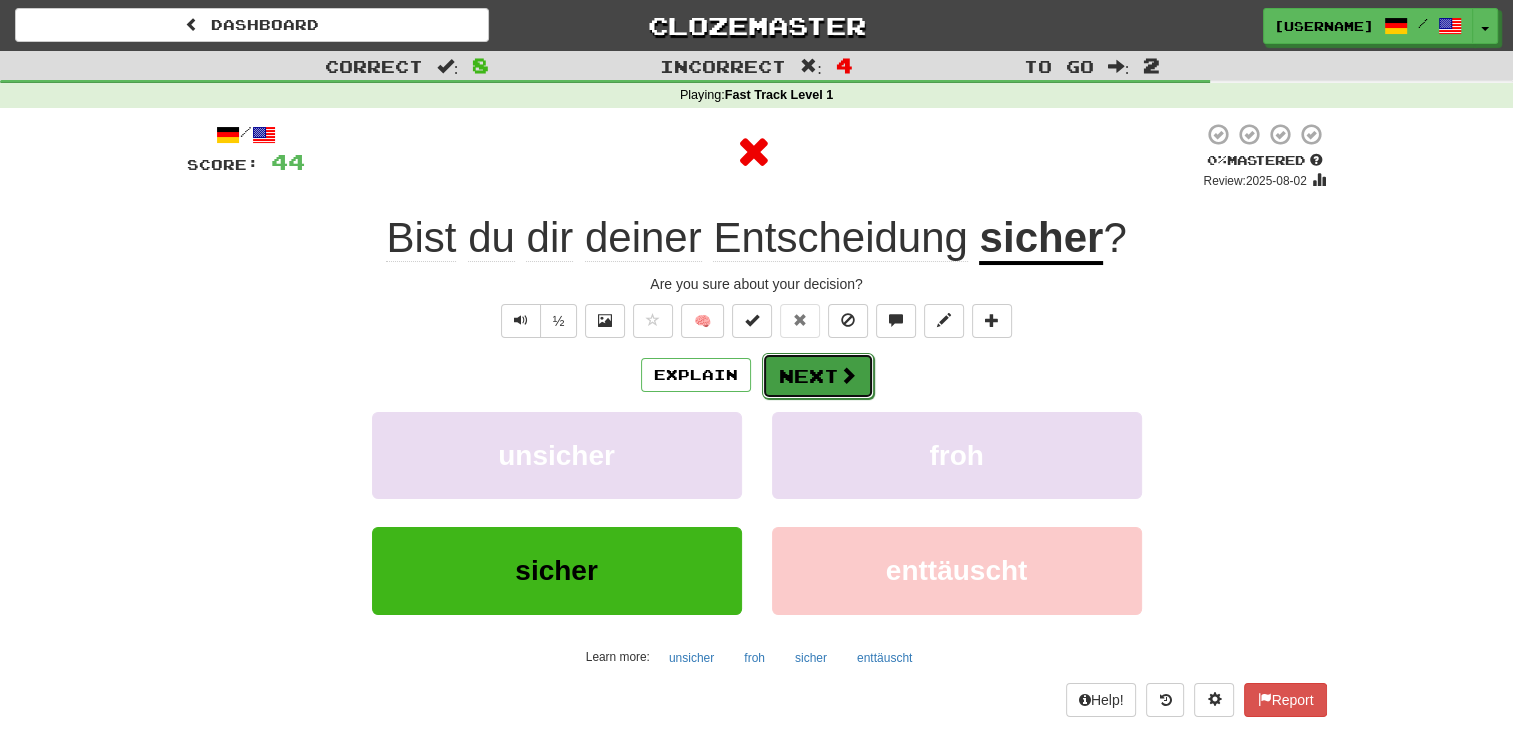 click on "Next" at bounding box center (818, 376) 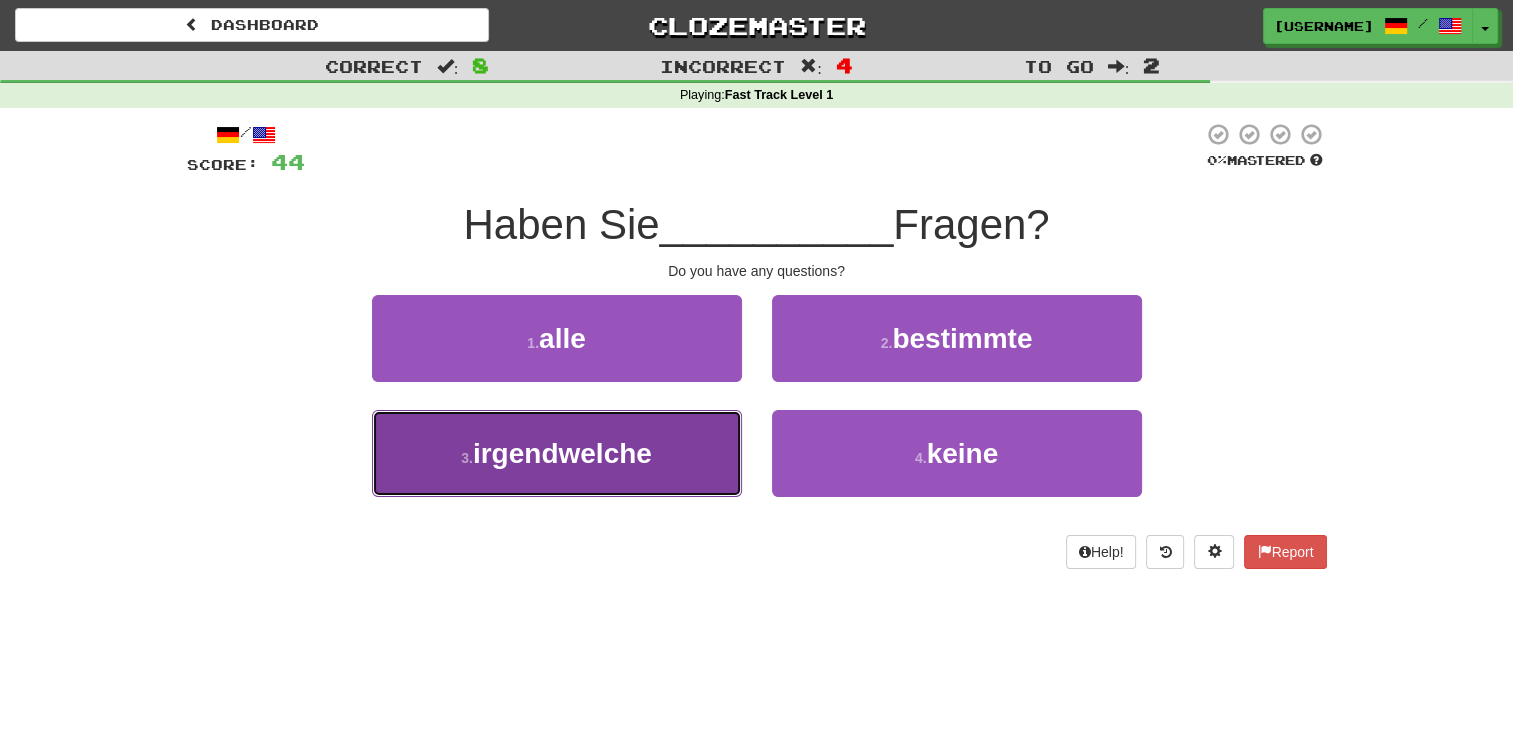 click on "irgendwelche" at bounding box center (562, 453) 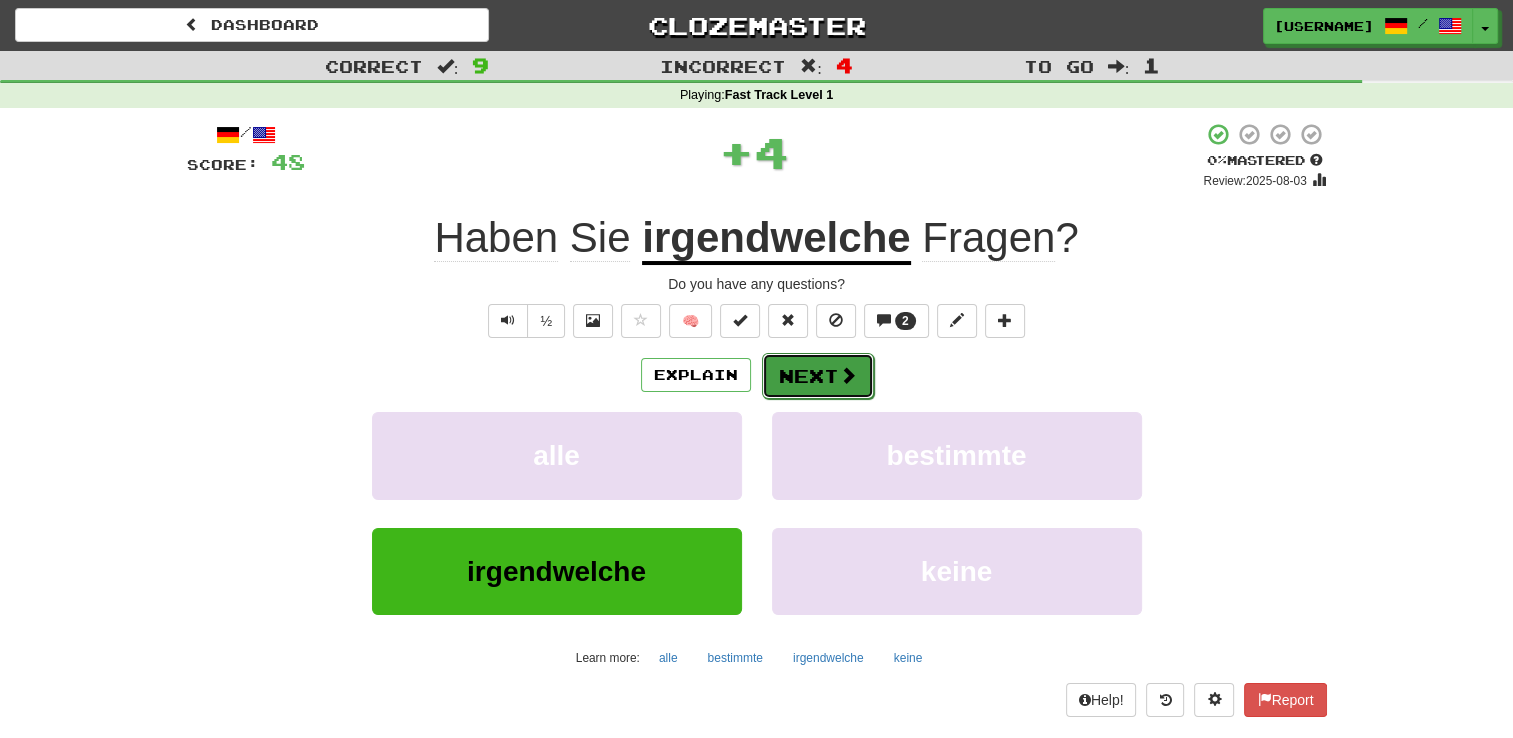 click on "Next" at bounding box center (818, 376) 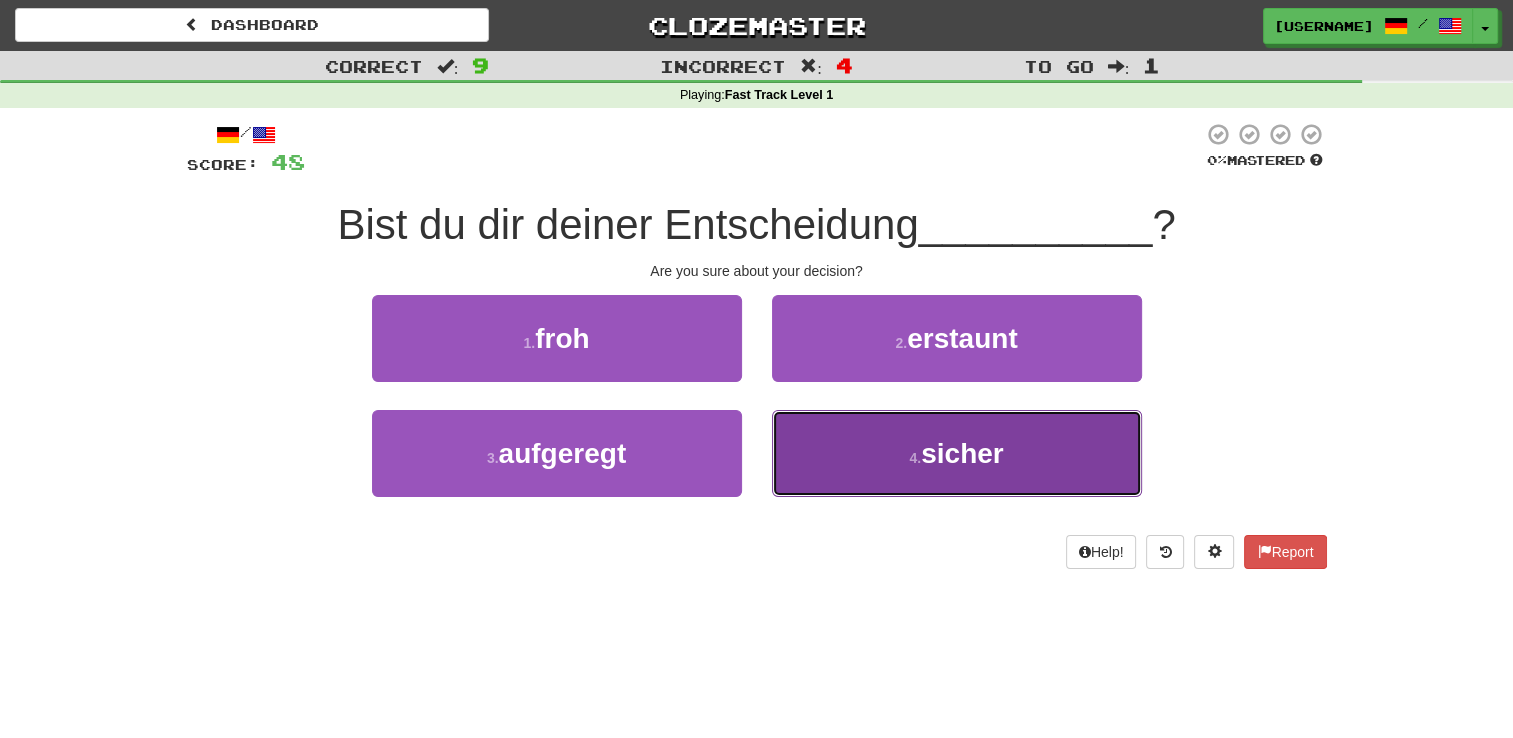 click on "4 .  sicher" at bounding box center (957, 453) 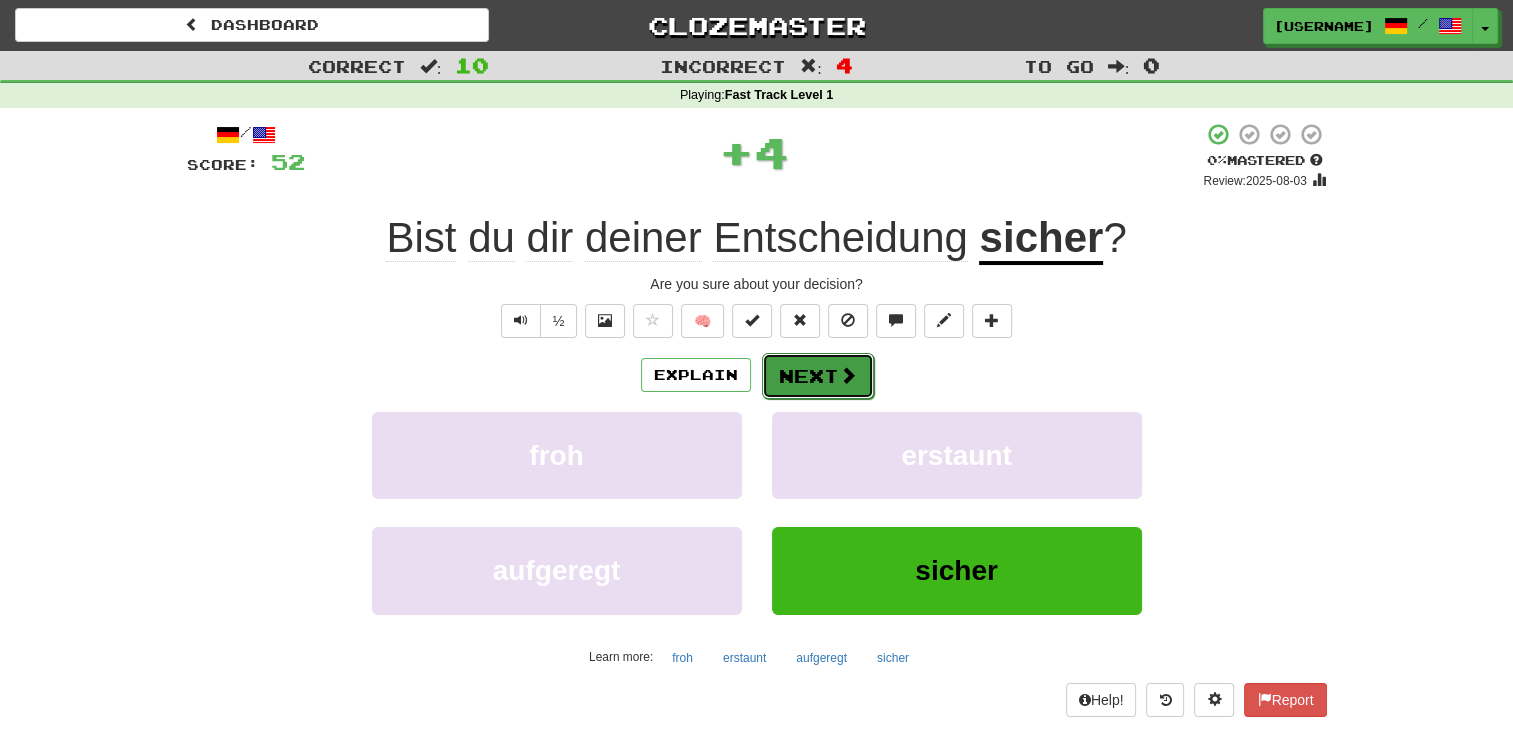 click on "Next" at bounding box center [818, 376] 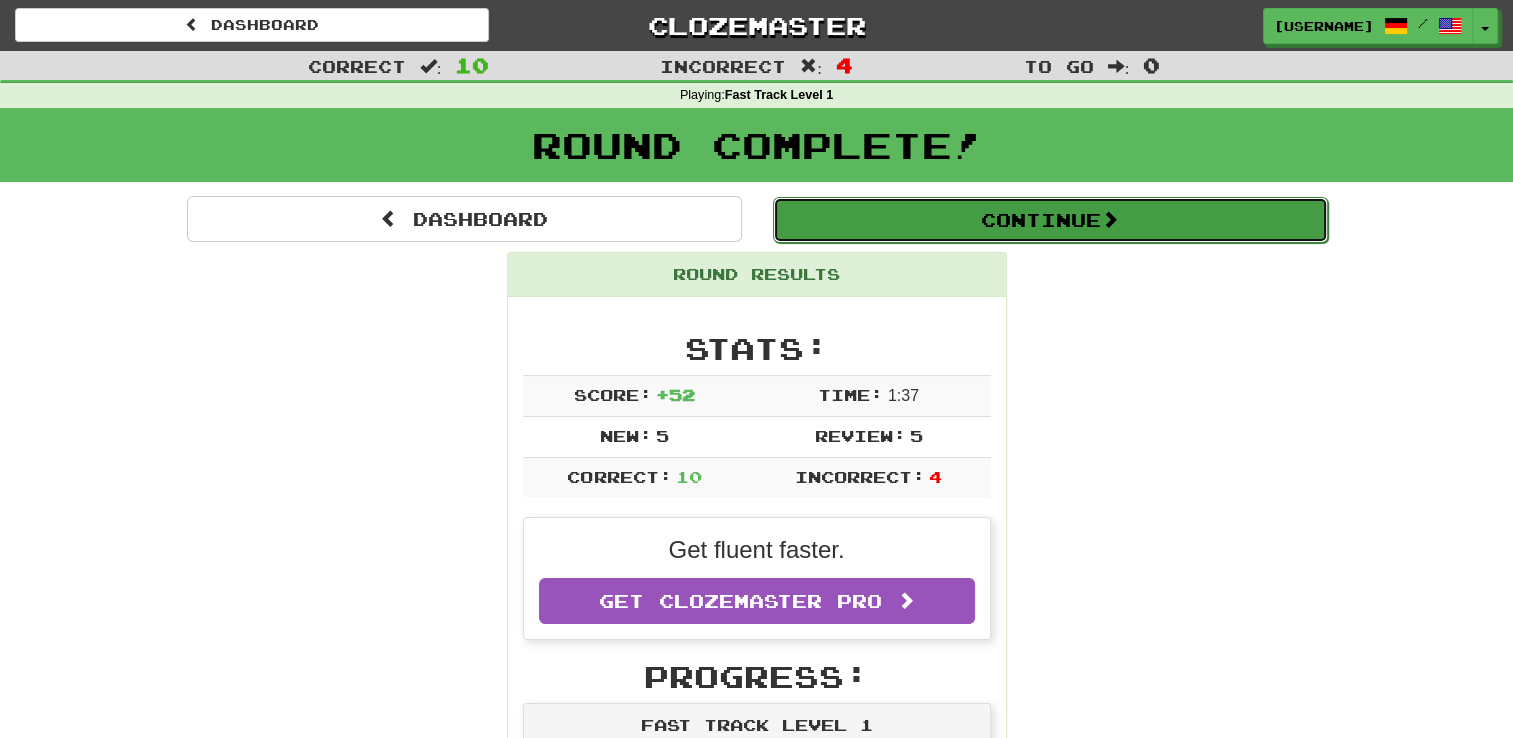 click on "Continue" at bounding box center [1050, 220] 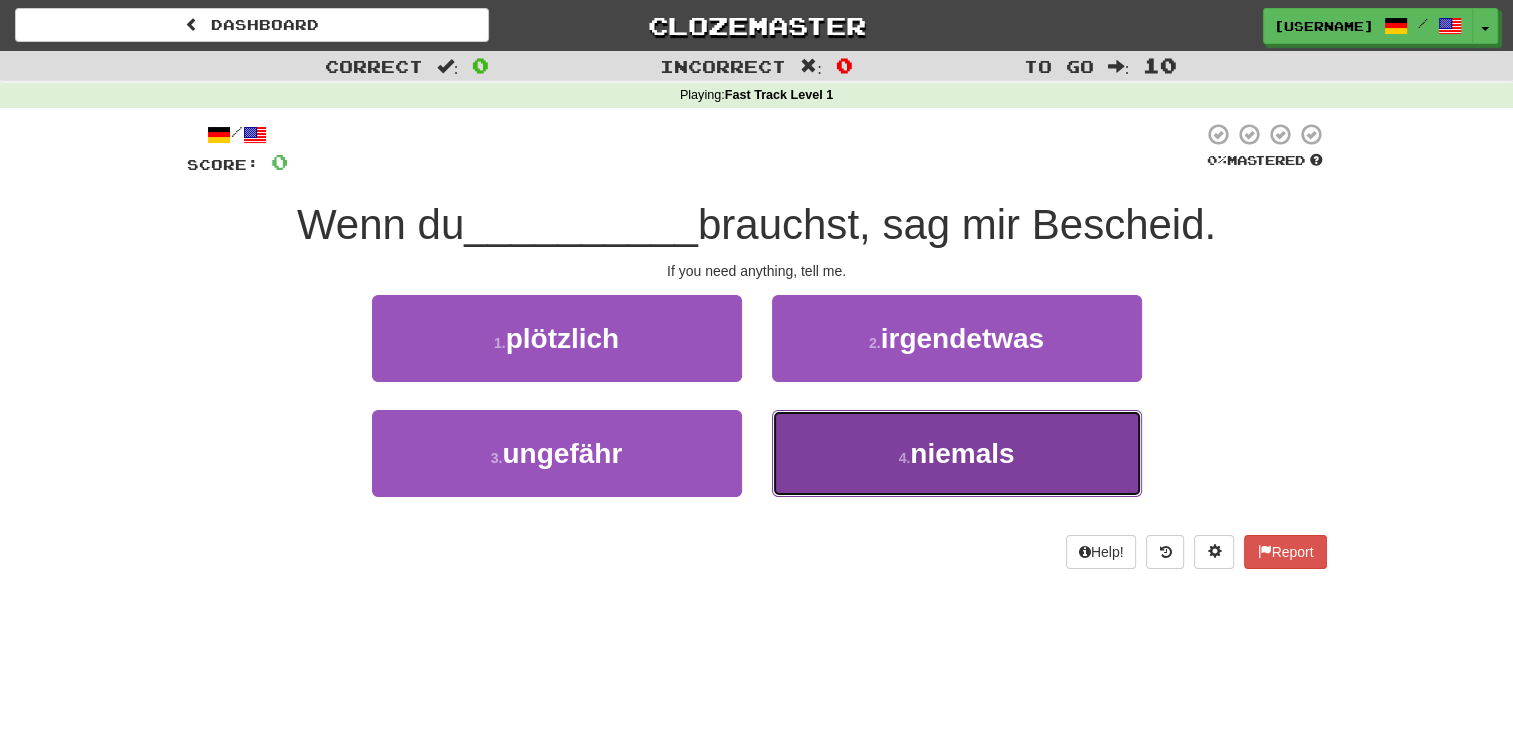 click on "4 .  niemals" at bounding box center (957, 453) 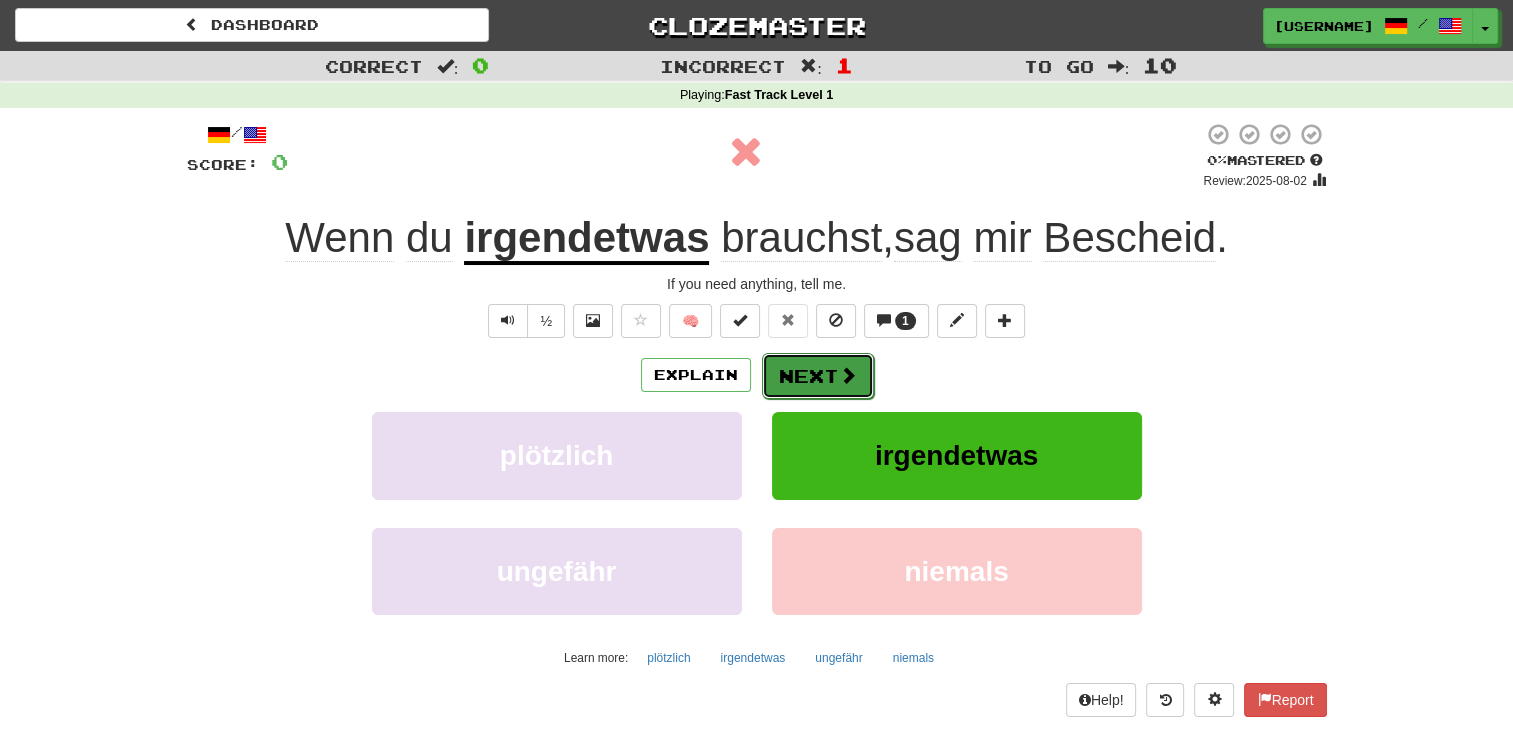 click on "Next" at bounding box center [818, 376] 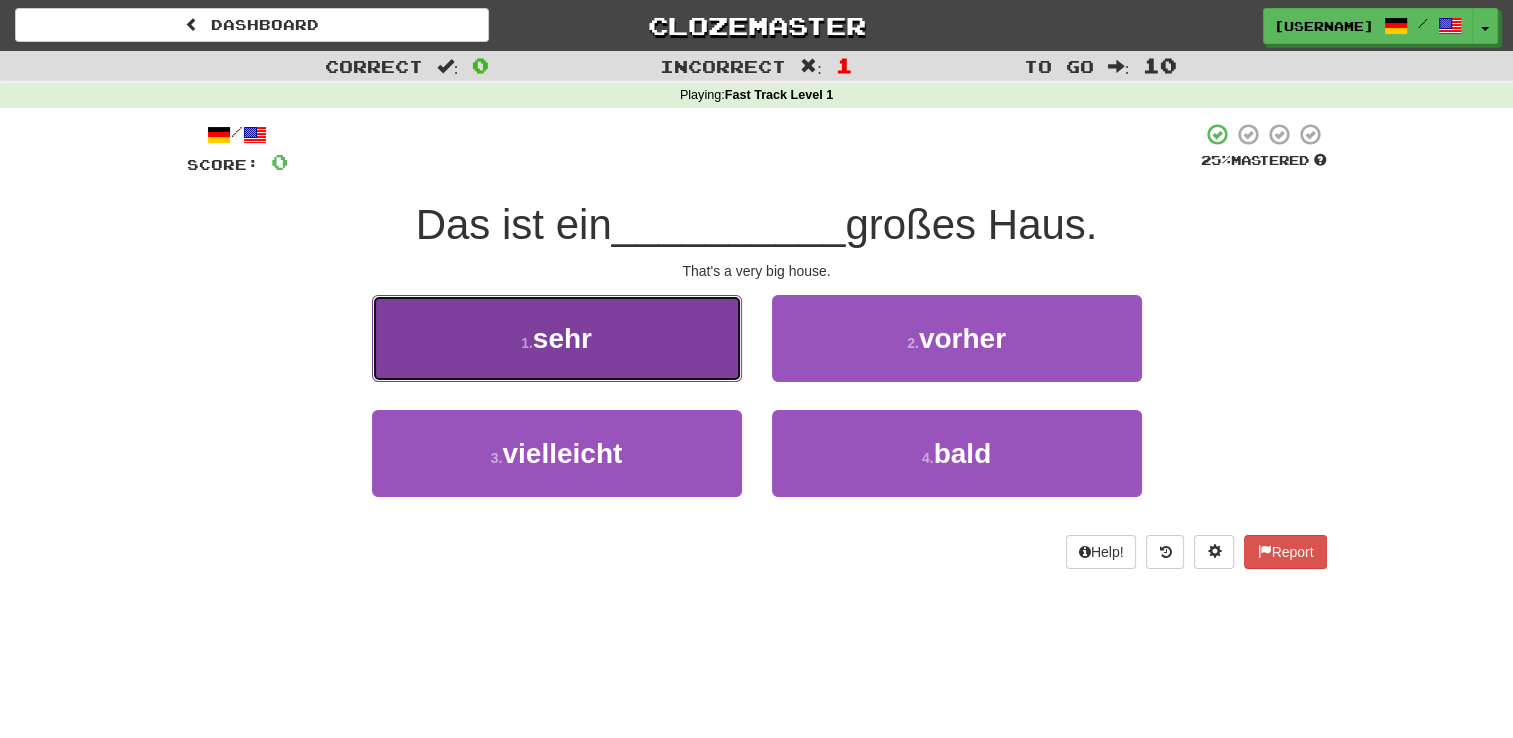 click on "1 .  sehr" at bounding box center [557, 338] 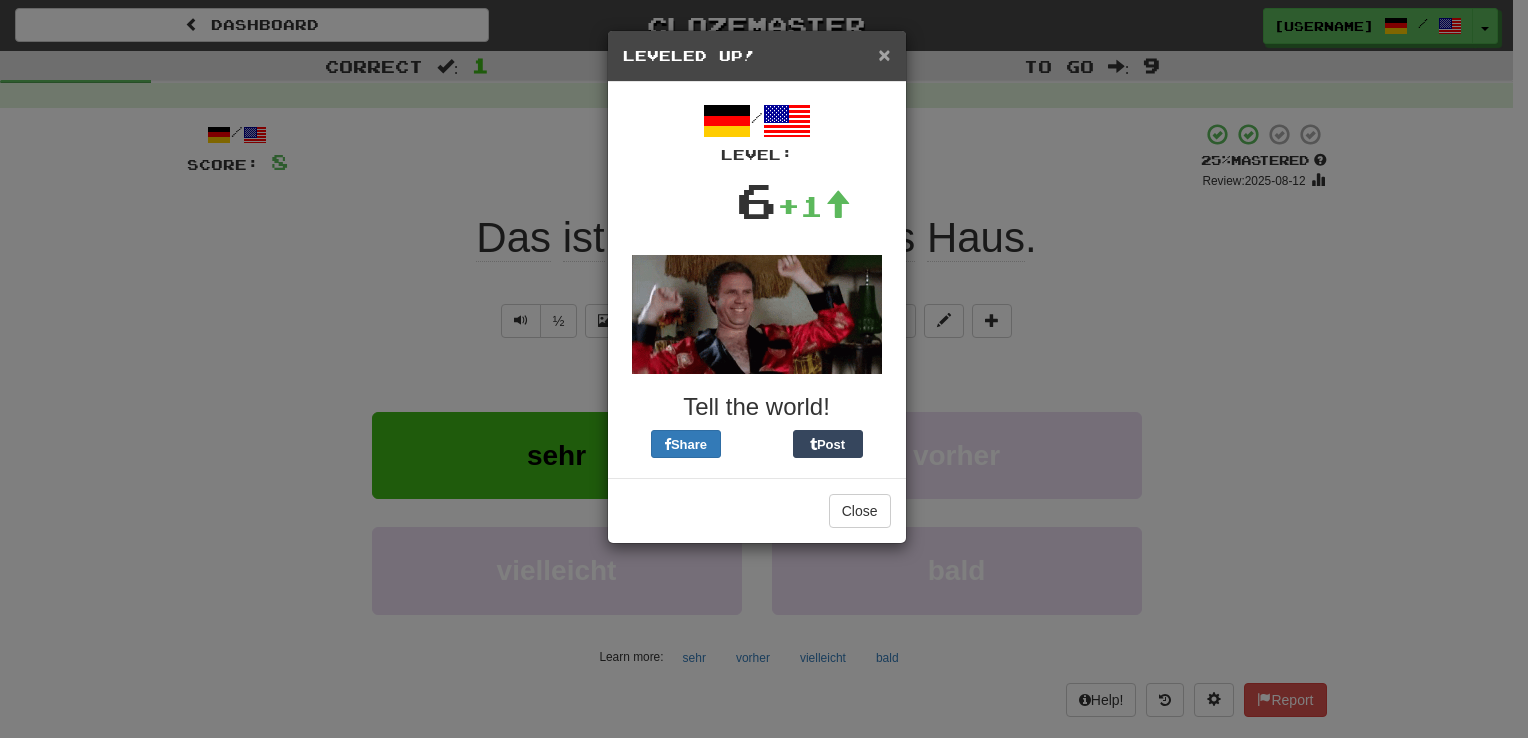 click on "×" at bounding box center (884, 54) 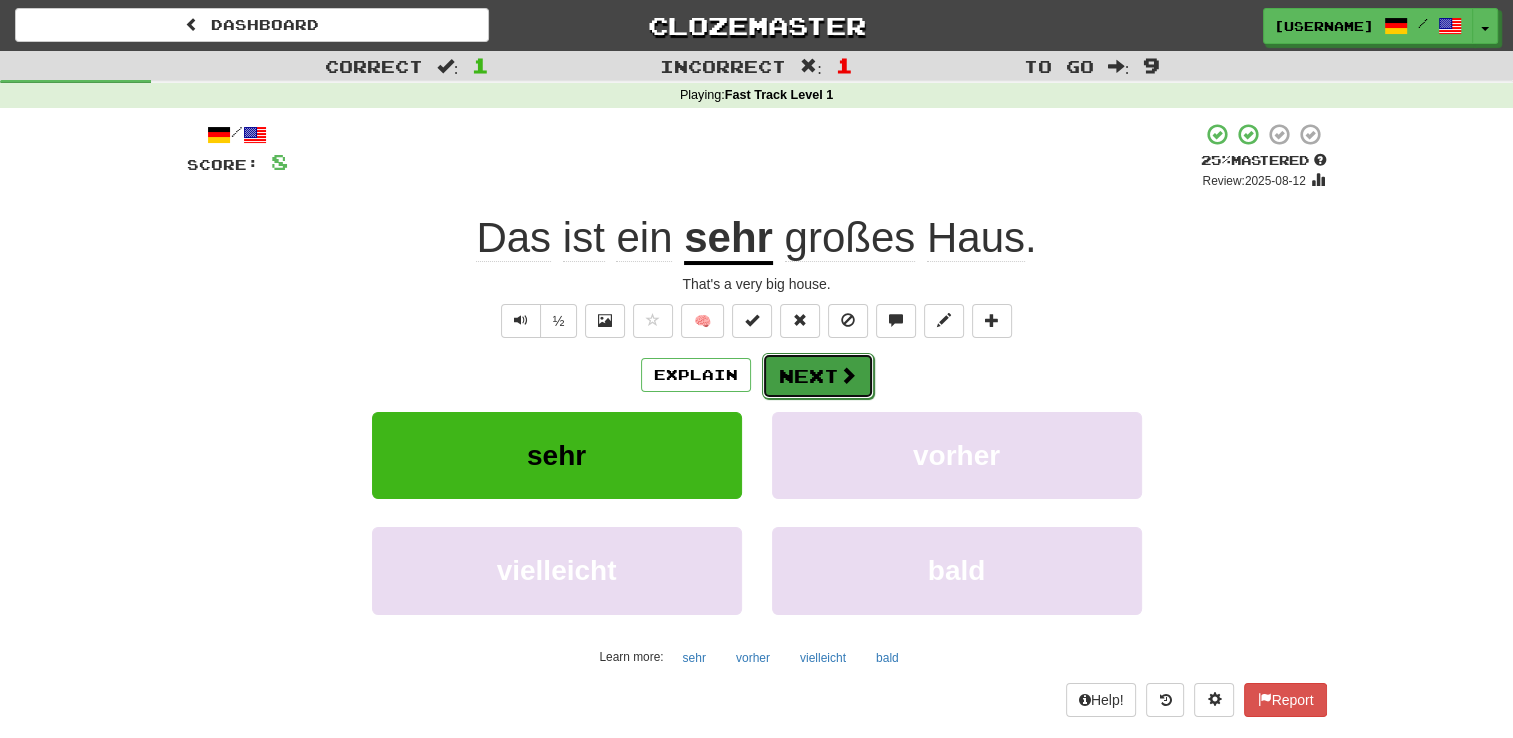 click on "Next" at bounding box center (818, 376) 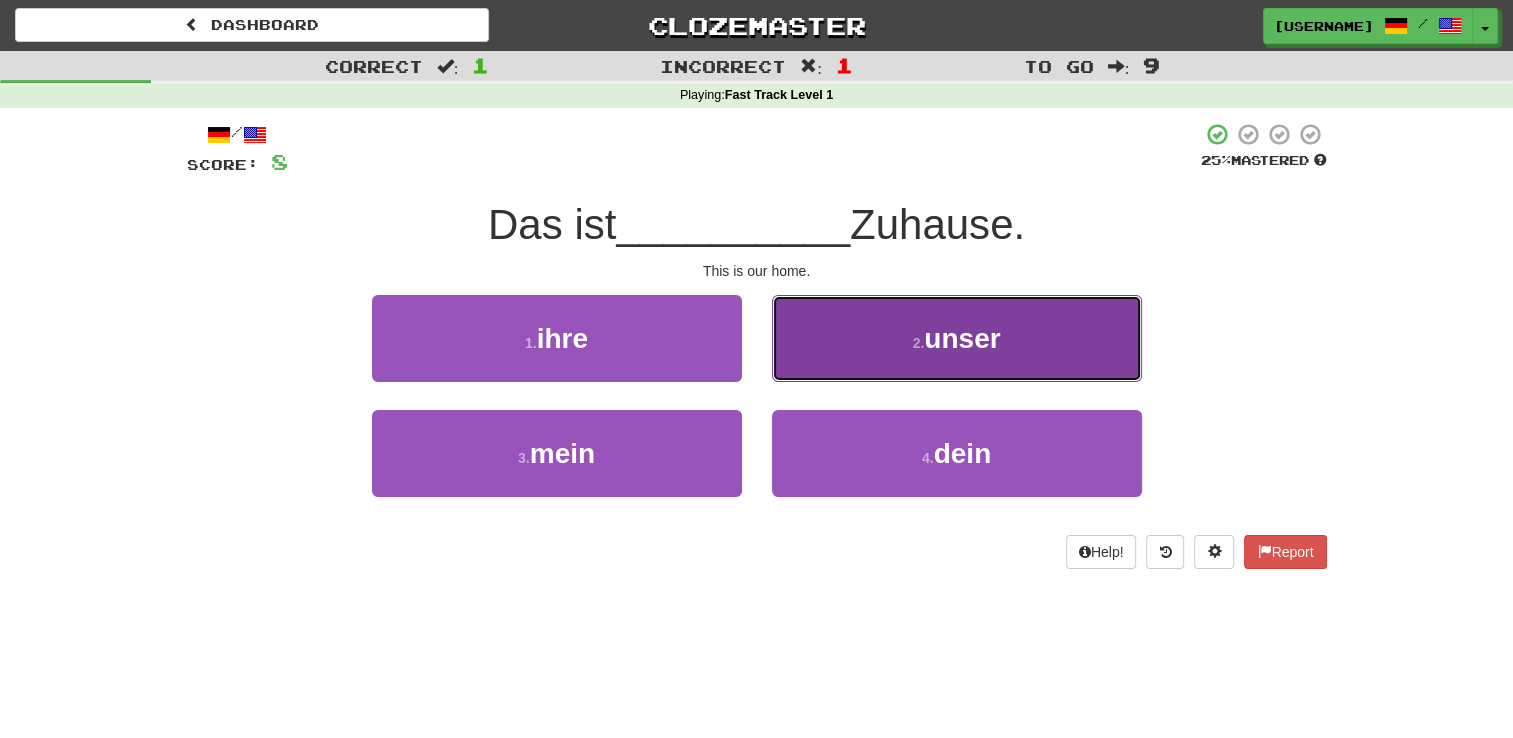 click on "2 .  unser" at bounding box center (957, 338) 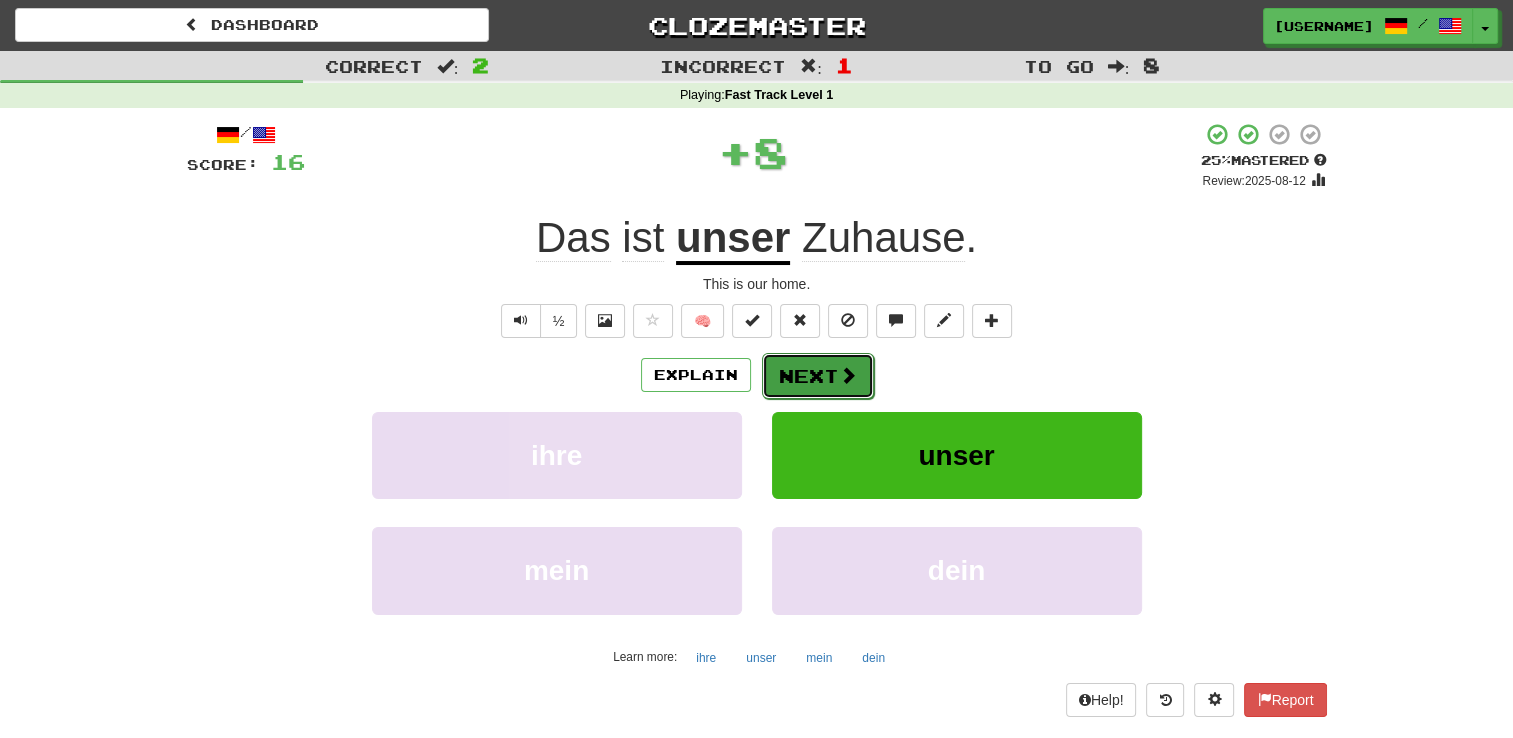 click on "Next" at bounding box center (818, 376) 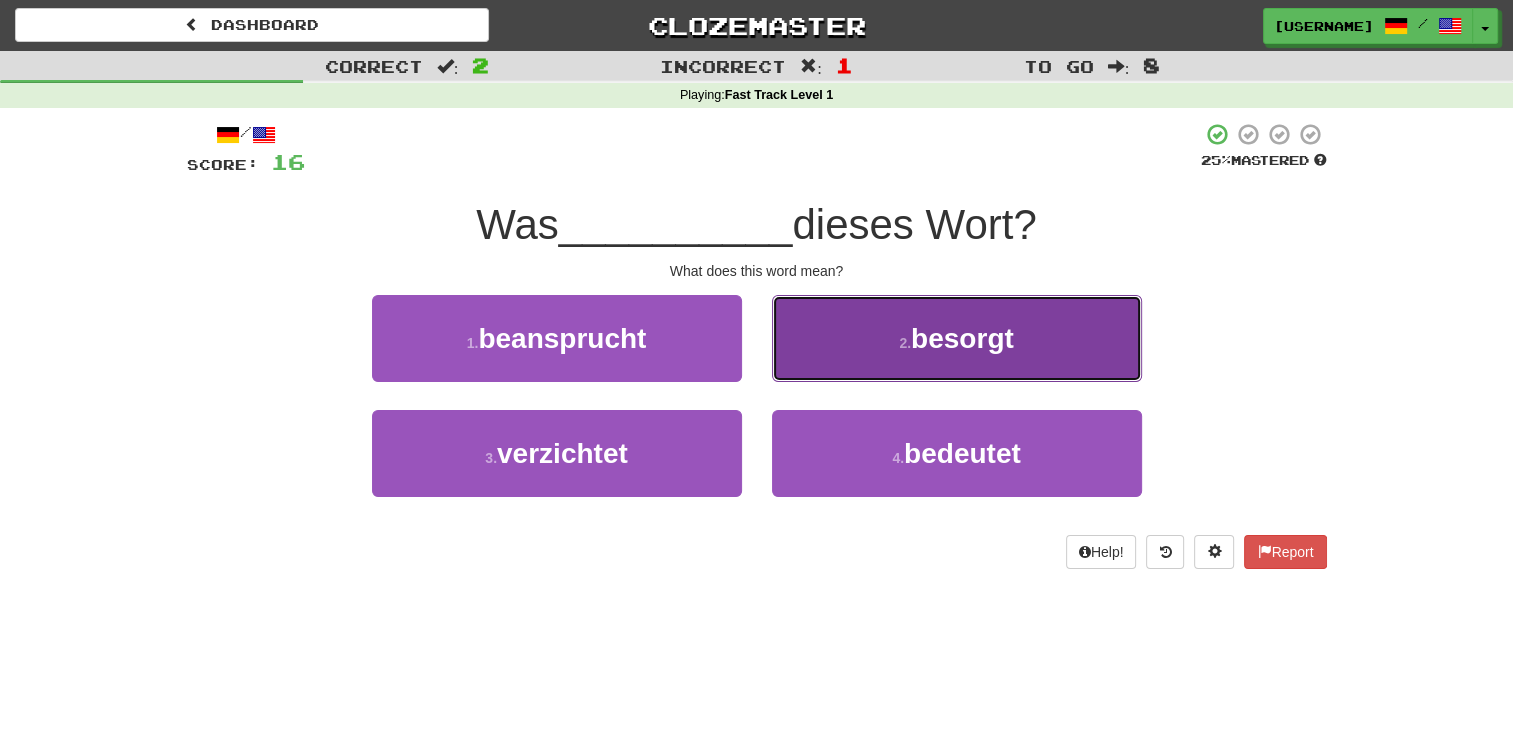 click on "2 .  besorgt" at bounding box center (957, 338) 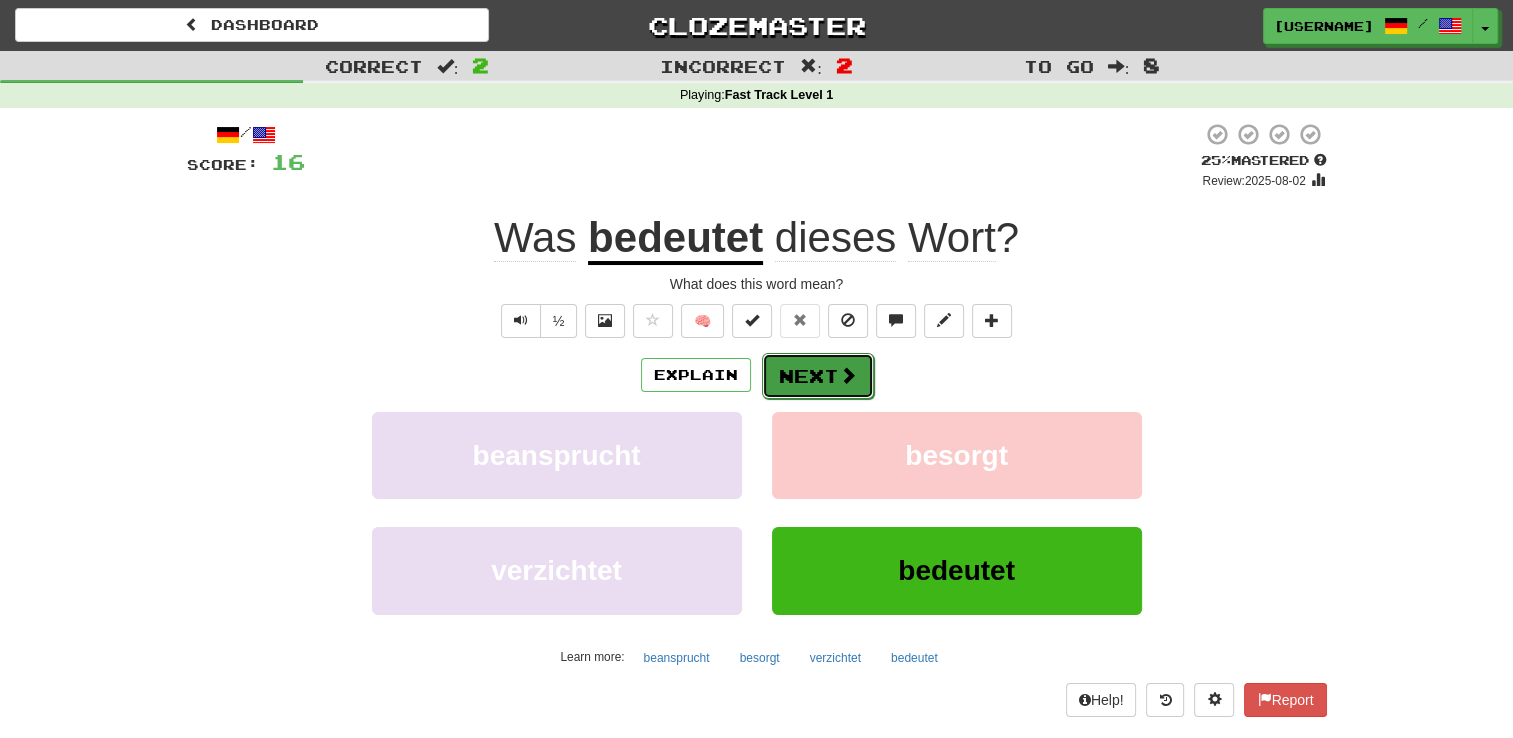click on "Next" at bounding box center [818, 376] 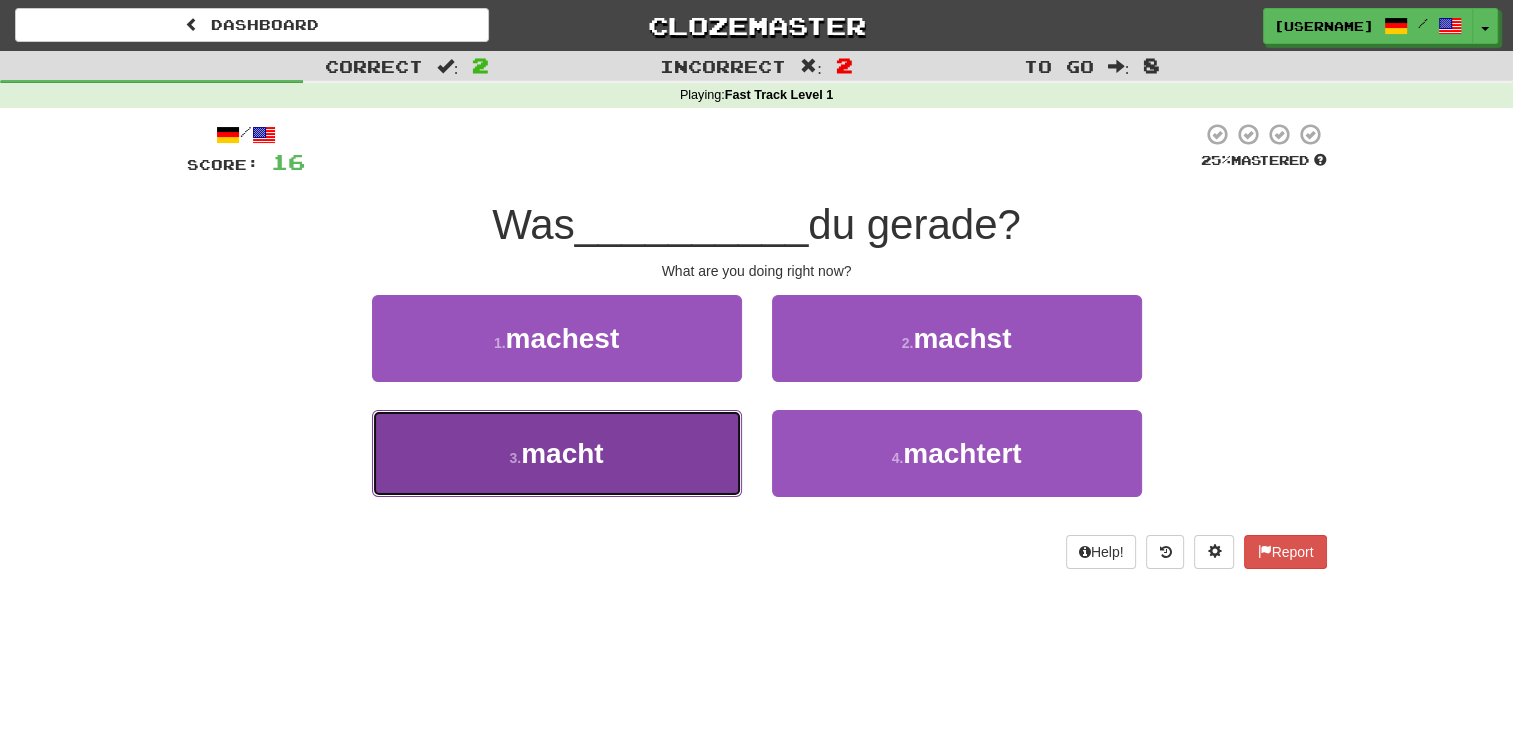 click on "3 .  macht" at bounding box center [557, 453] 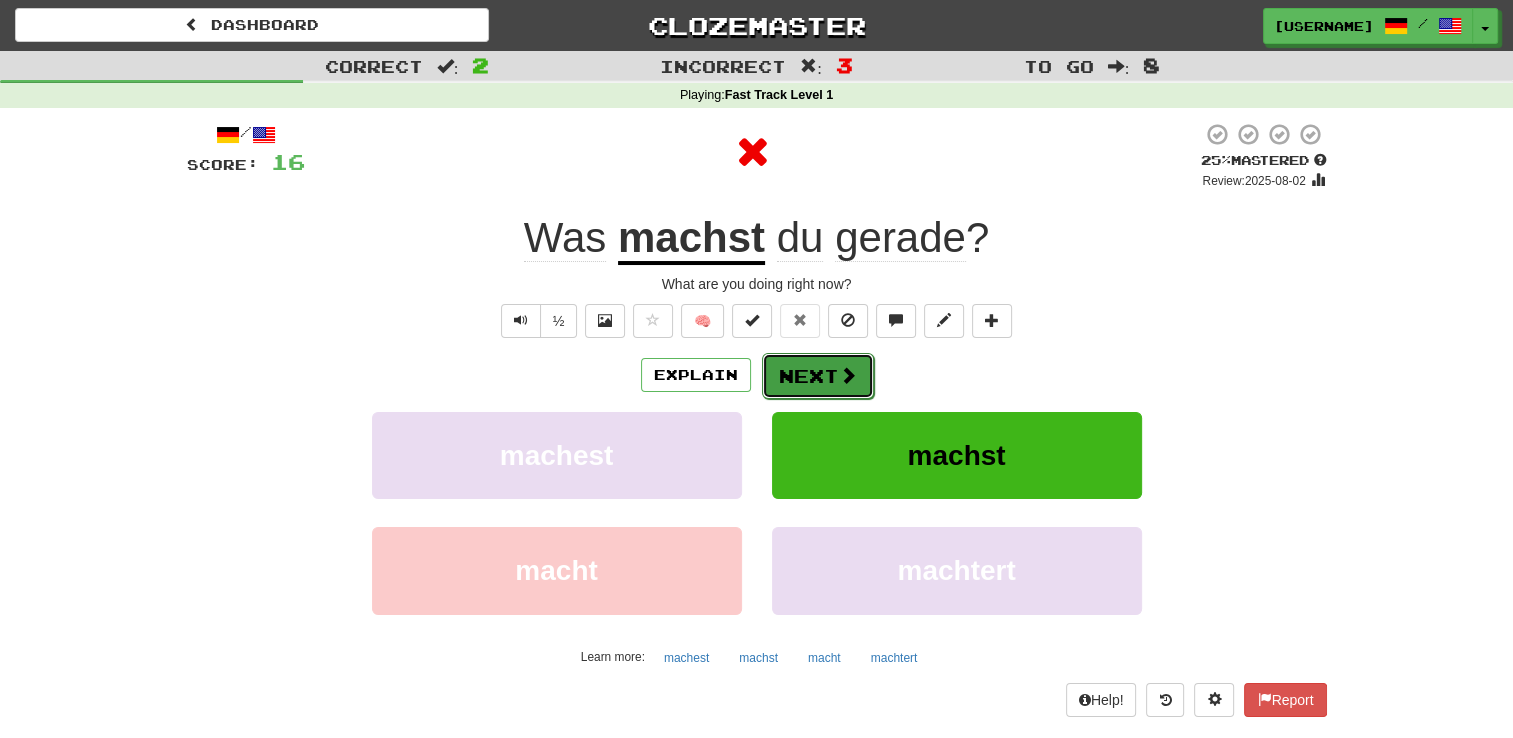 click on "Next" at bounding box center [818, 376] 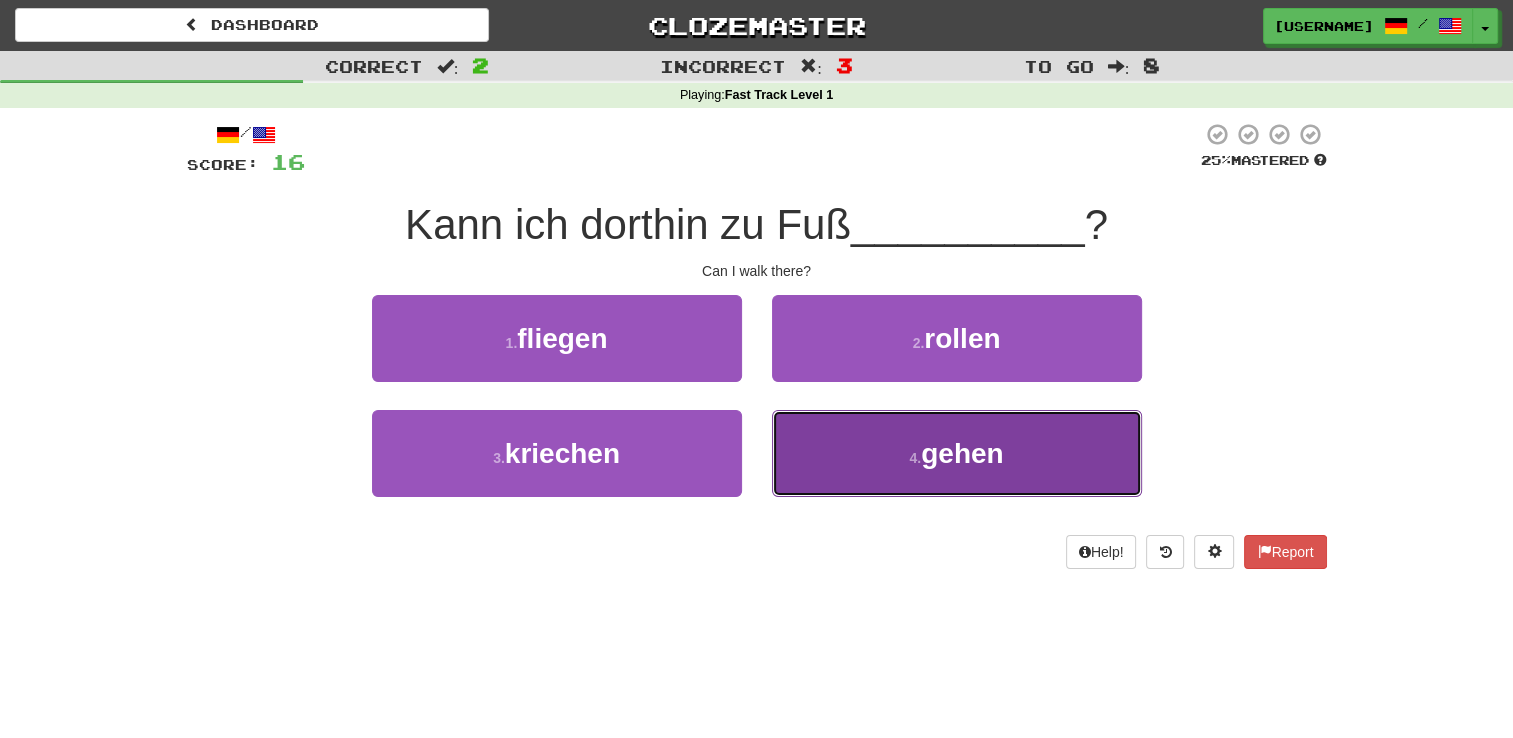 click on "4 .  gehen" at bounding box center [957, 453] 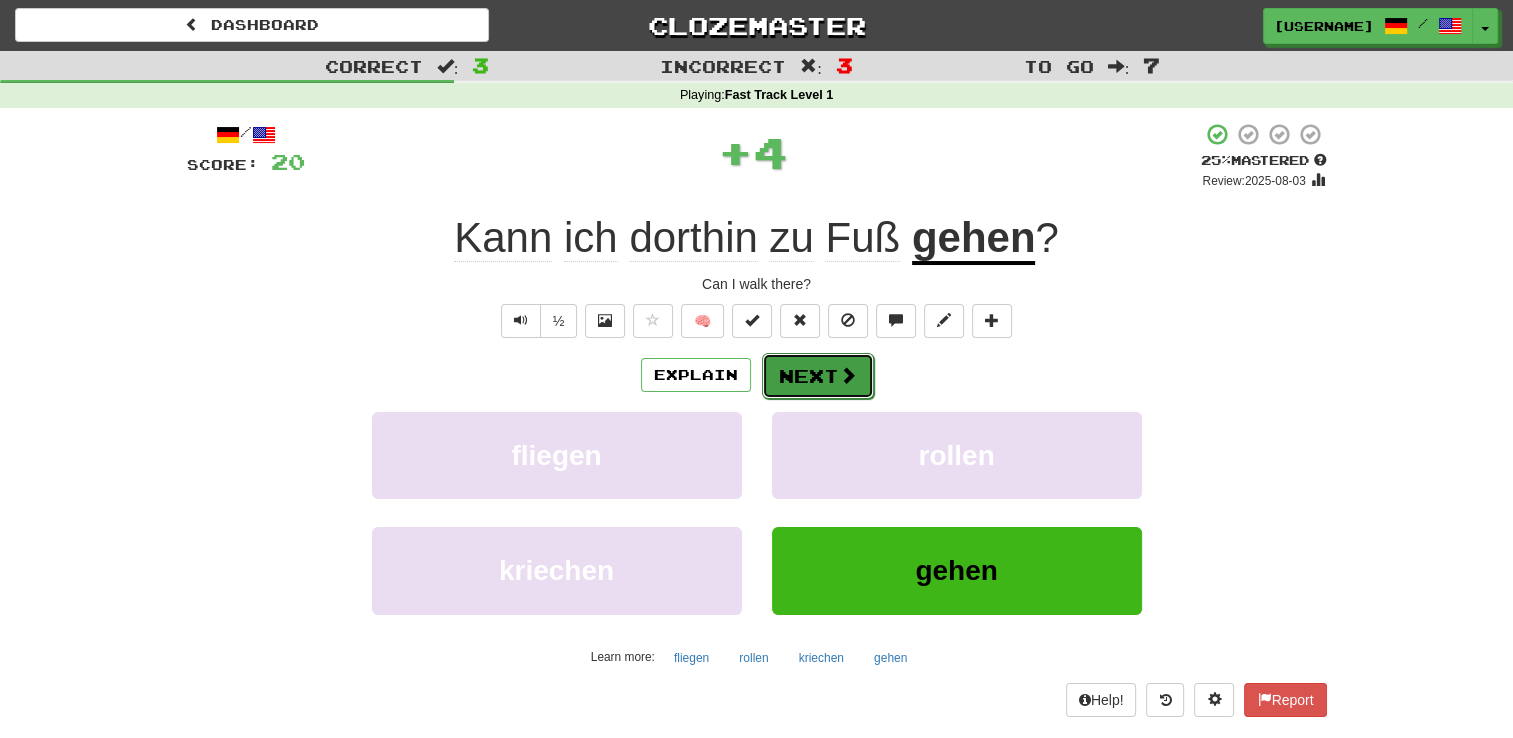 click at bounding box center (848, 375) 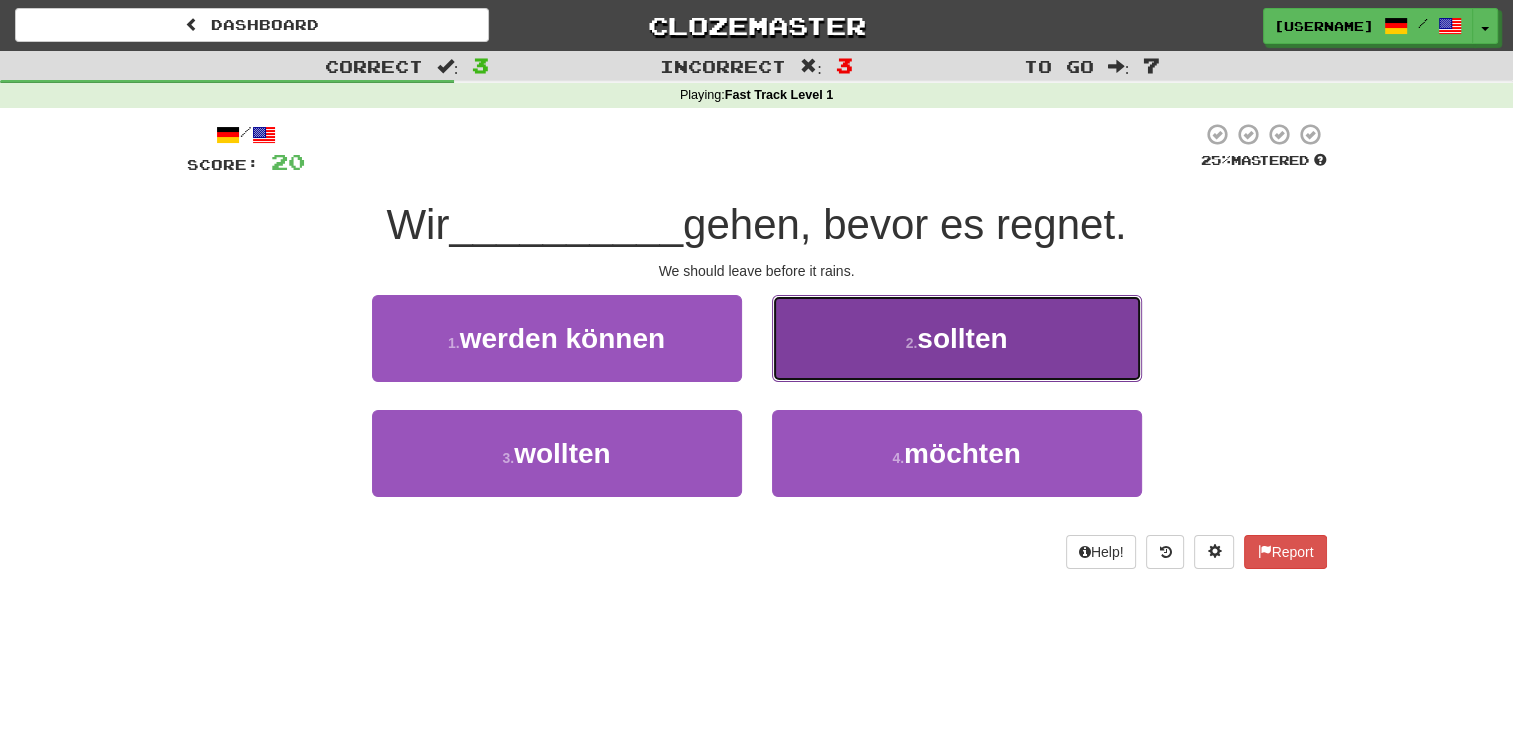 click on "sollten" at bounding box center [962, 338] 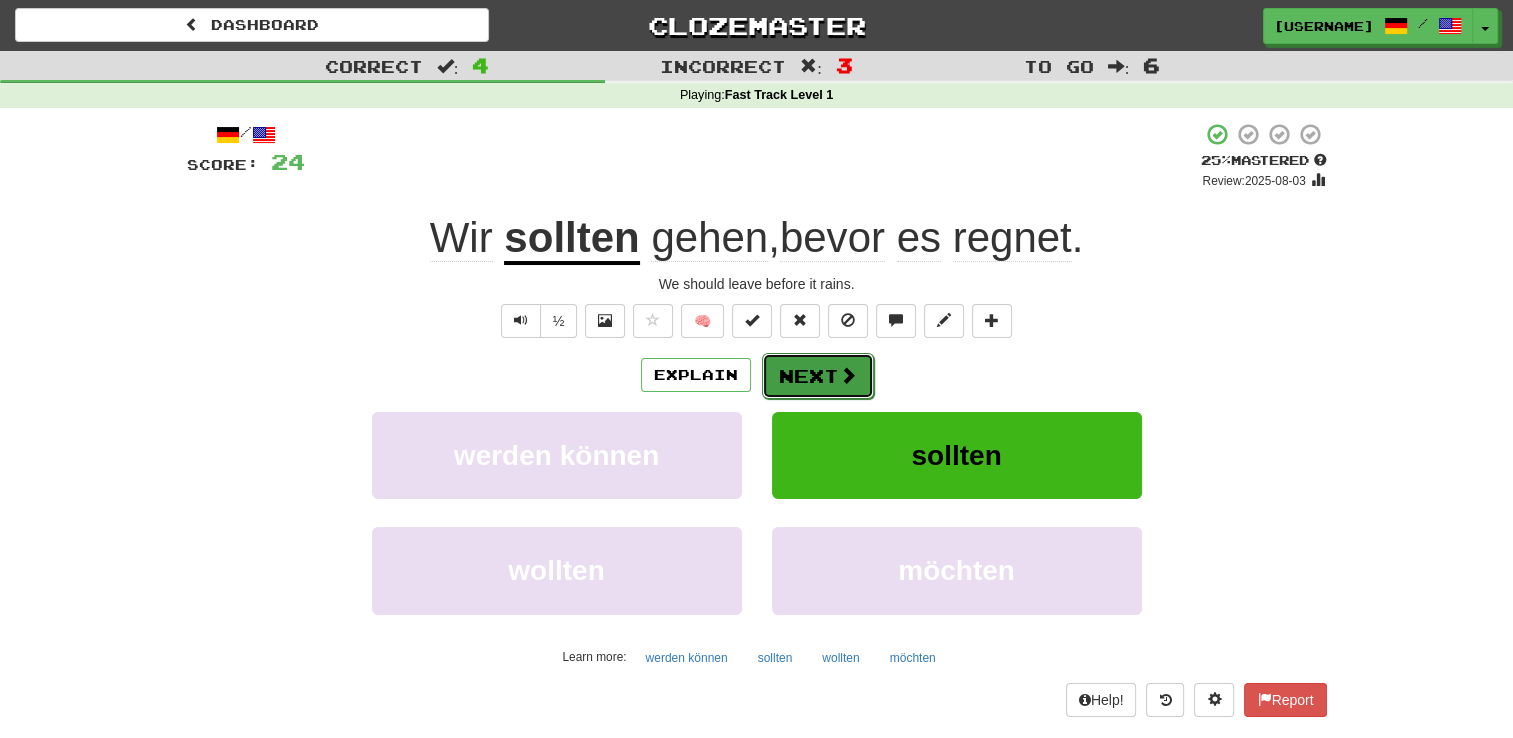 click on "Next" at bounding box center (818, 376) 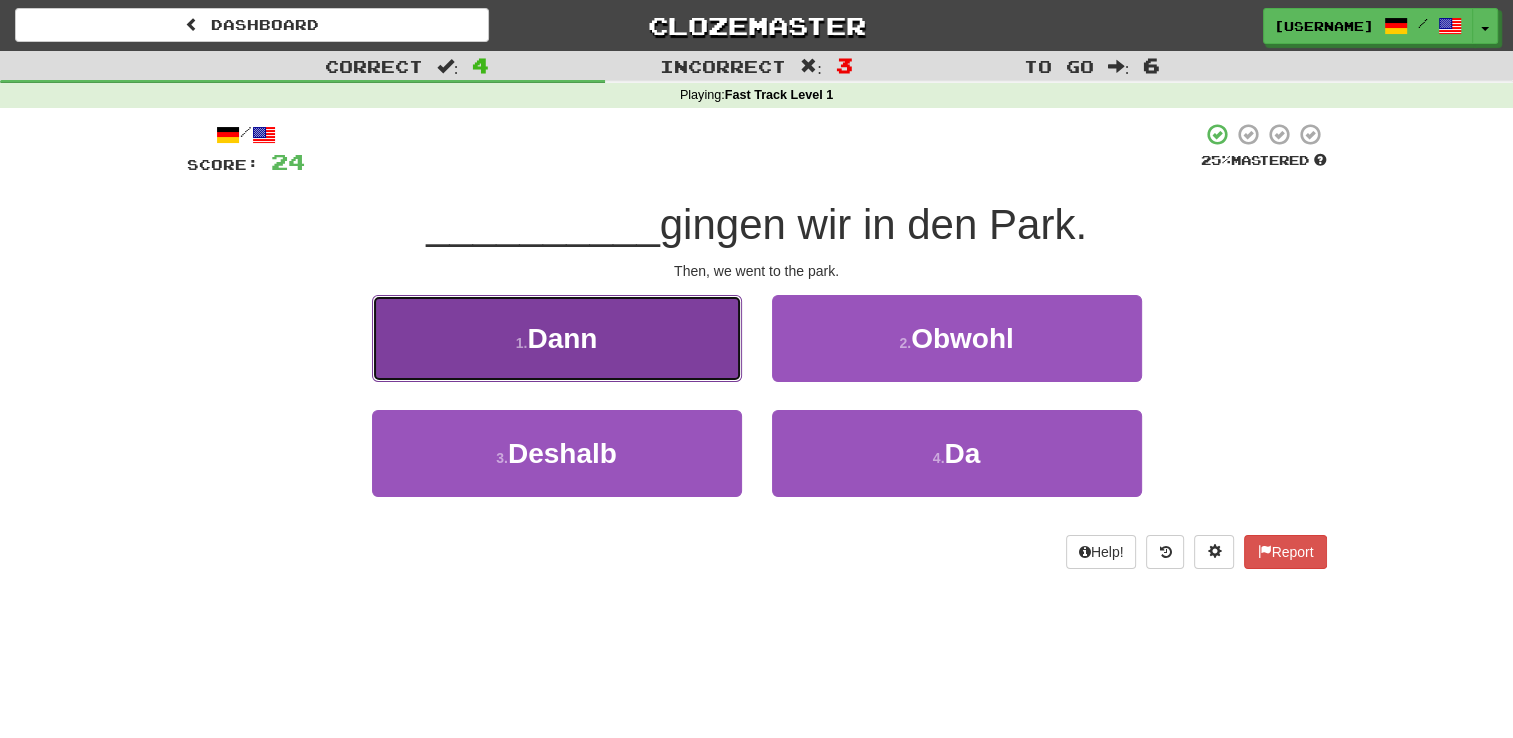 click on "1 .  Dann" at bounding box center (557, 338) 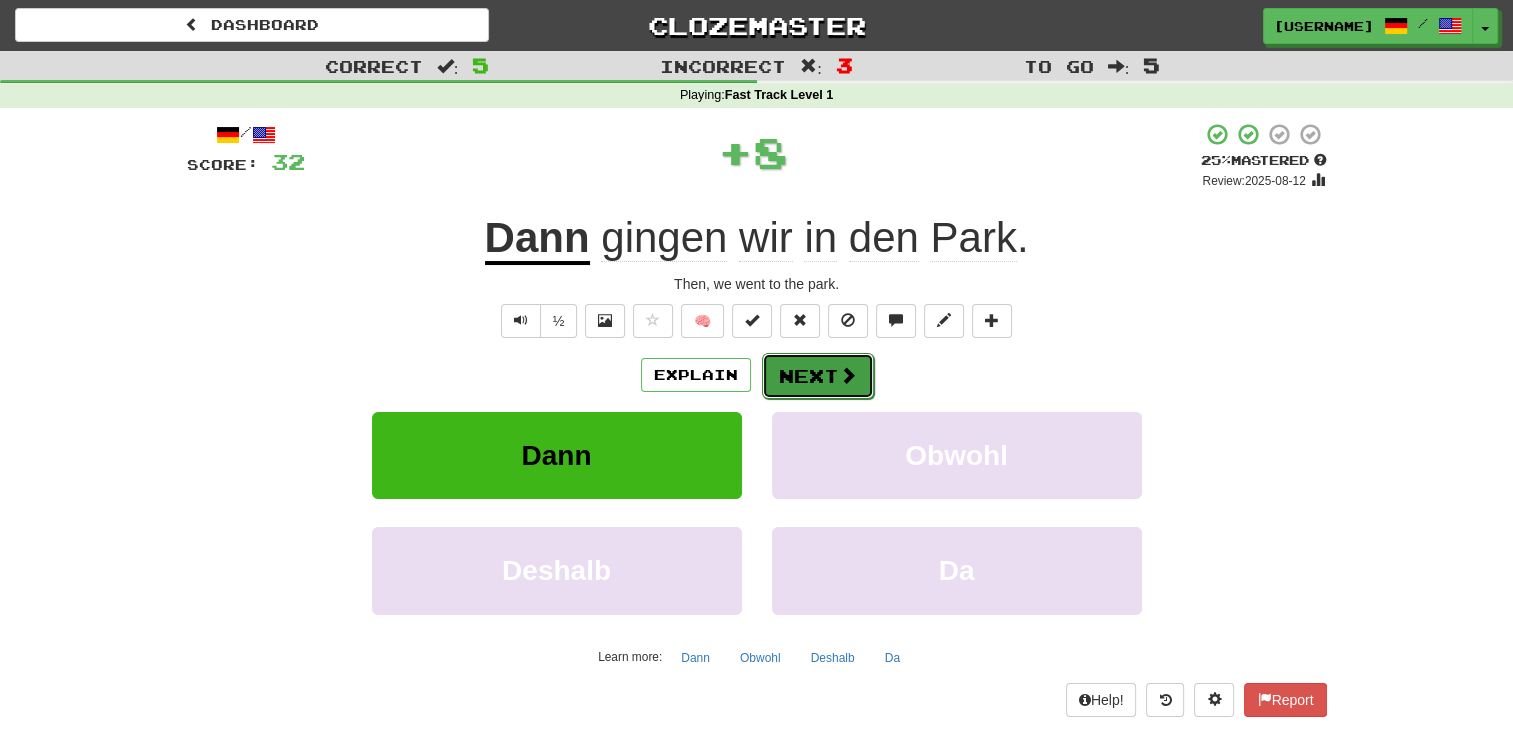 click on "Next" at bounding box center [818, 376] 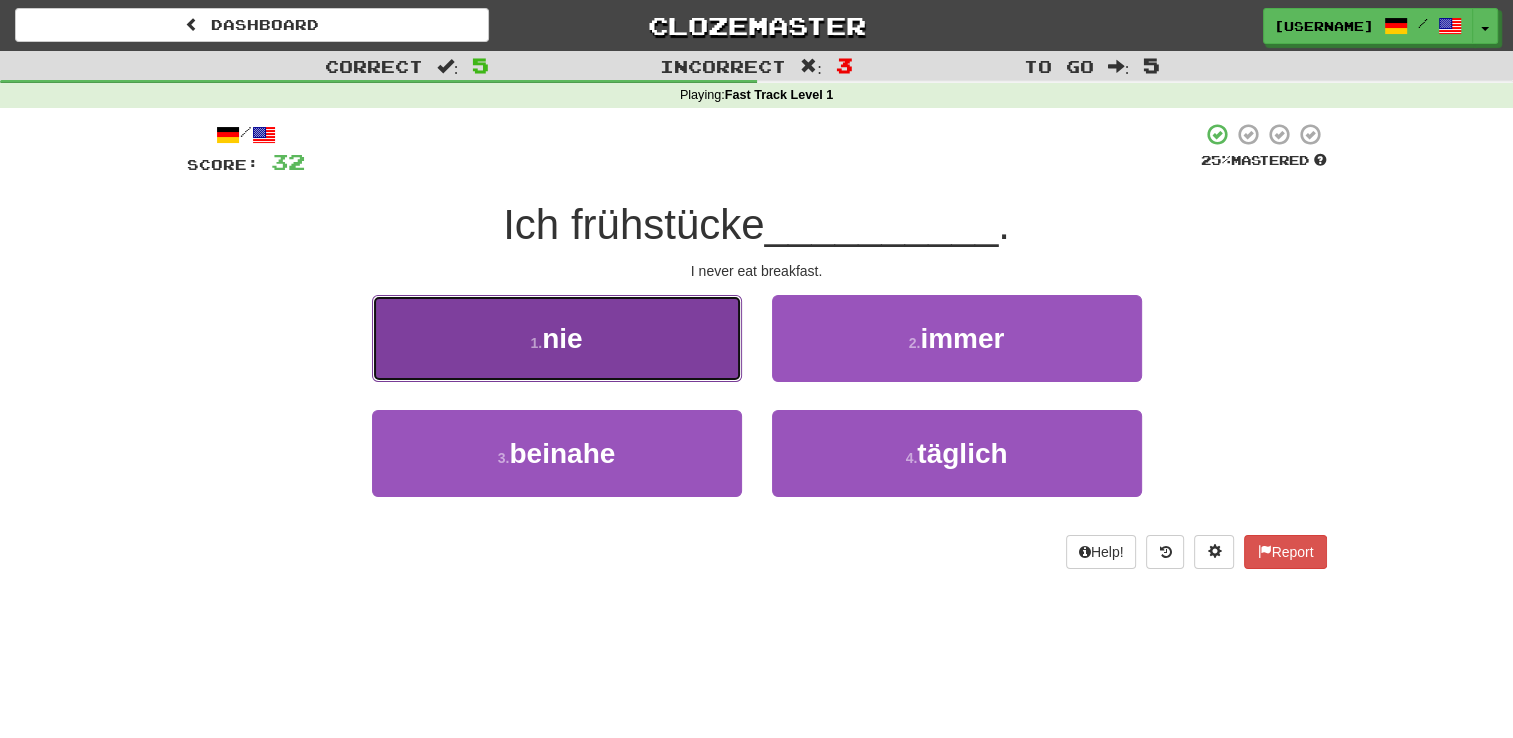 click on "1 .  nie" at bounding box center (557, 338) 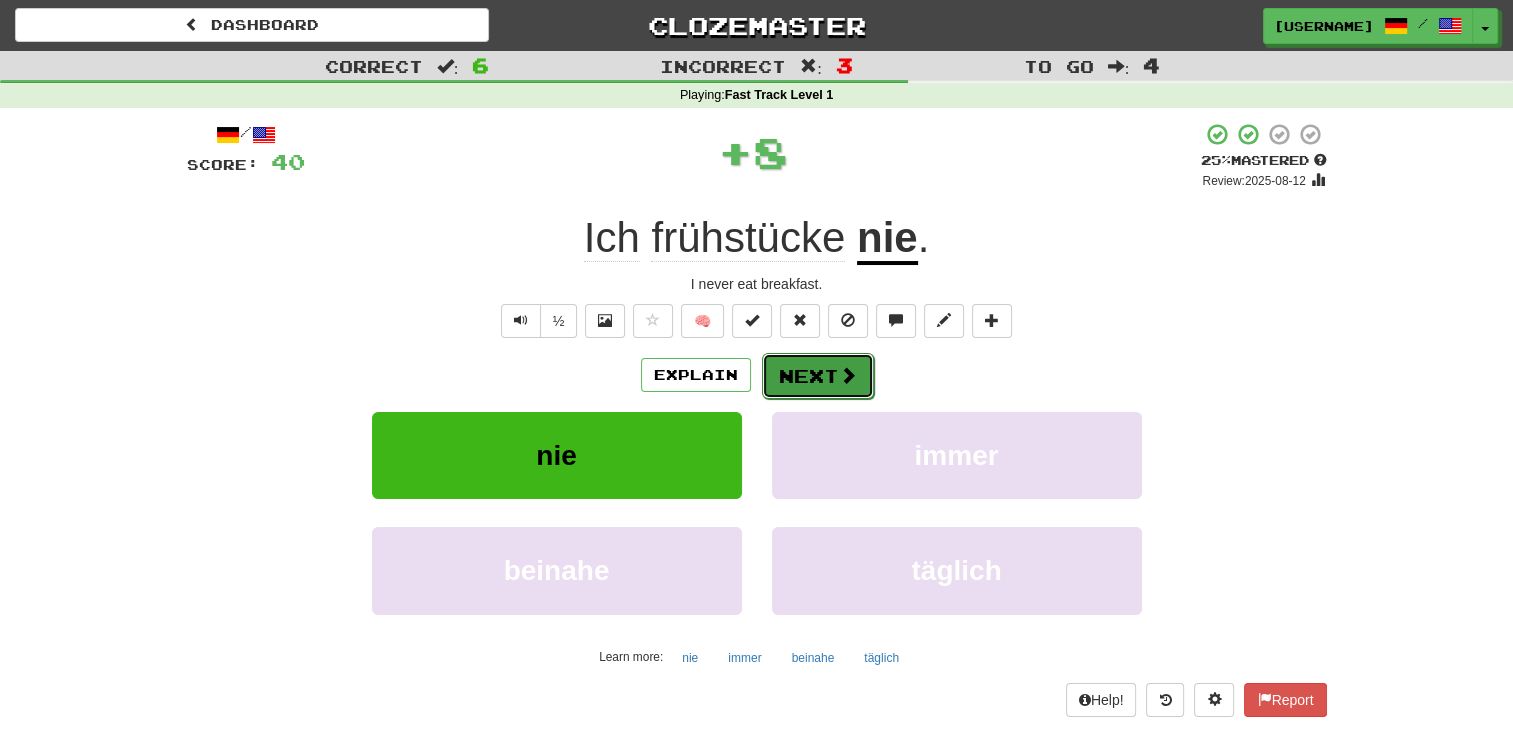 click on "Next" at bounding box center [818, 376] 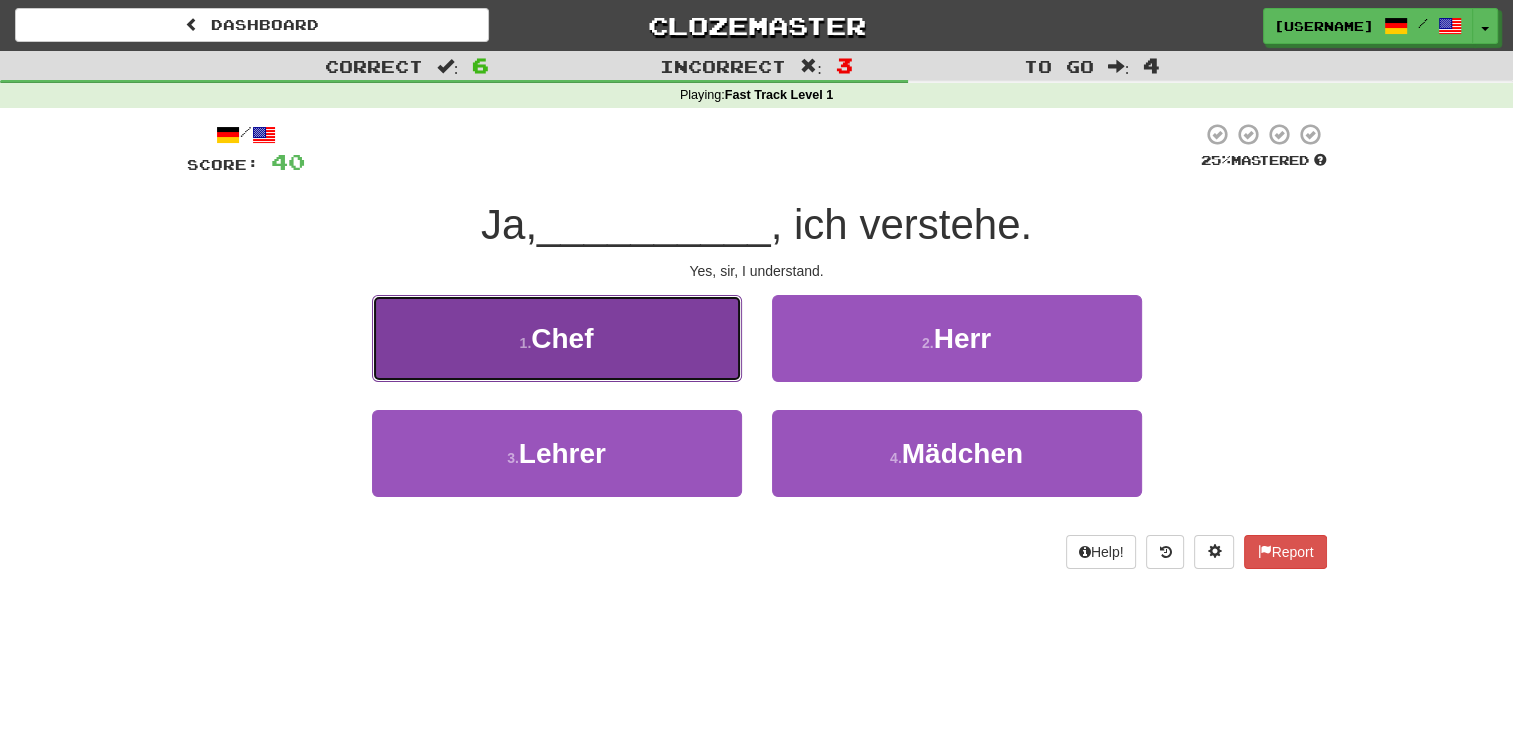 click on "1 .  Chef" at bounding box center [557, 338] 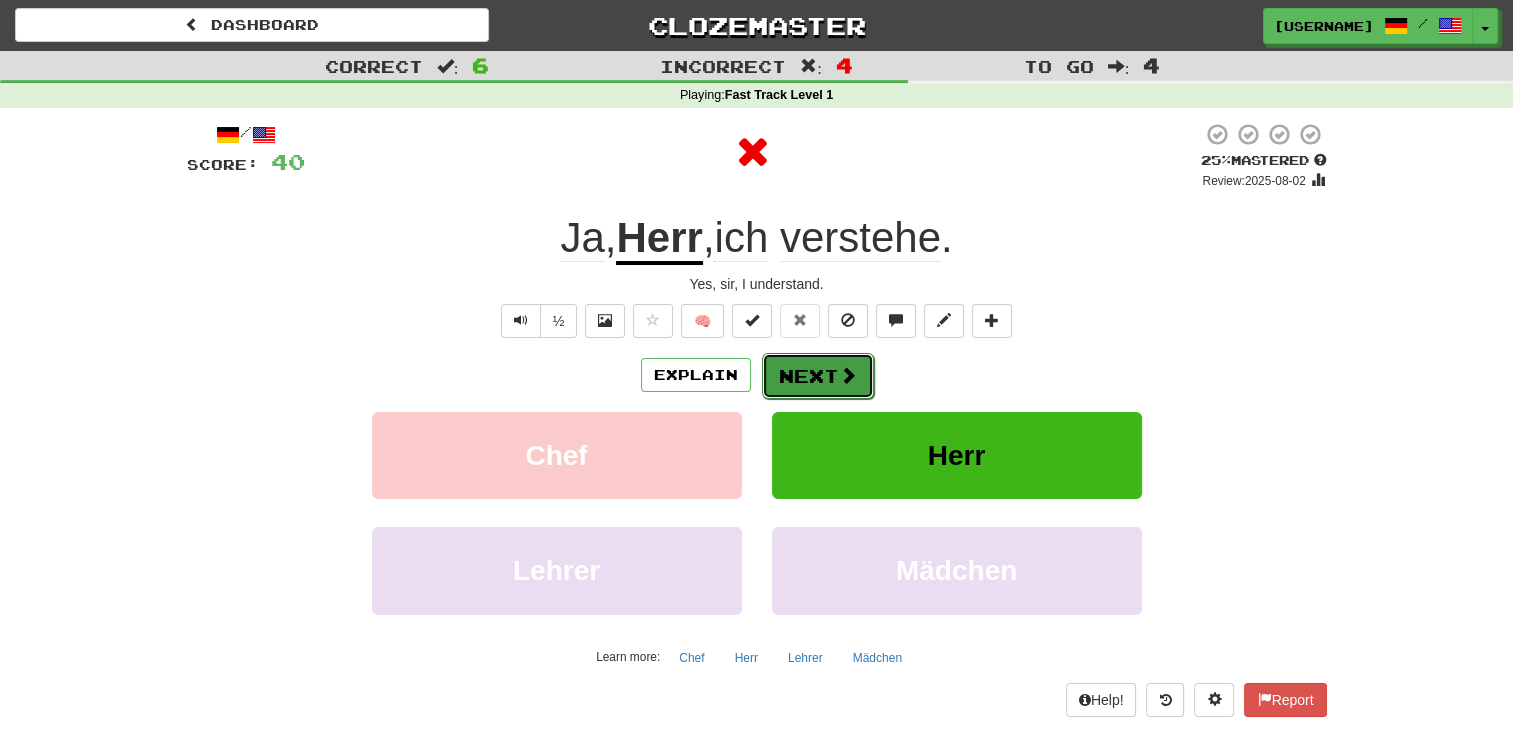 click on "Next" at bounding box center [818, 376] 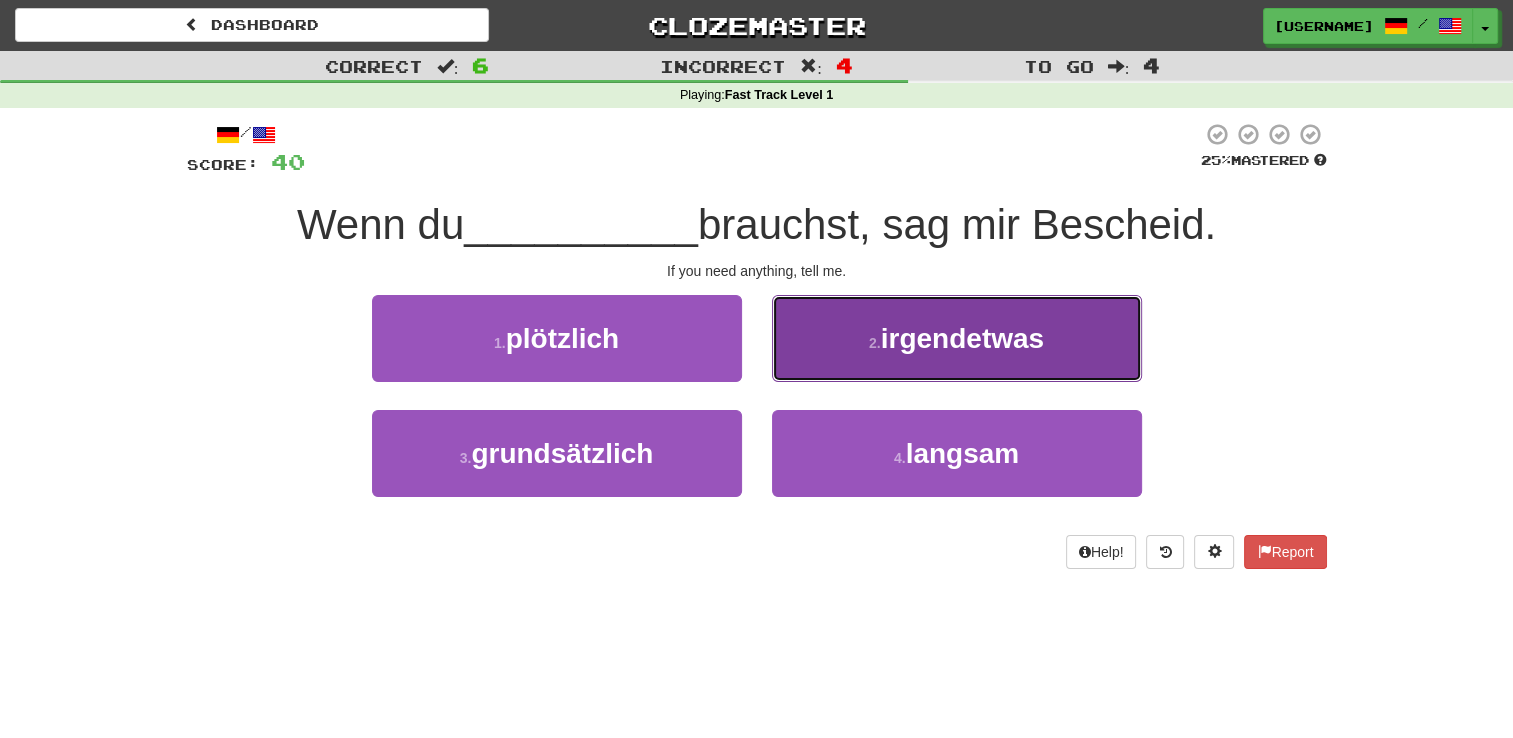 click on "2 .  irgendetwas" at bounding box center (957, 338) 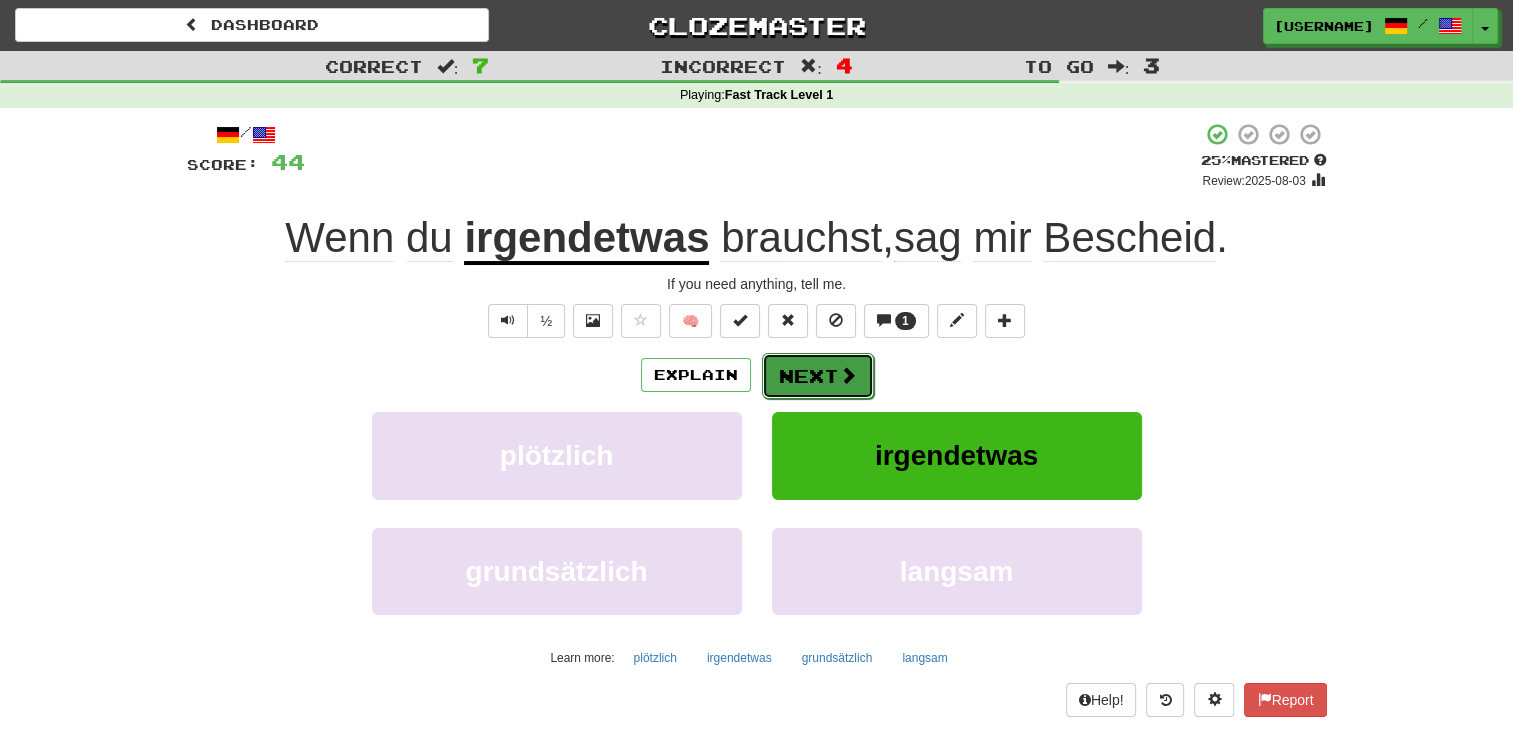 click on "Next" at bounding box center (818, 376) 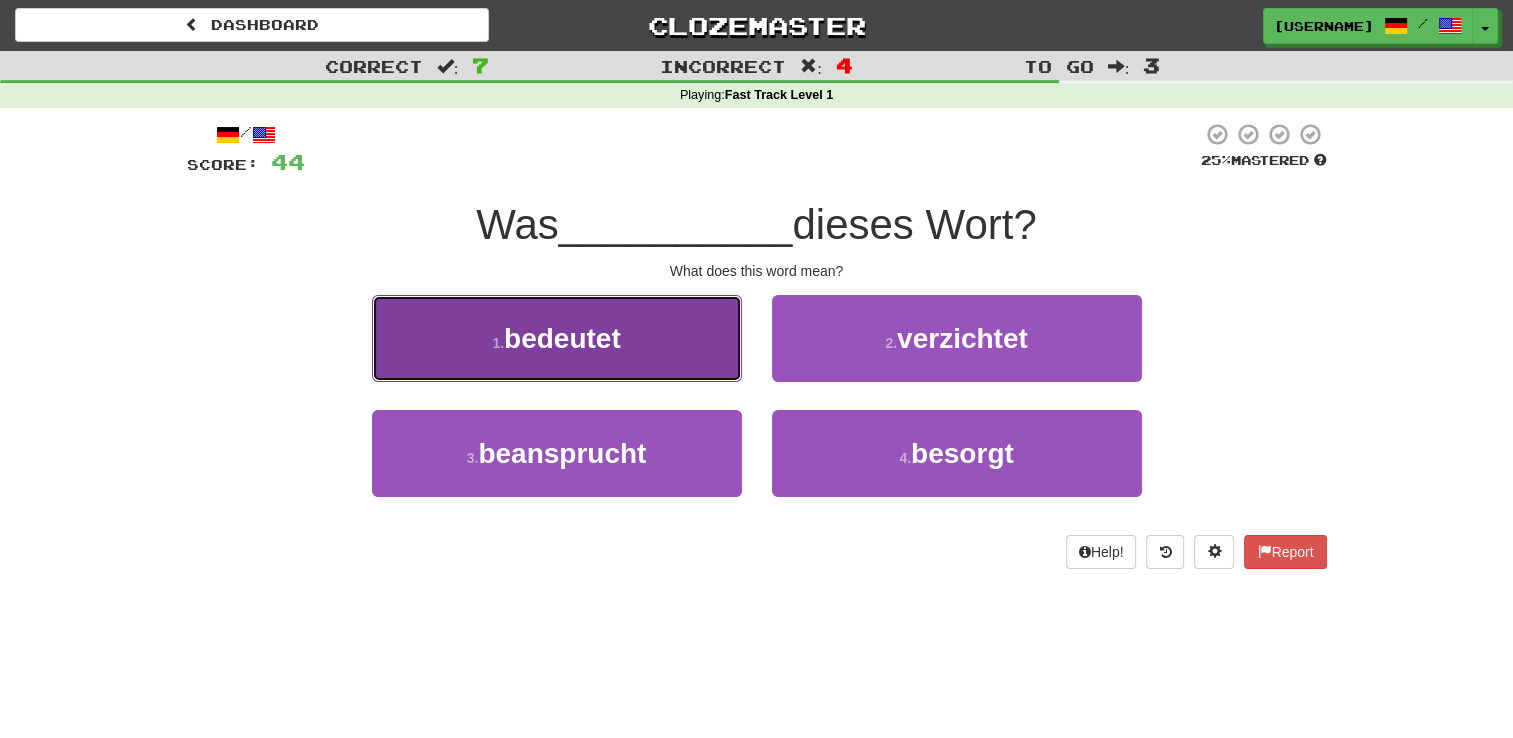 click on "1 .  bedeutet" at bounding box center [557, 338] 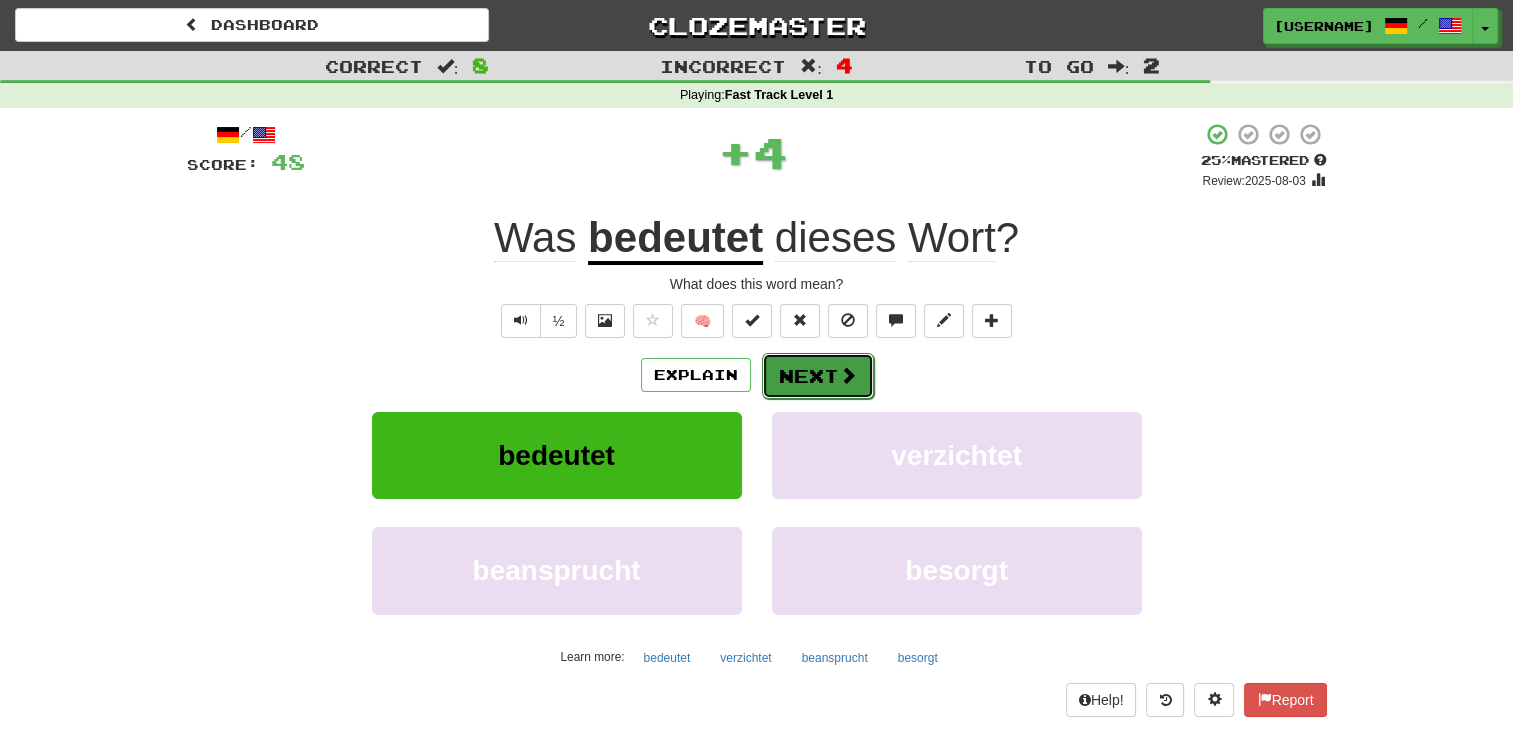 click on "Next" at bounding box center [818, 376] 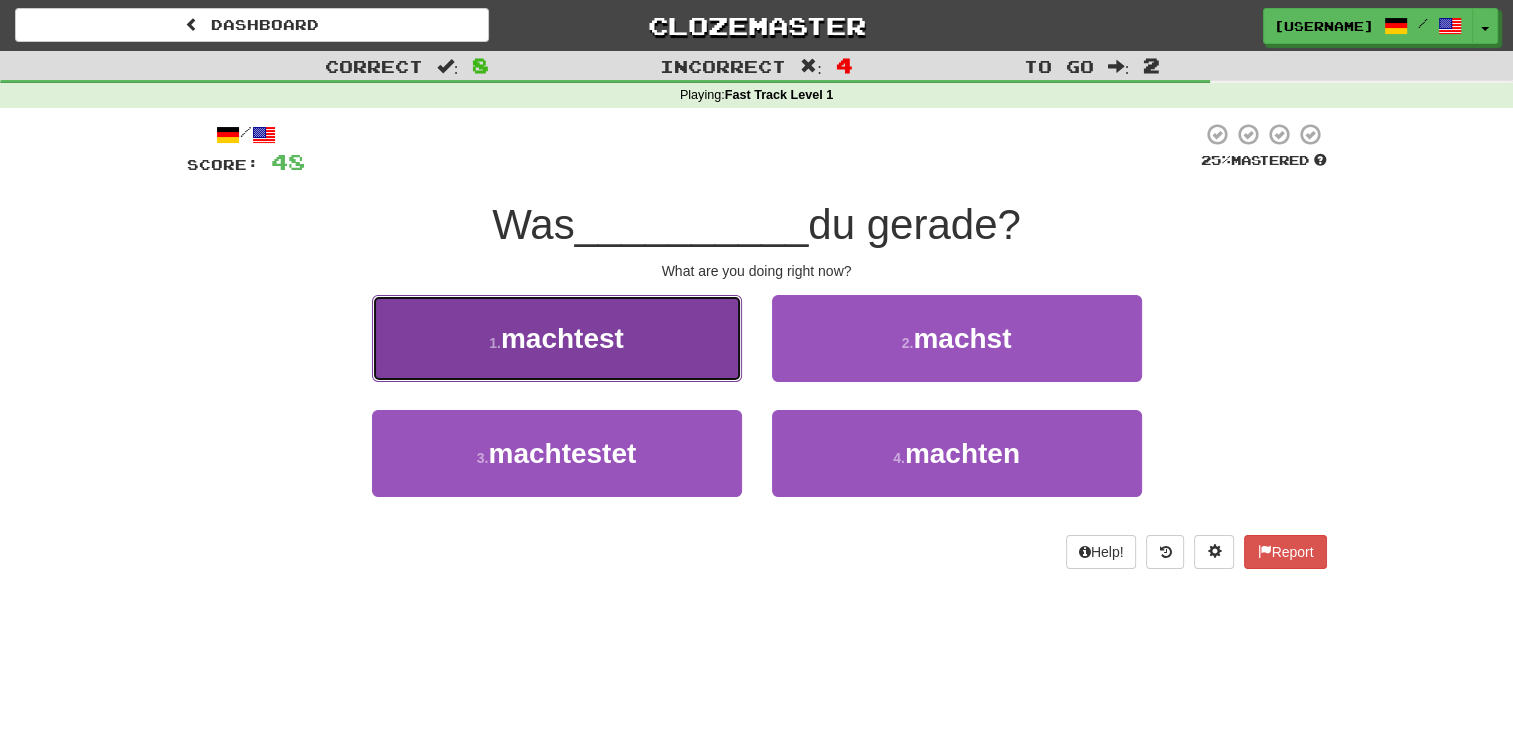 click on "1 .  machtest" at bounding box center (557, 338) 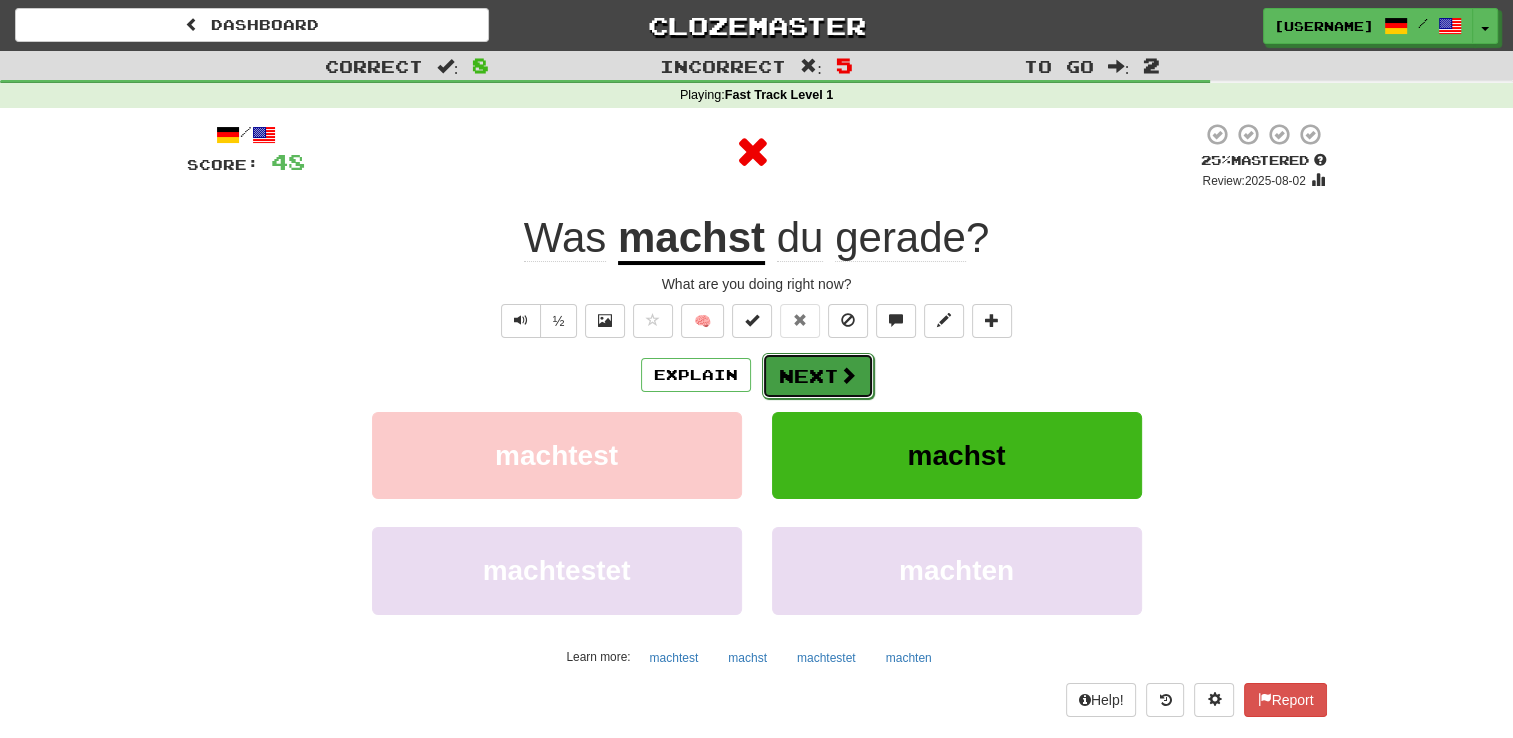 click on "Next" at bounding box center (818, 376) 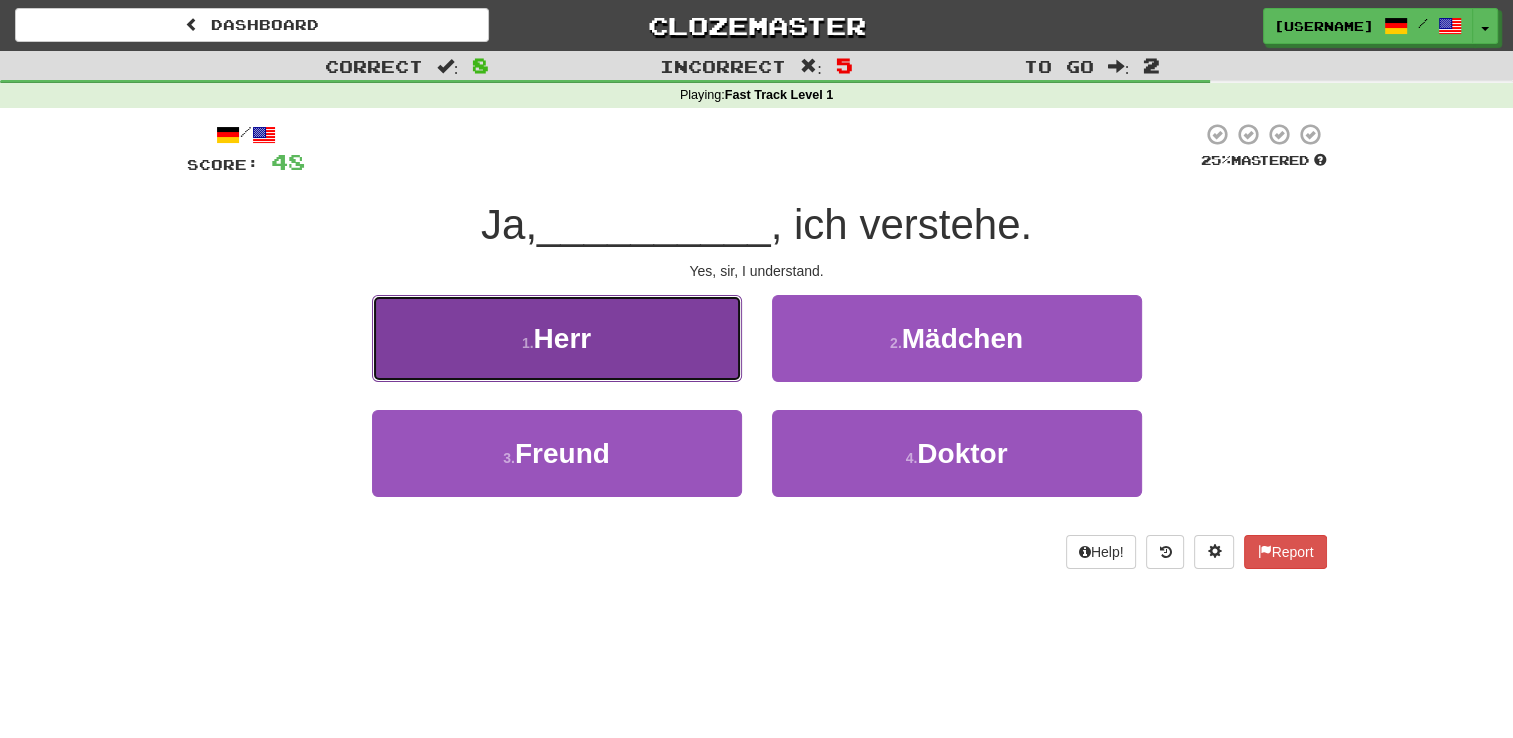 click on "1 .  Herr" at bounding box center (557, 338) 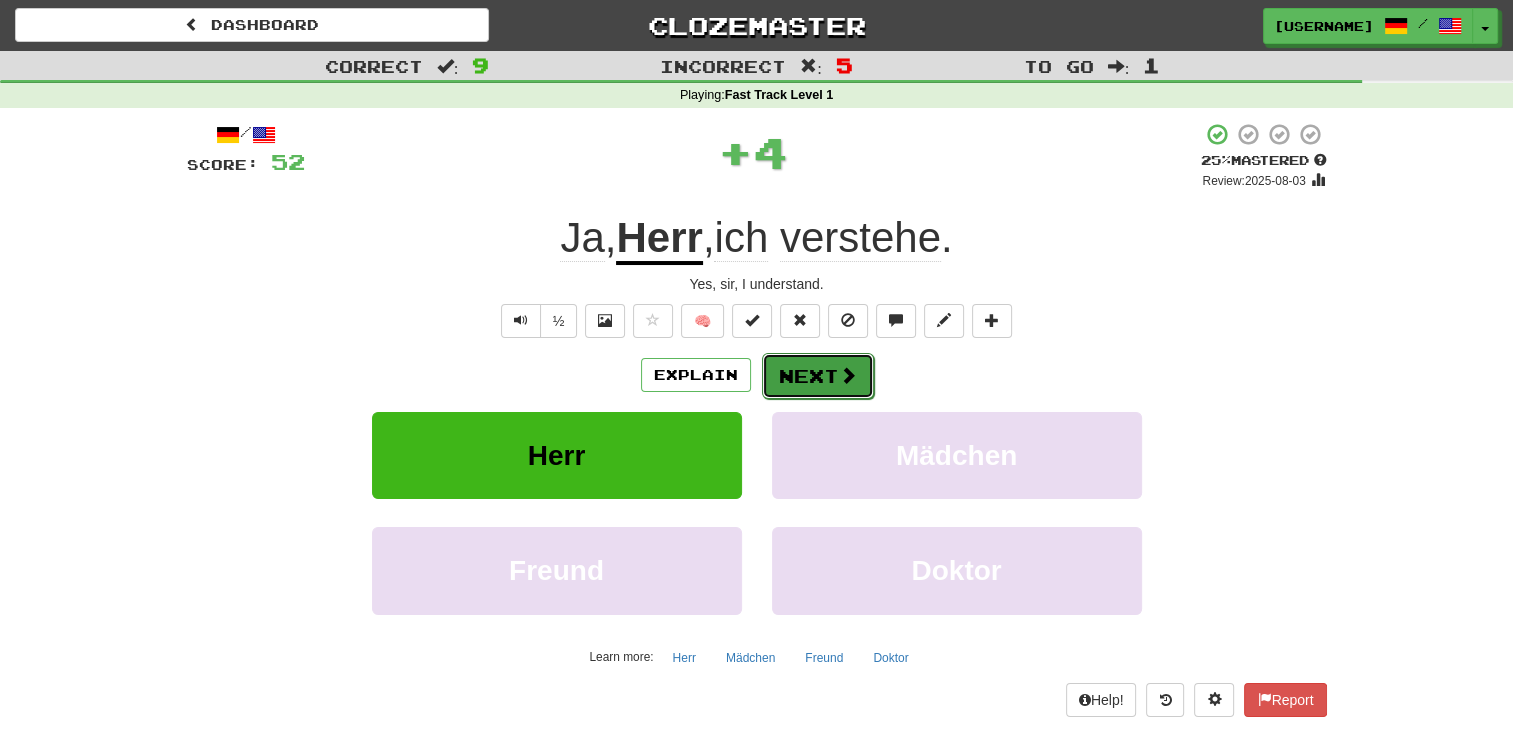 click on "Next" at bounding box center (818, 376) 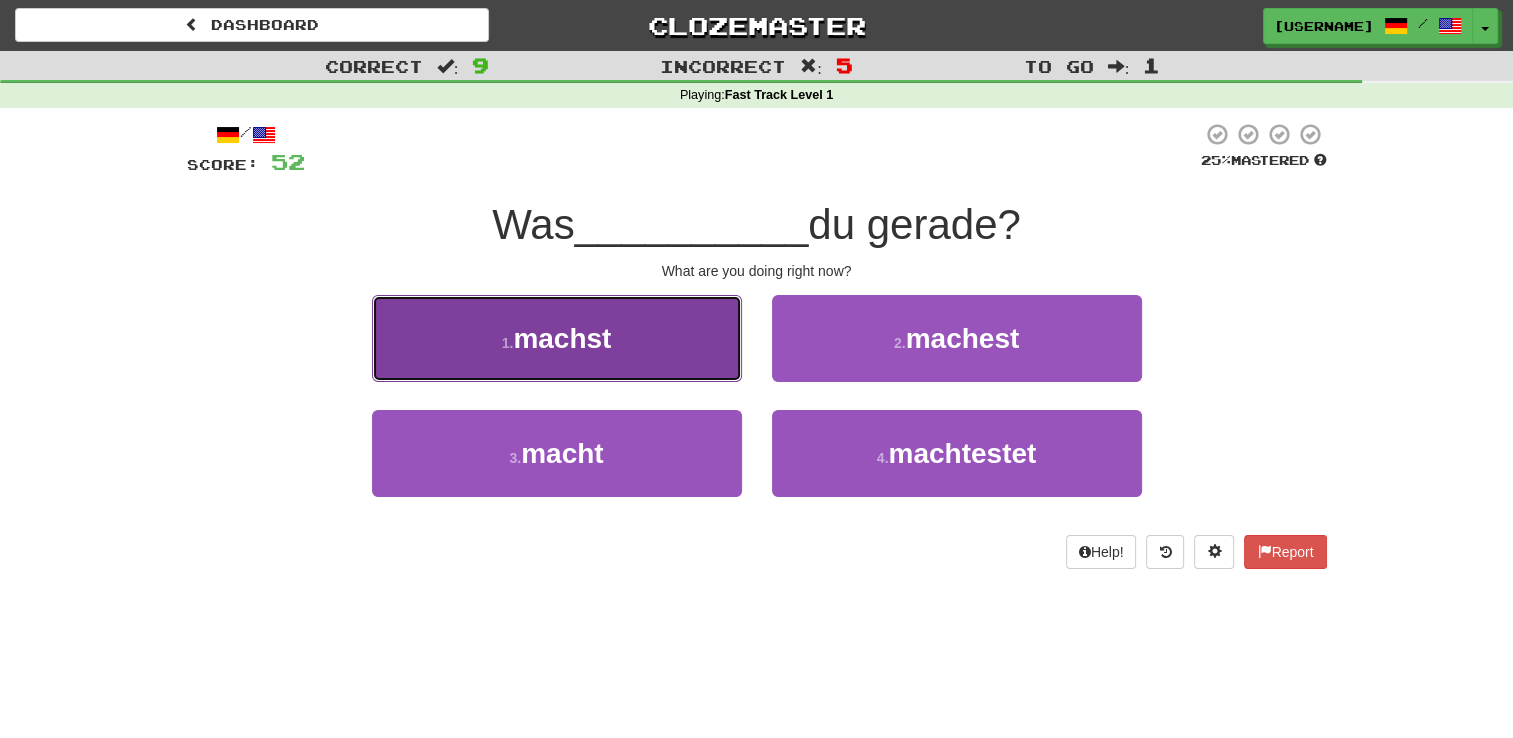 click on "1 .  machst" at bounding box center (557, 338) 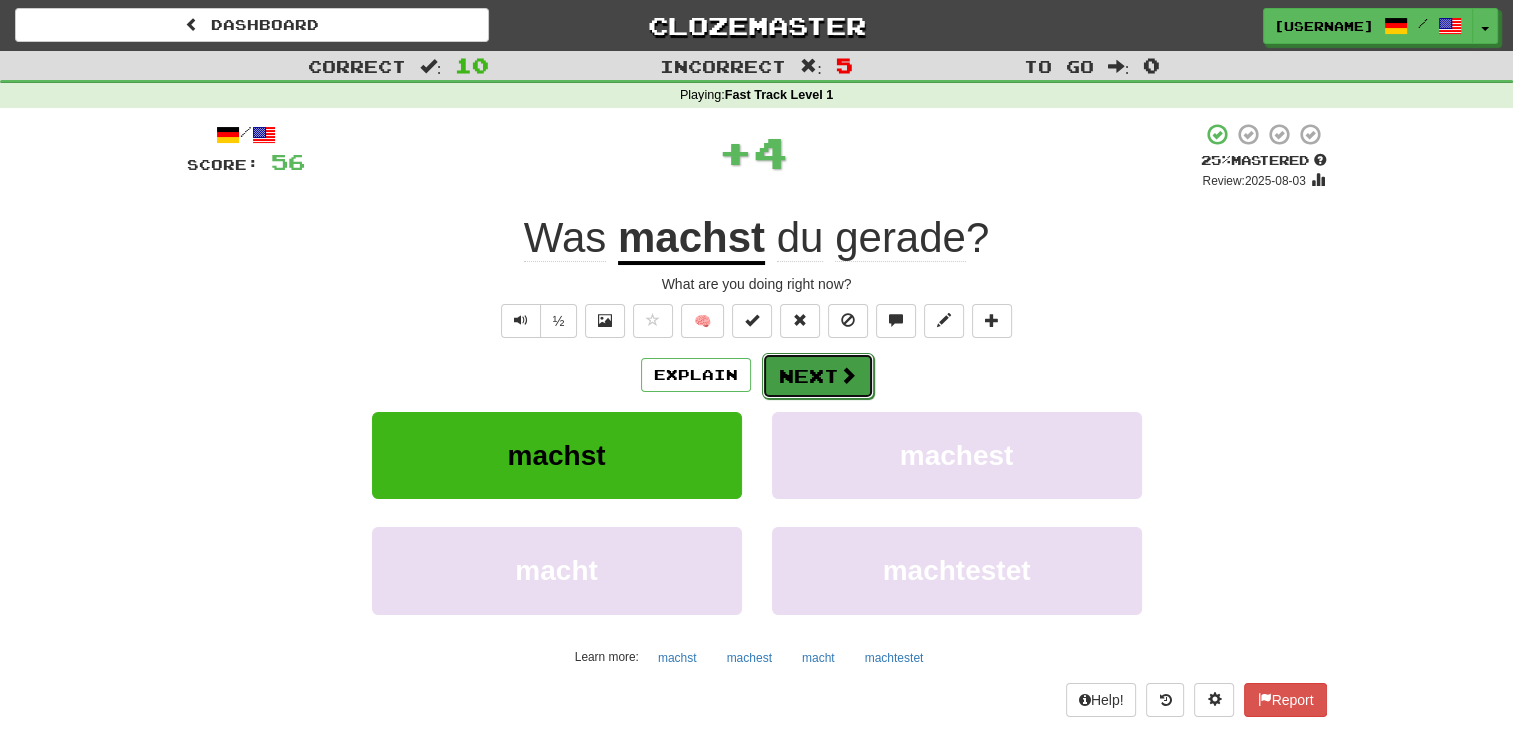 click on "Next" at bounding box center [818, 376] 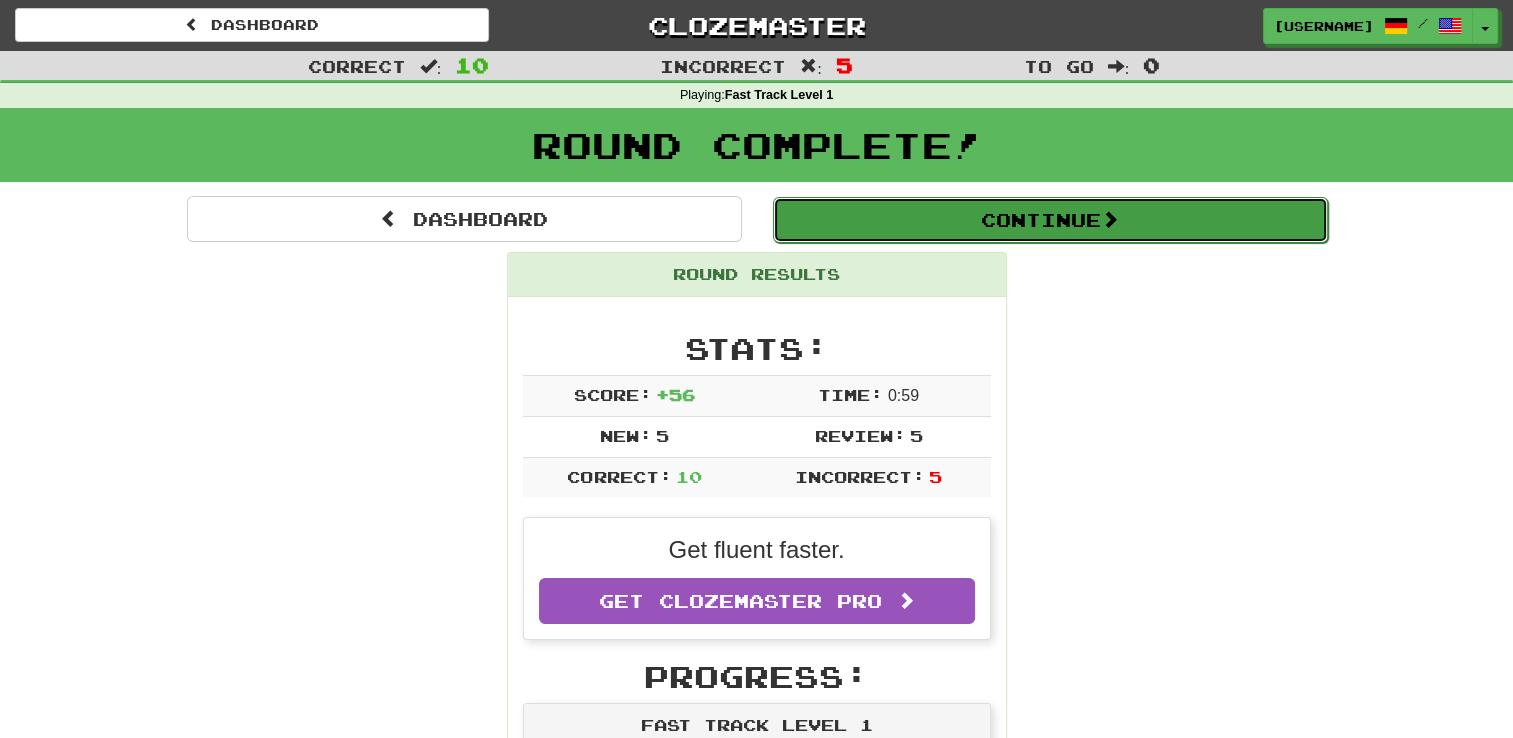 click at bounding box center (1110, 219) 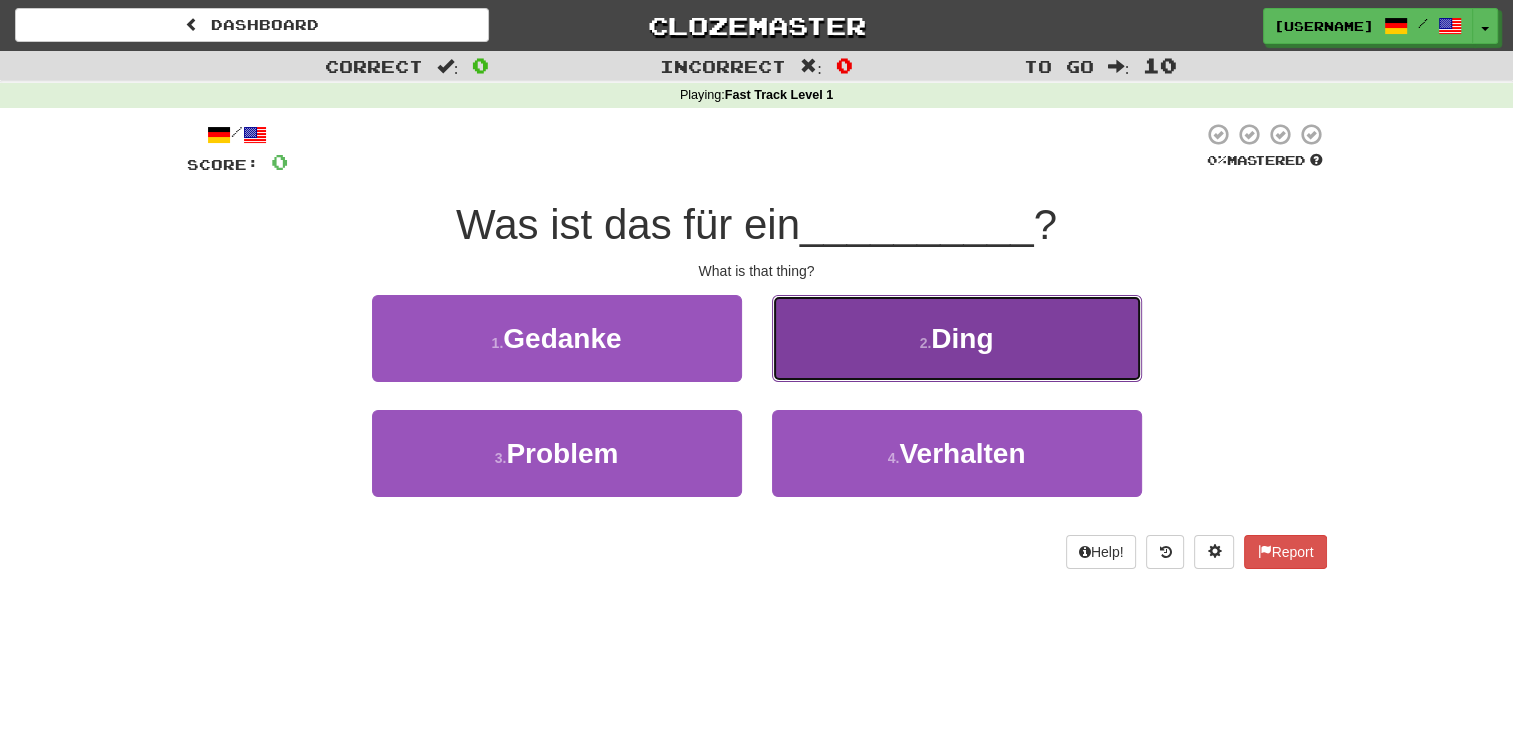 click on "Ding" at bounding box center (962, 338) 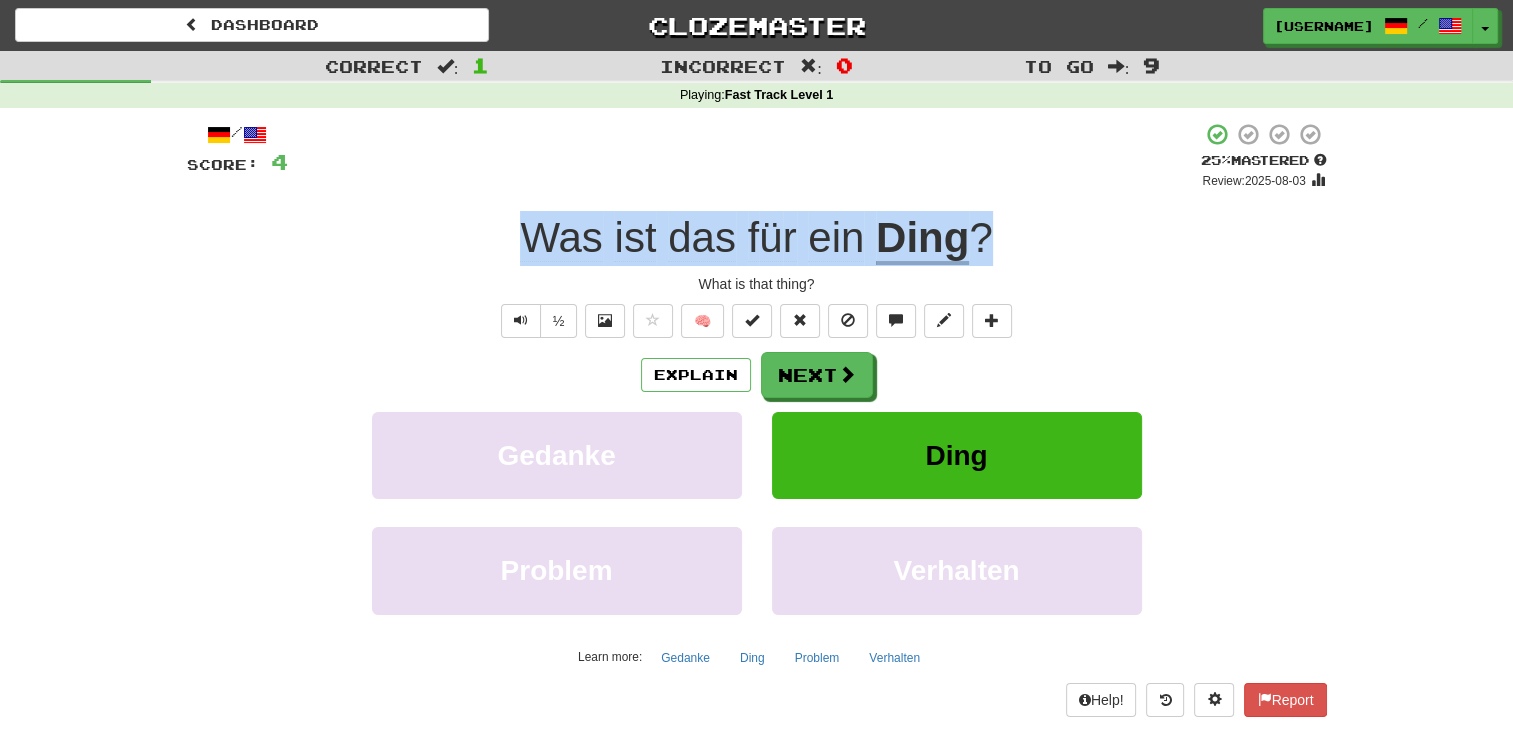 drag, startPoint x: 511, startPoint y: 226, endPoint x: 1000, endPoint y: 240, distance: 489.20038 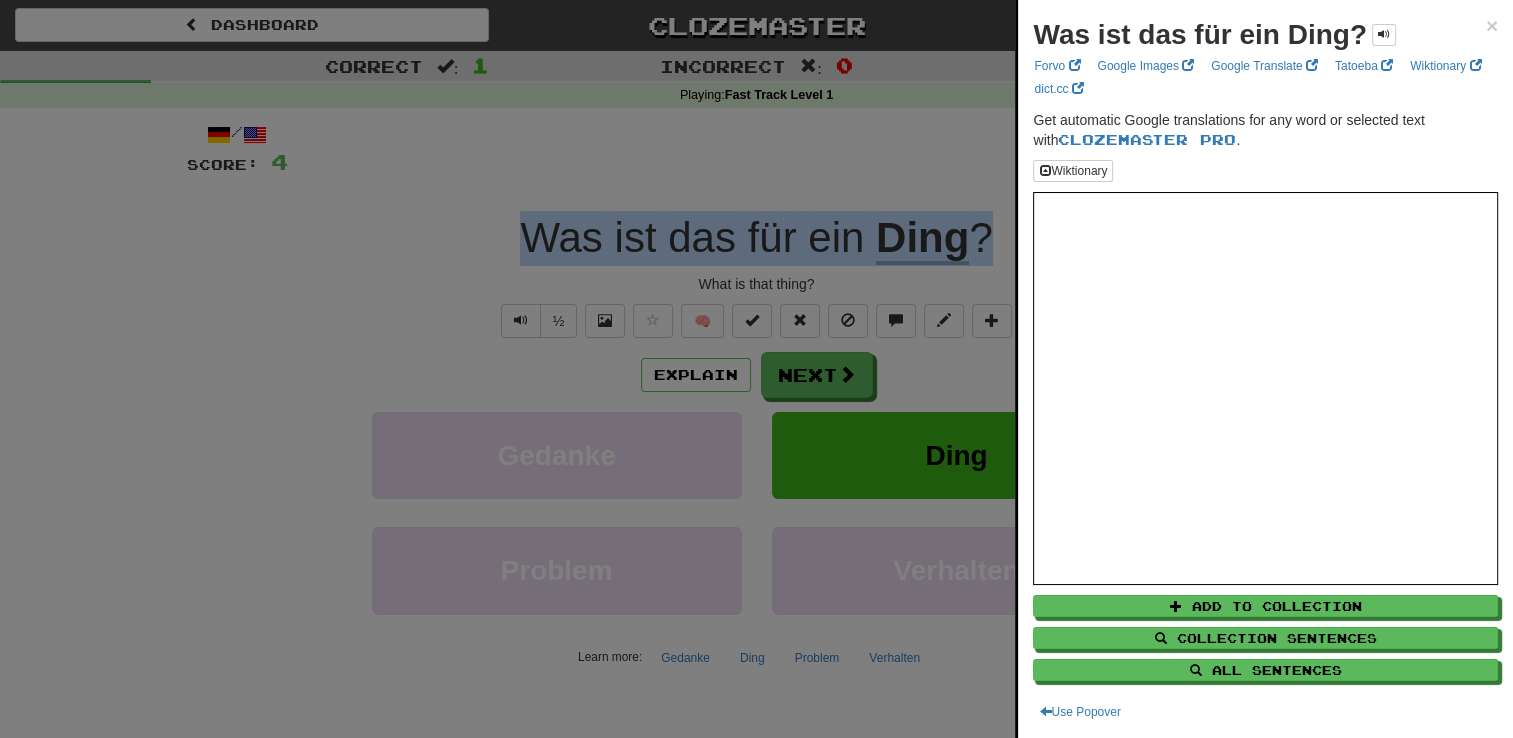 copy on "Was   ist   das   f ü r   ein   Ding ?" 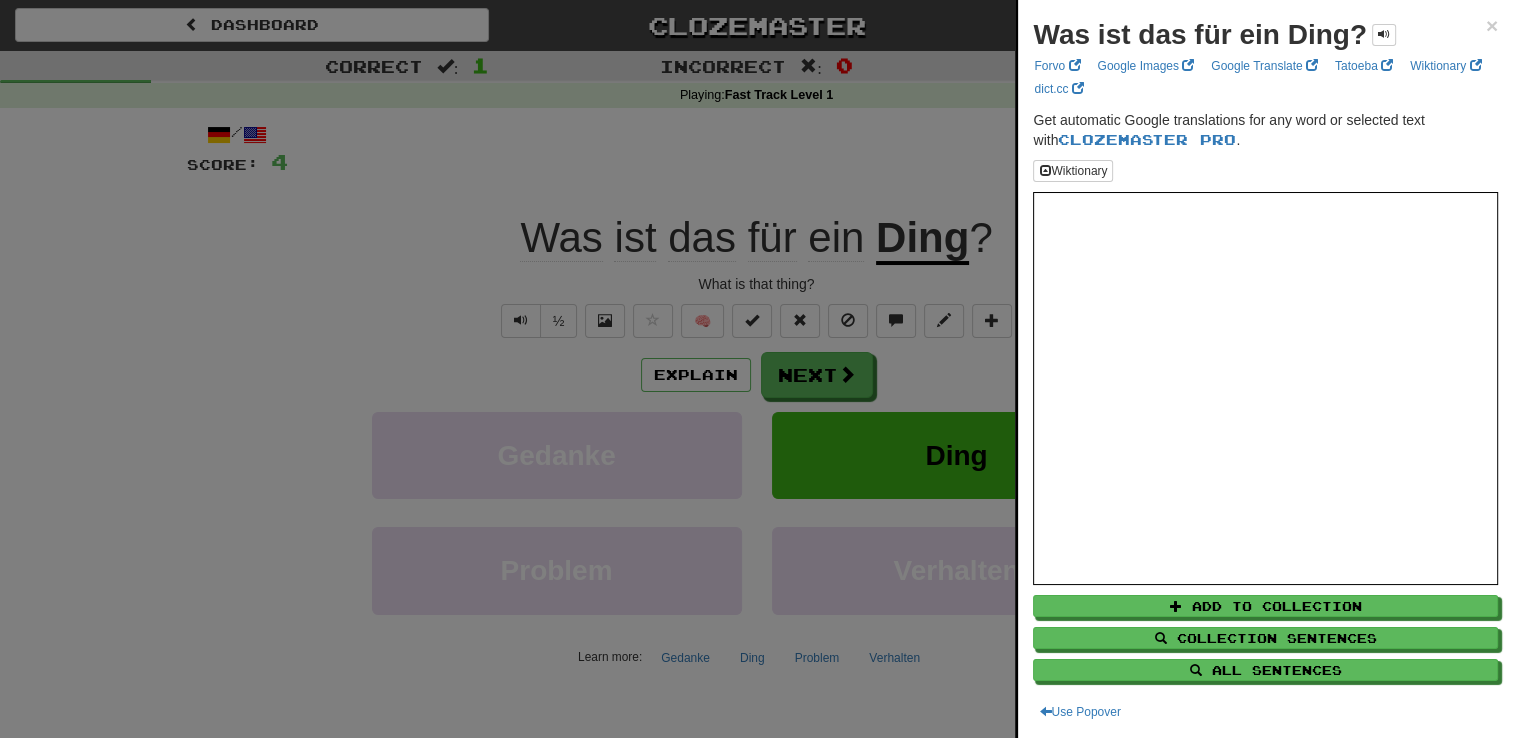 click at bounding box center [756, 369] 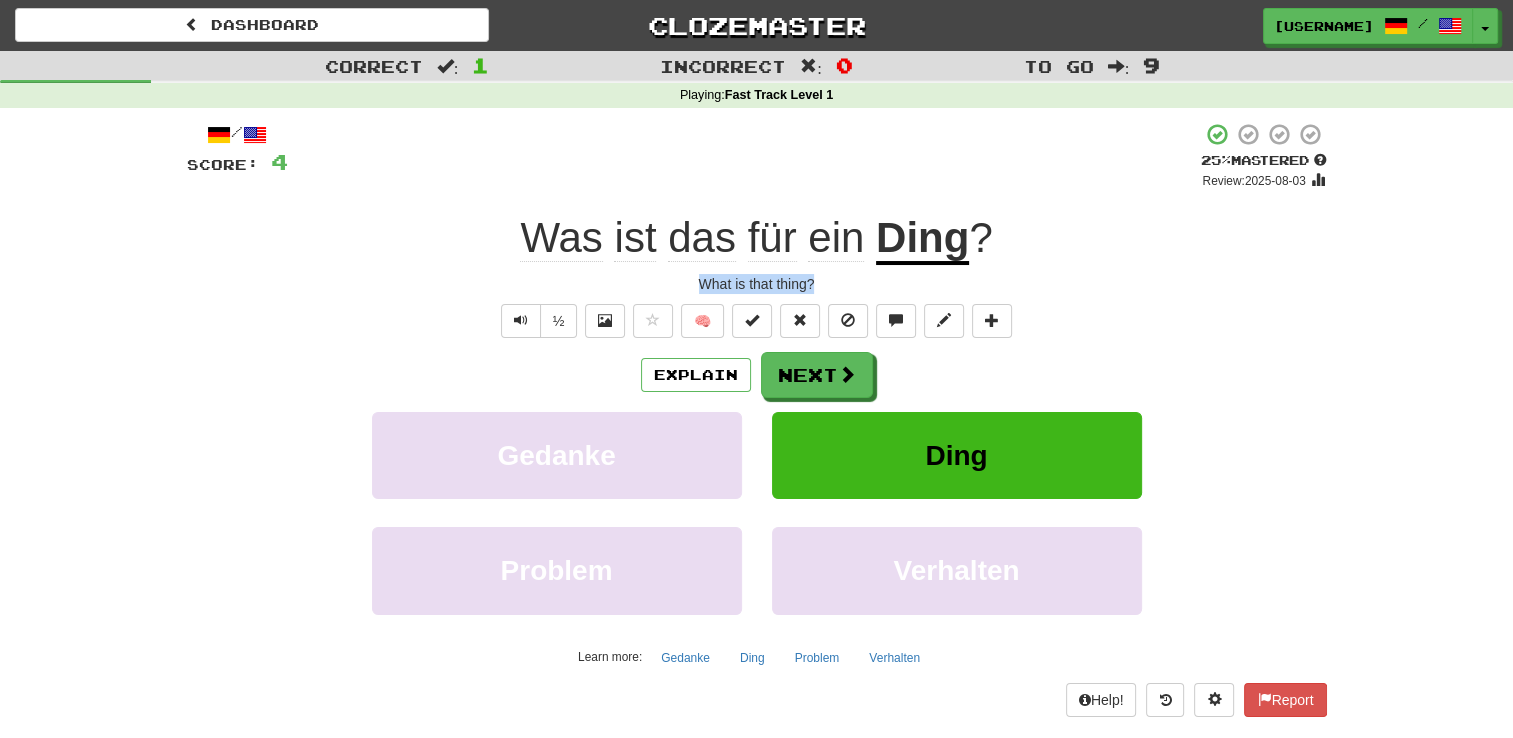 drag, startPoint x: 817, startPoint y: 284, endPoint x: 670, endPoint y: 293, distance: 147.27525 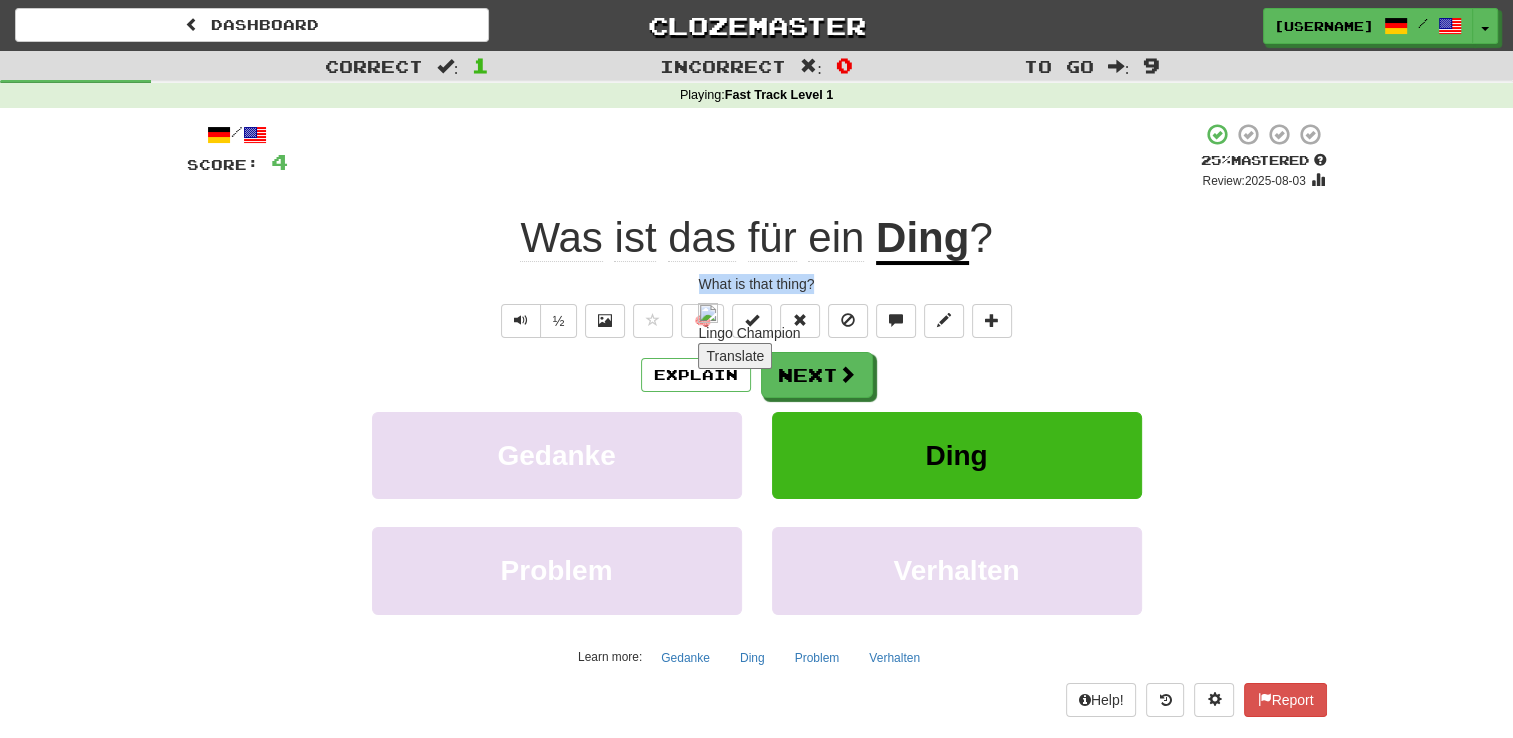 copy on "What is that thing?" 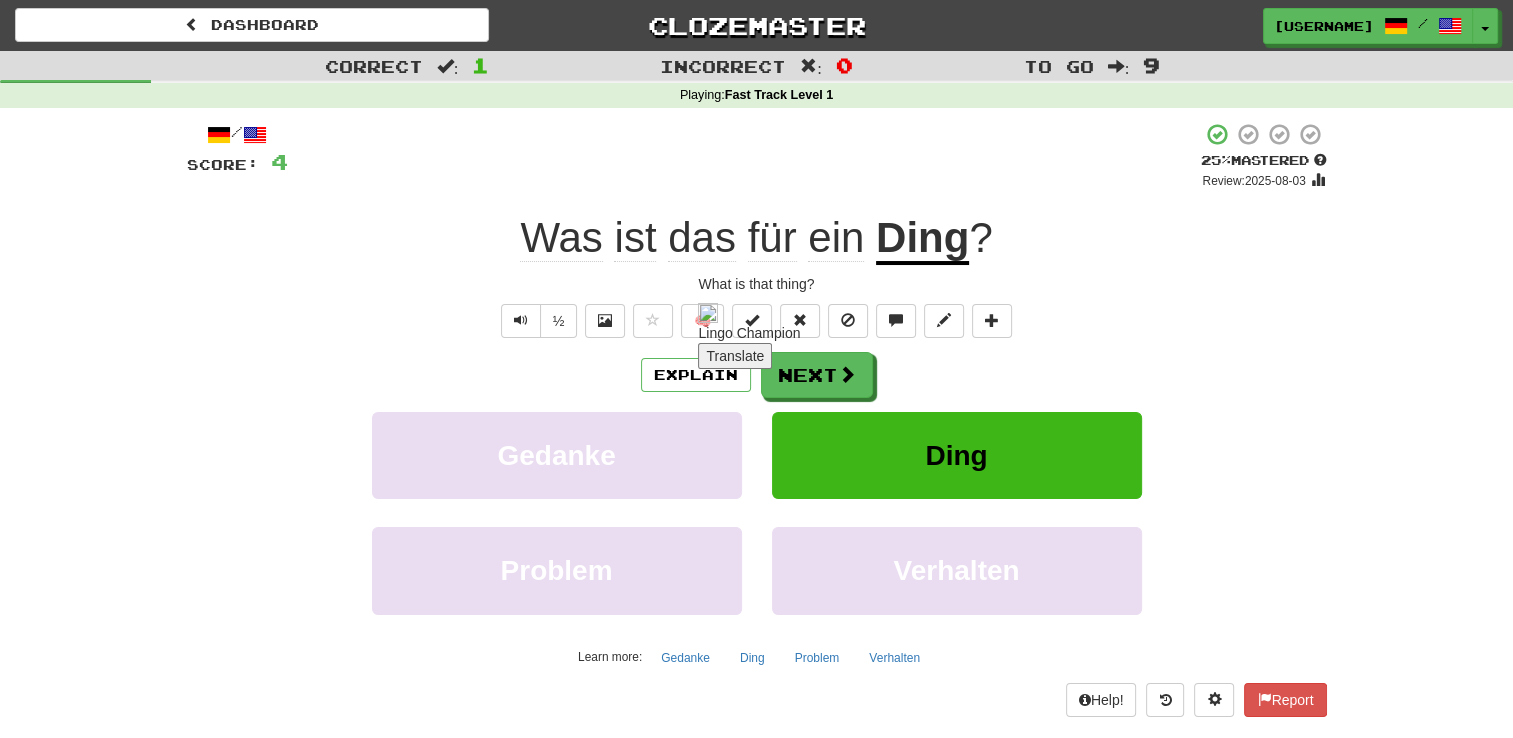 click on "Correct   :   1 Incorrect   :   0 To go   :   3 Playing :  Fast Track Level 1  /  Score:   4 + 4 25 %  Mastered Review :  [DATE] Was   ist   das   f ü r   ein   Ding ? What is that thing? ½ 🧠 Explain Next Gedanke Ding Problem Verhalten Learn   more : Gedanke Ding Problem Verhalten  Help!  Report" at bounding box center (756, 398) 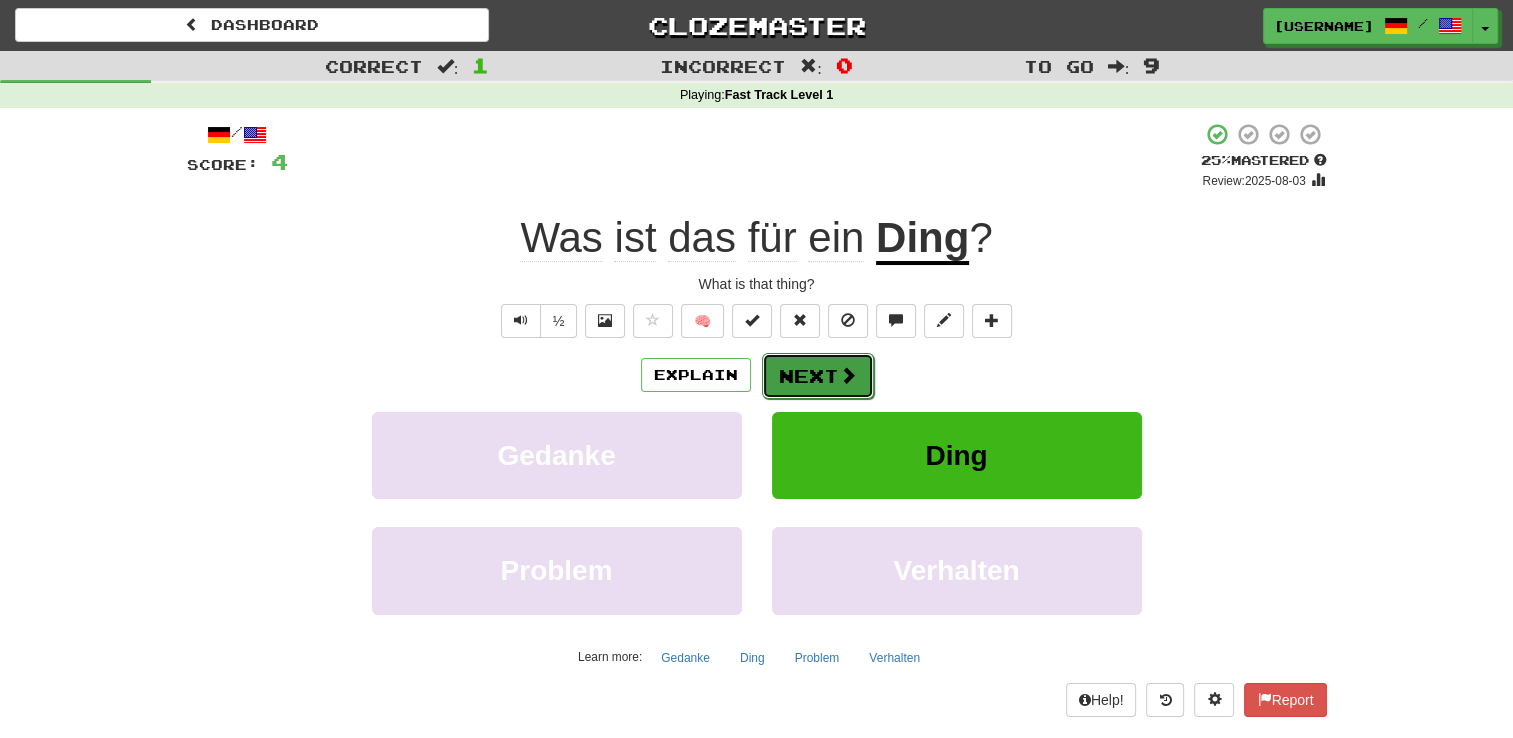 click on "Next" at bounding box center [818, 376] 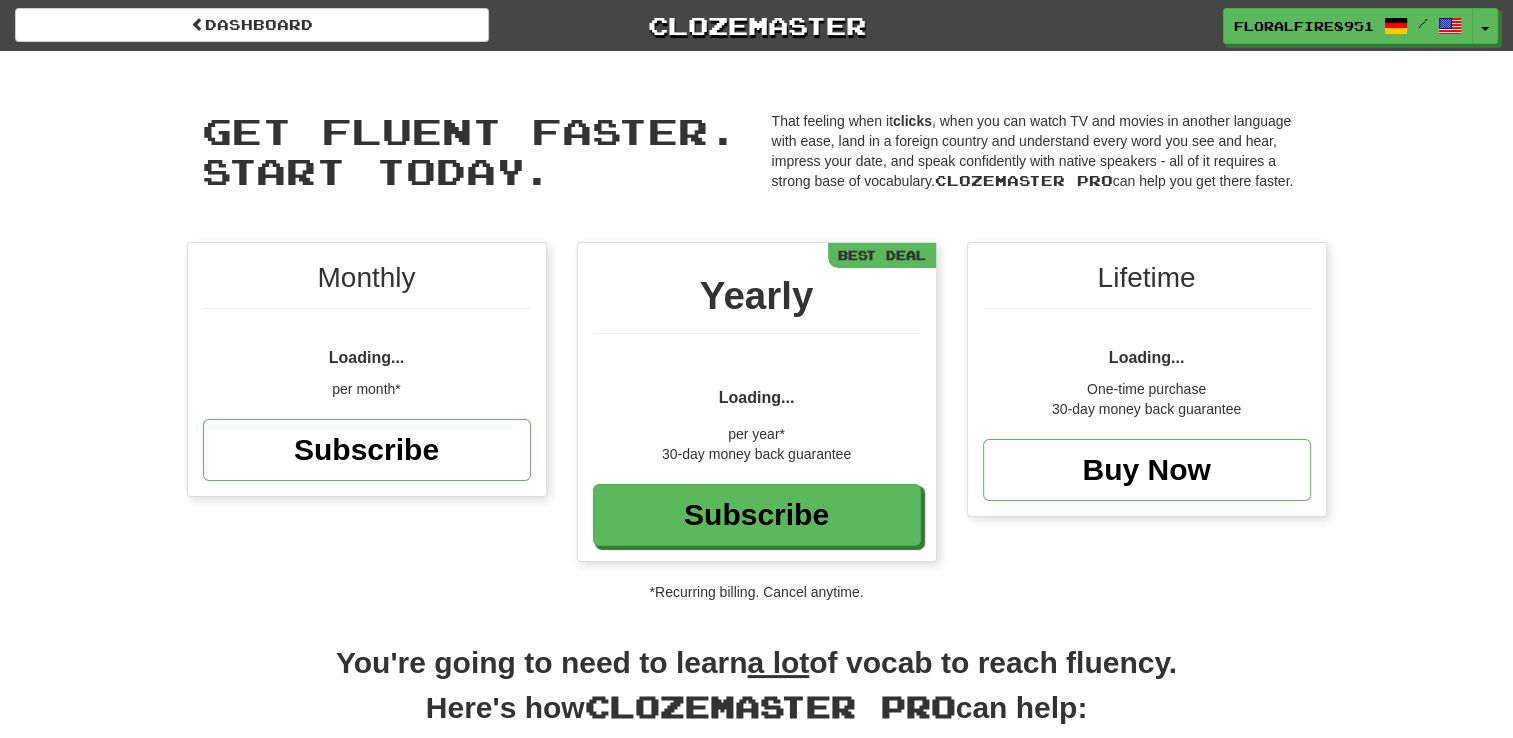 scroll, scrollTop: 243, scrollLeft: 0, axis: vertical 